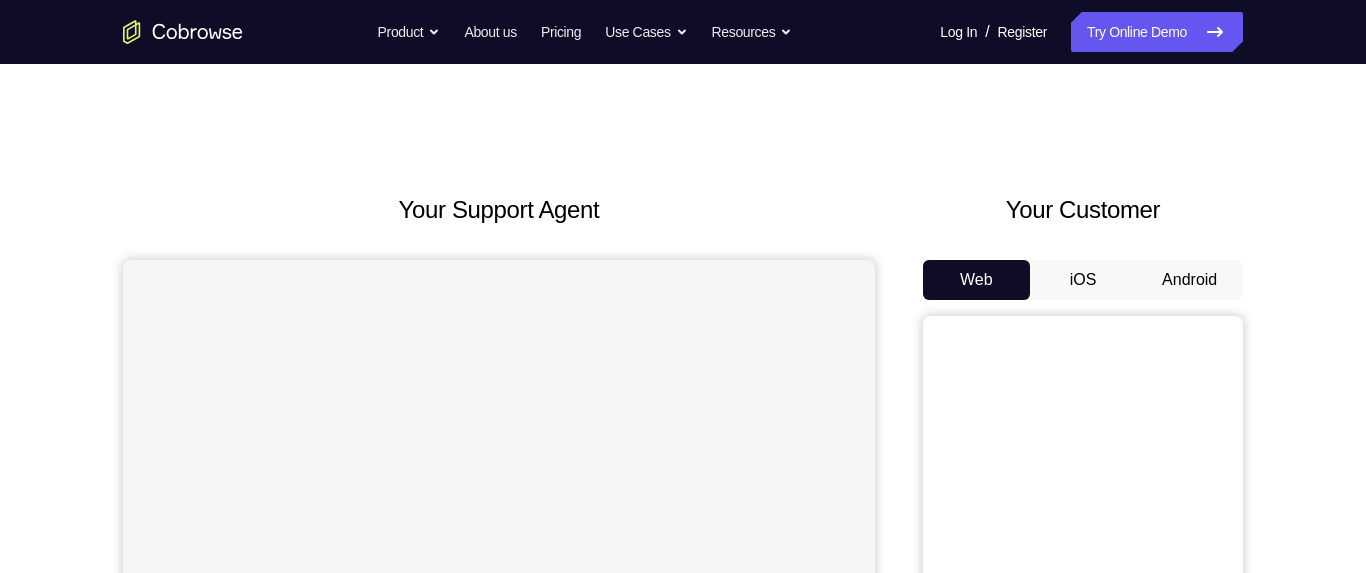 scroll, scrollTop: 0, scrollLeft: 0, axis: both 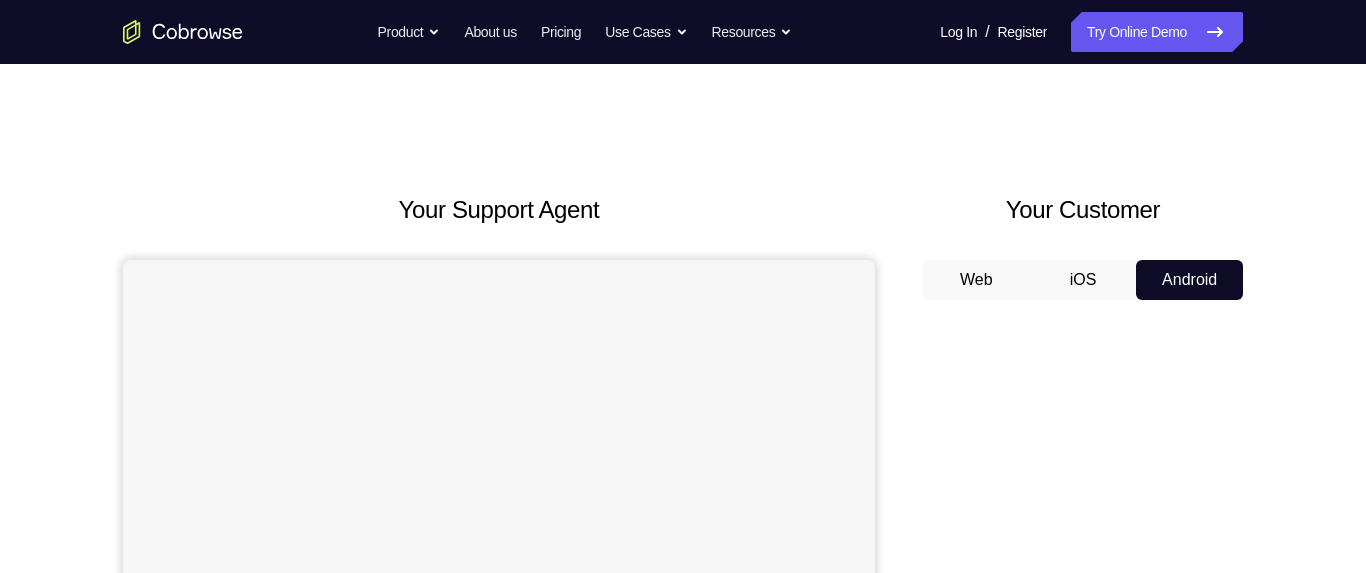 click on "Android" at bounding box center [1189, 280] 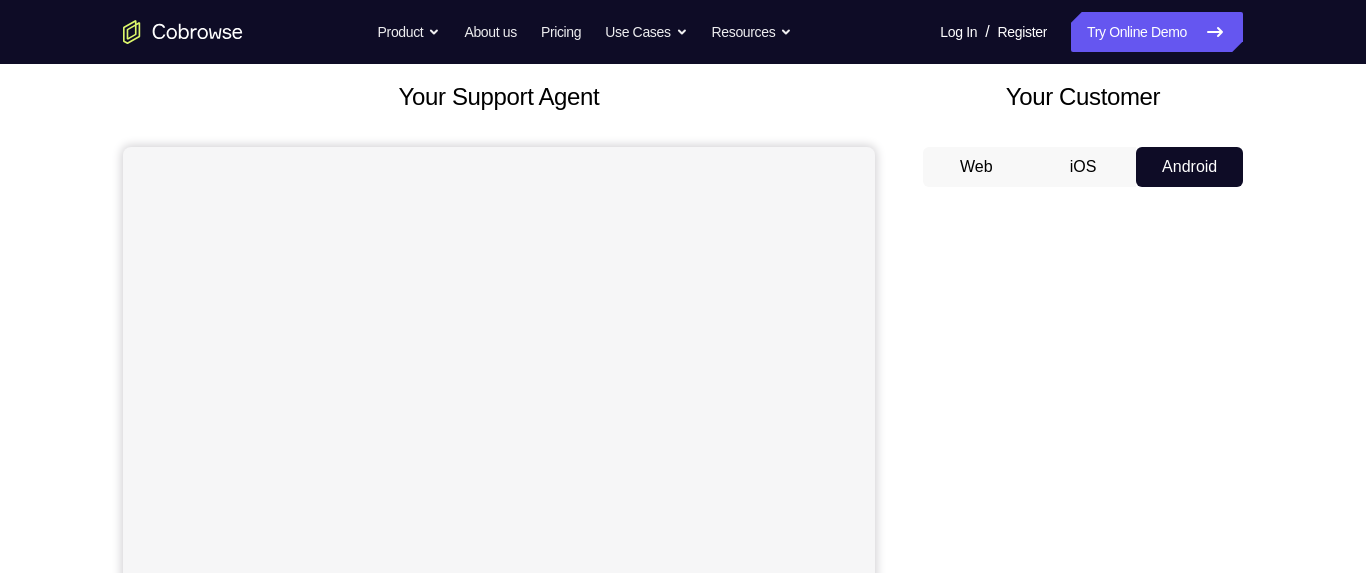 scroll, scrollTop: 180, scrollLeft: 0, axis: vertical 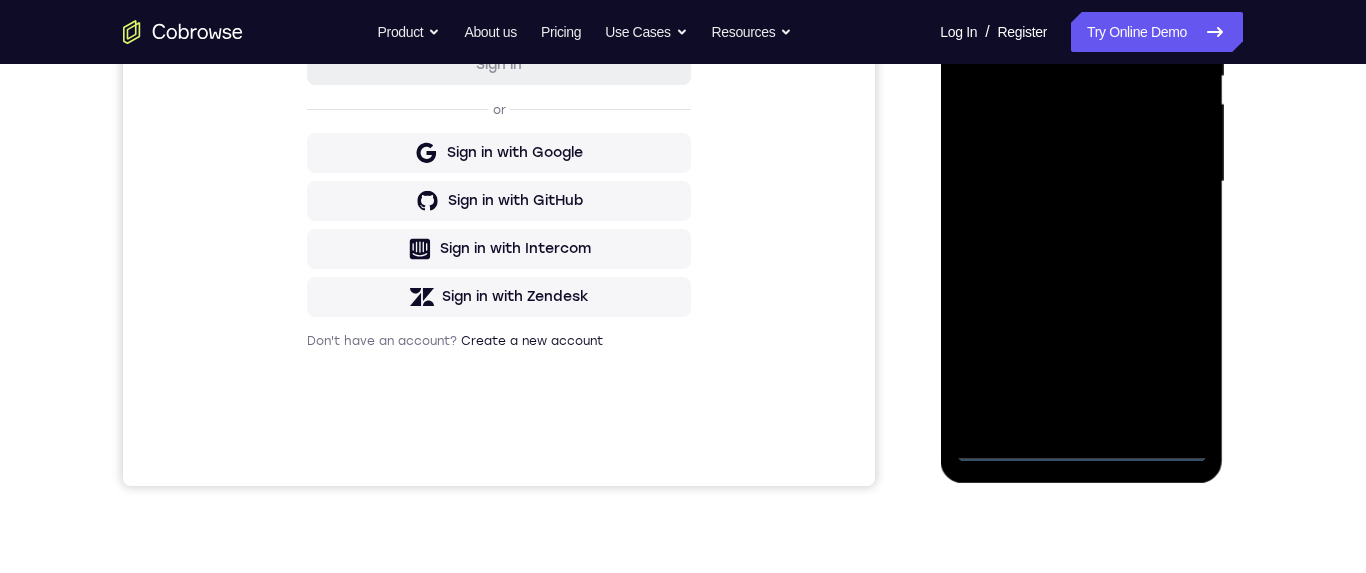 click at bounding box center [1081, 182] 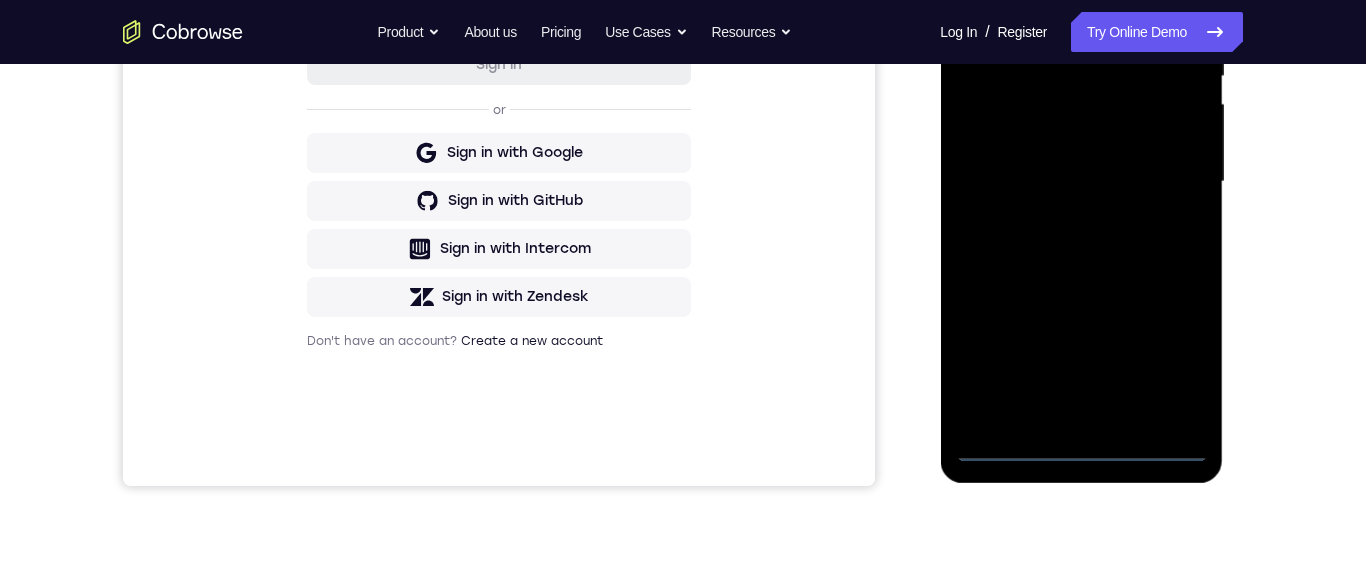 scroll, scrollTop: 445, scrollLeft: 0, axis: vertical 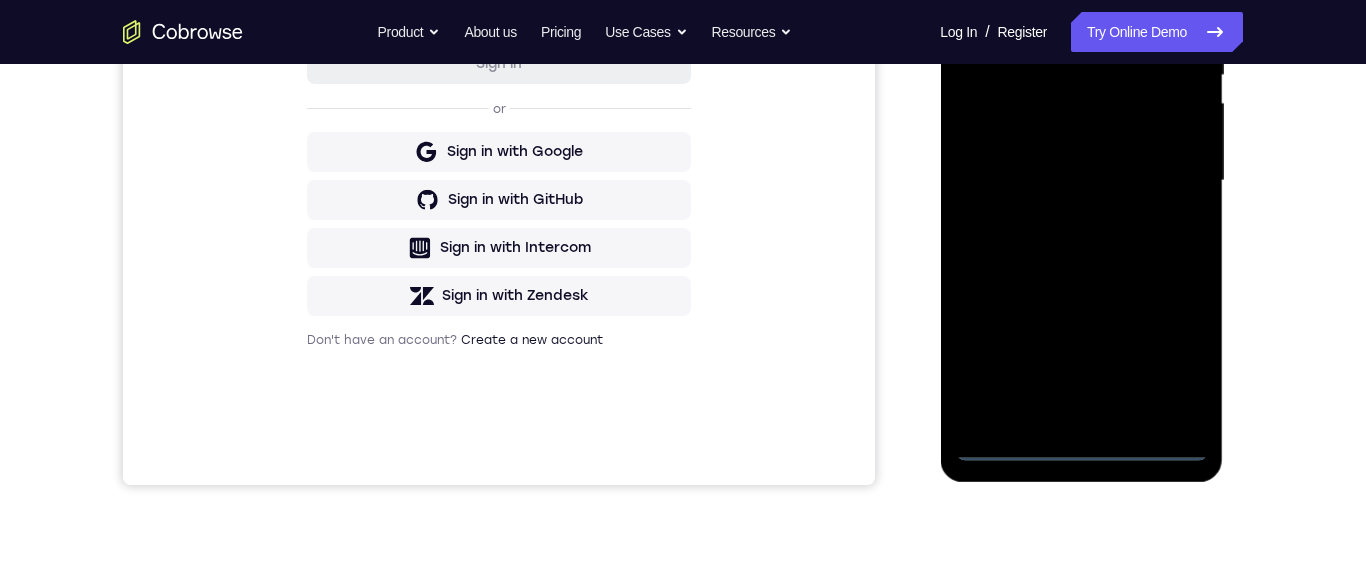 click at bounding box center [1081, 181] 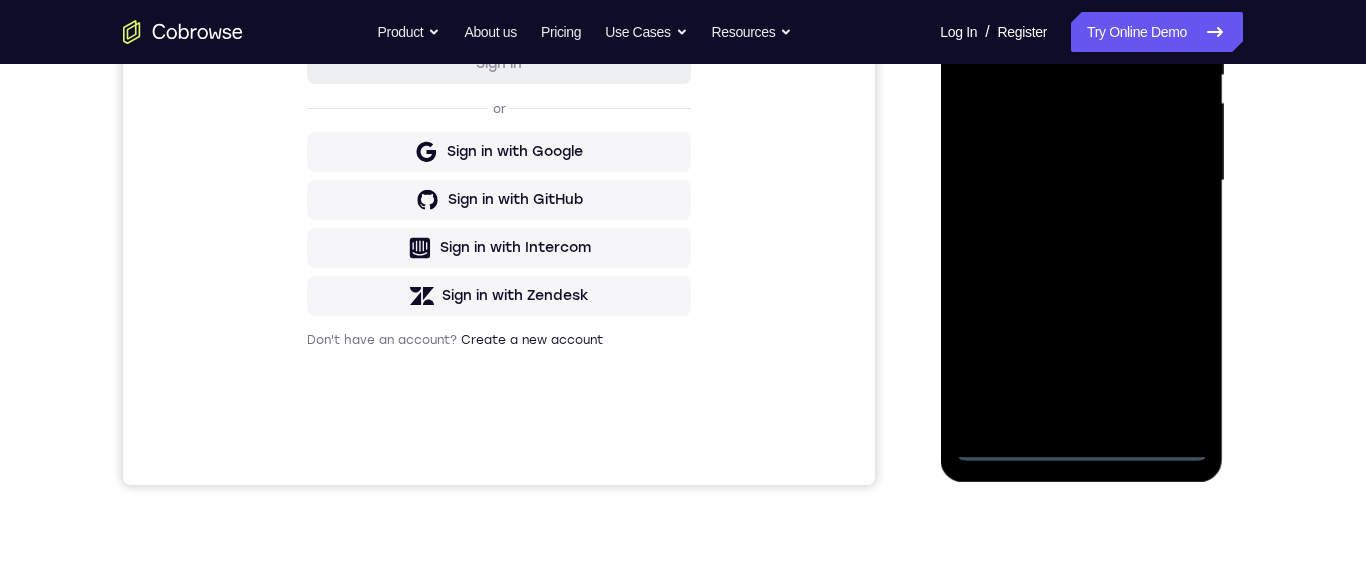 scroll, scrollTop: 248, scrollLeft: 0, axis: vertical 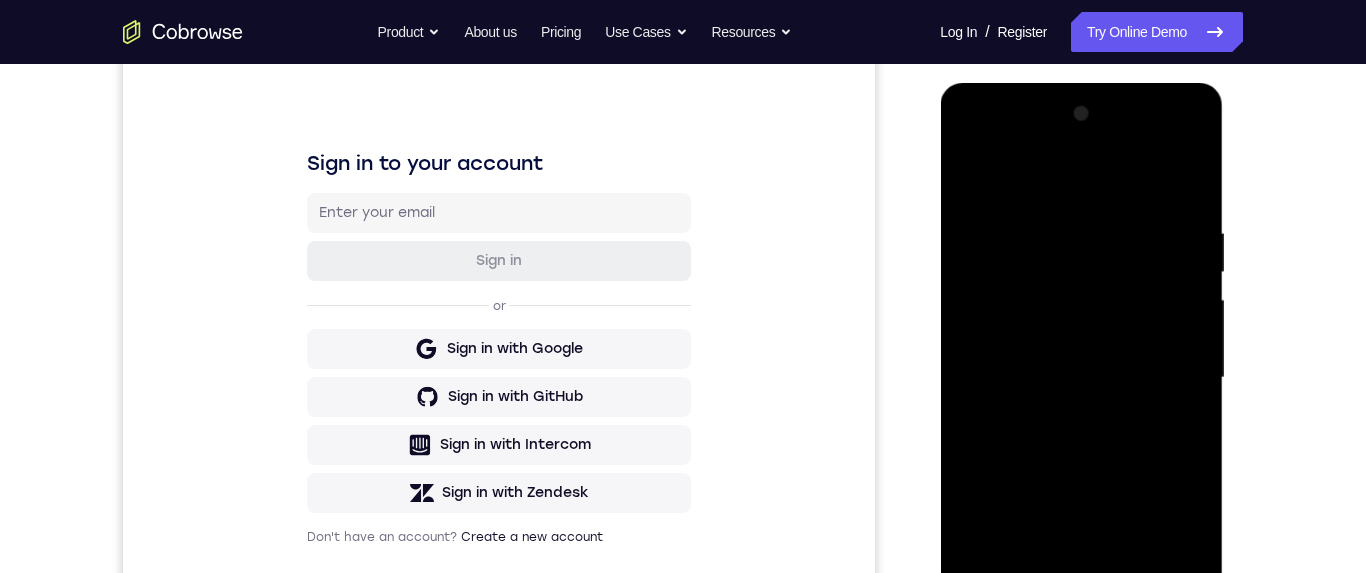 click at bounding box center [1081, 378] 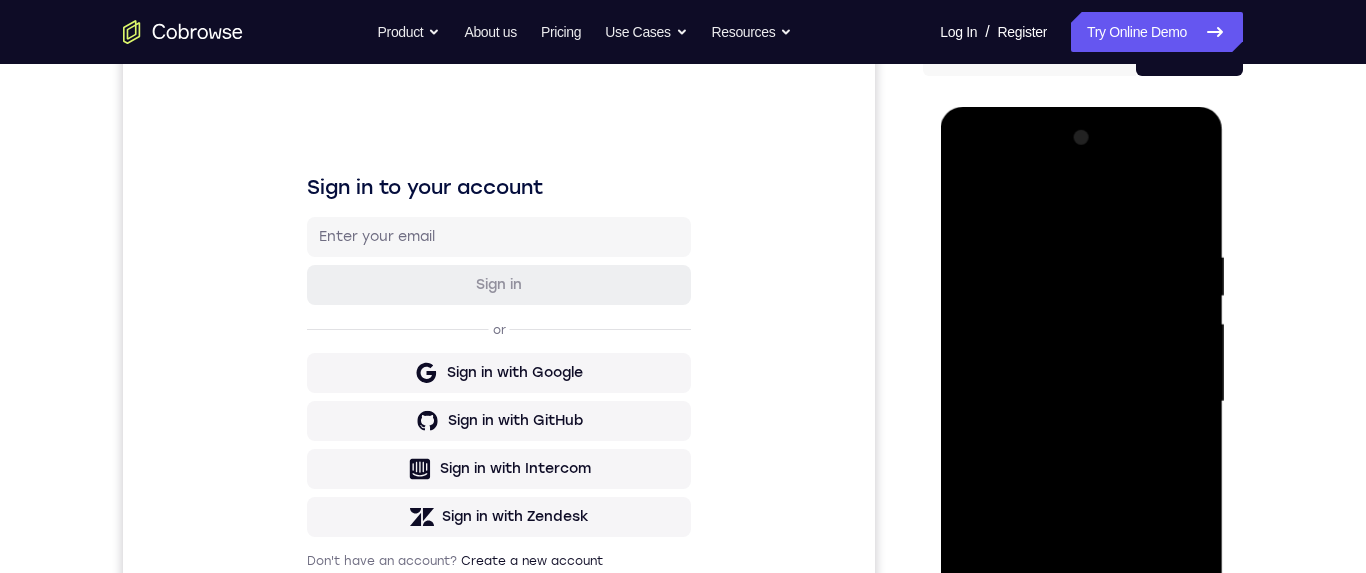 click at bounding box center (1081, 402) 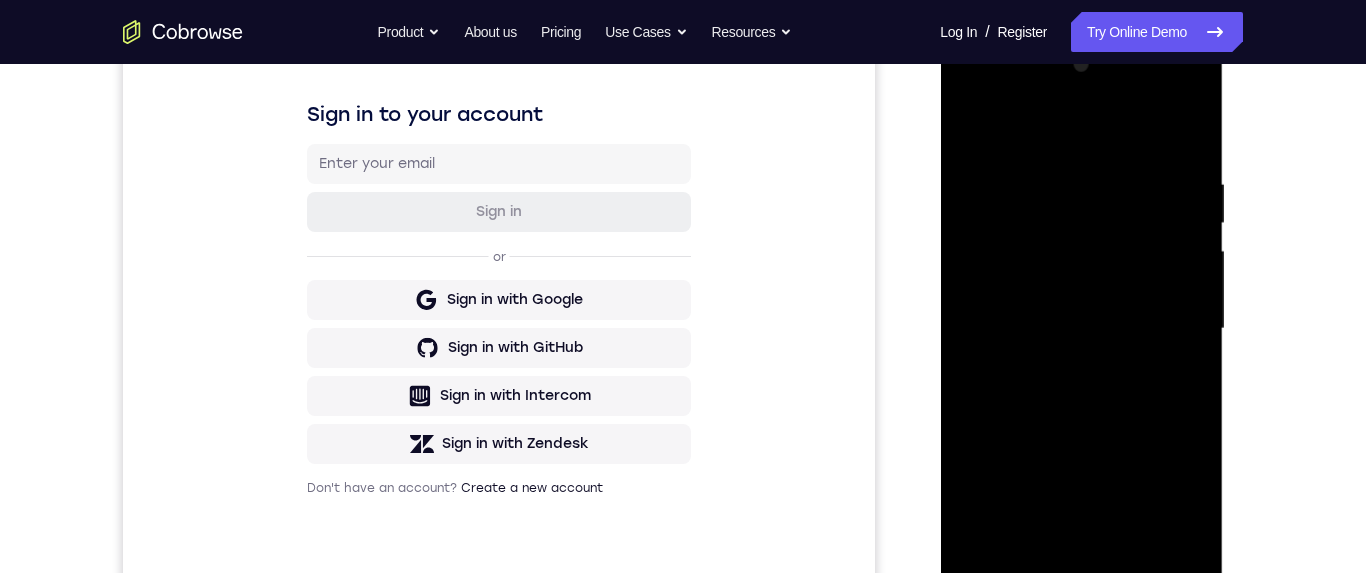 click at bounding box center (1081, 329) 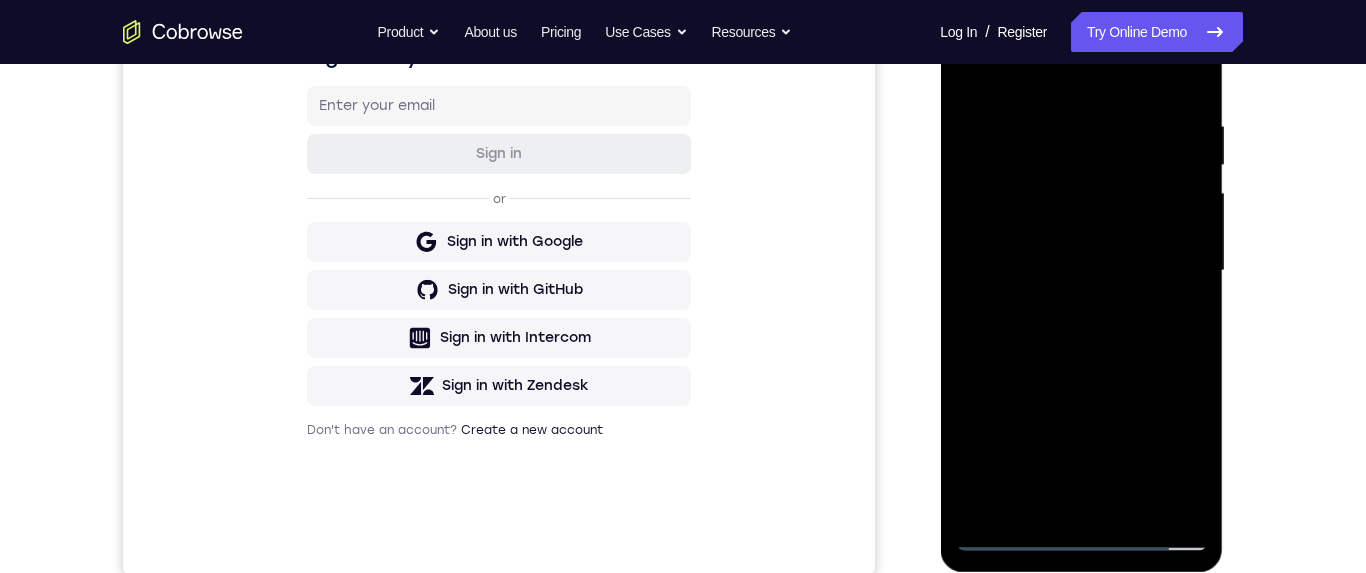 scroll, scrollTop: 358, scrollLeft: 0, axis: vertical 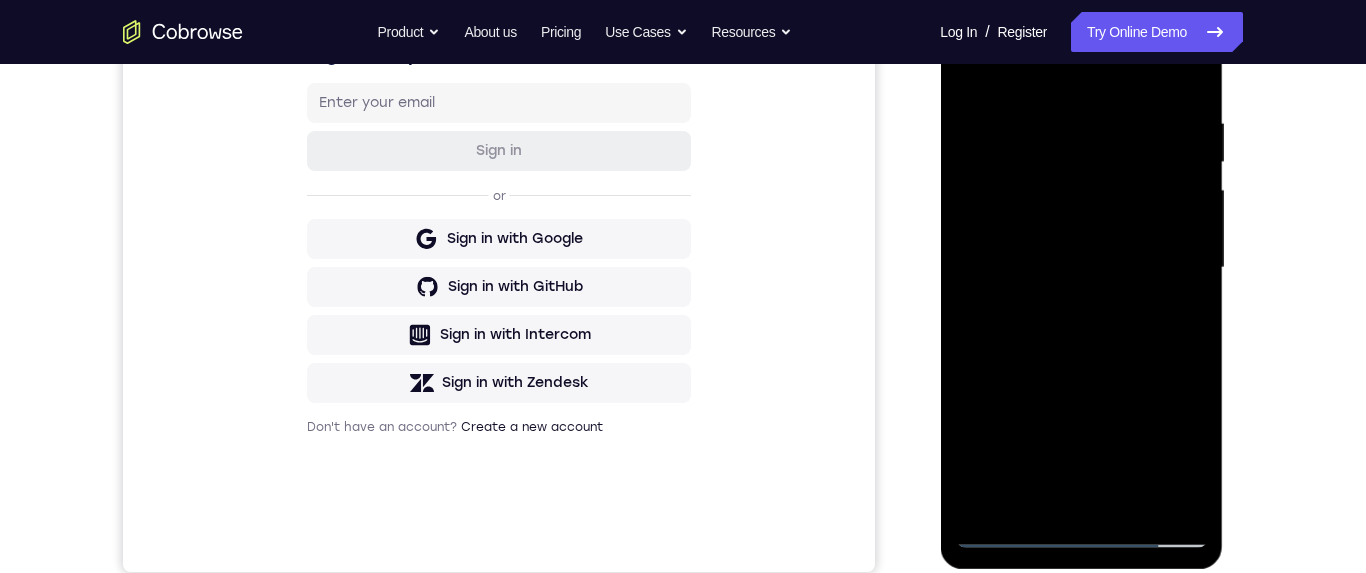 click at bounding box center (1081, 268) 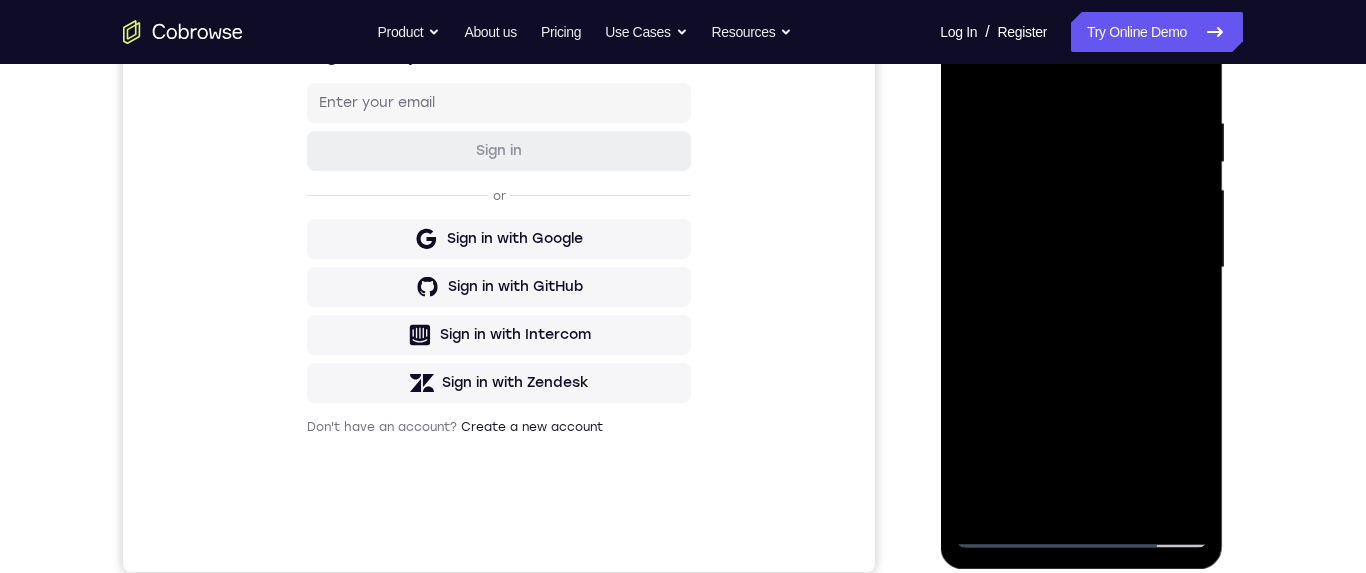 click at bounding box center (1081, 268) 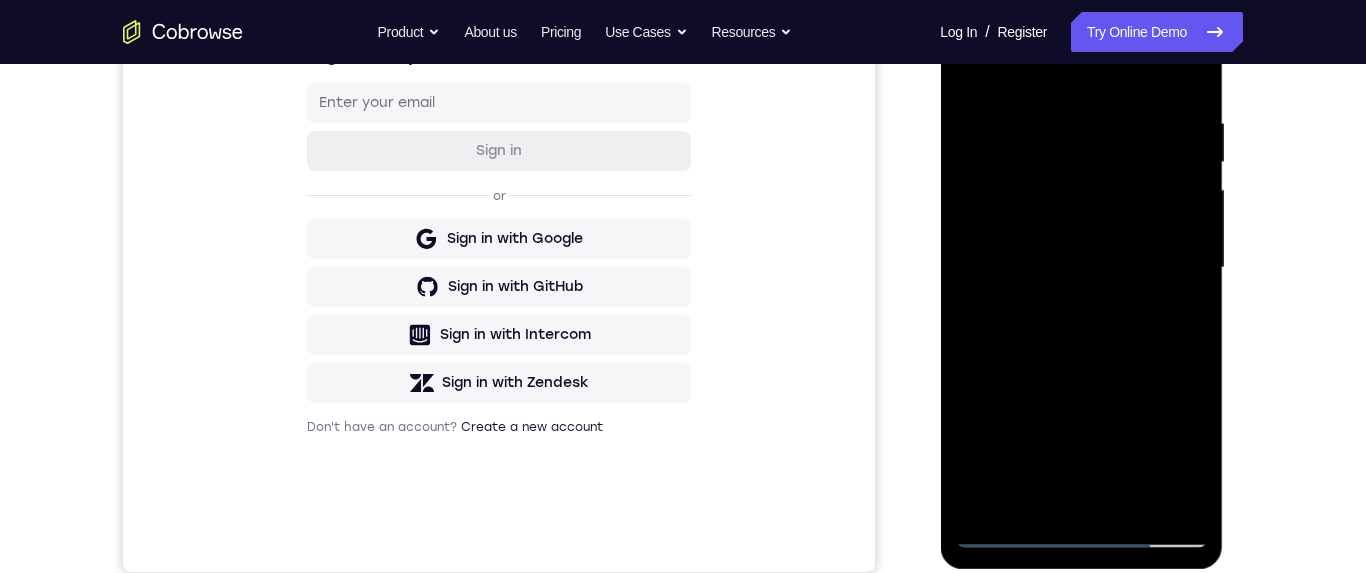 click at bounding box center (1081, 268) 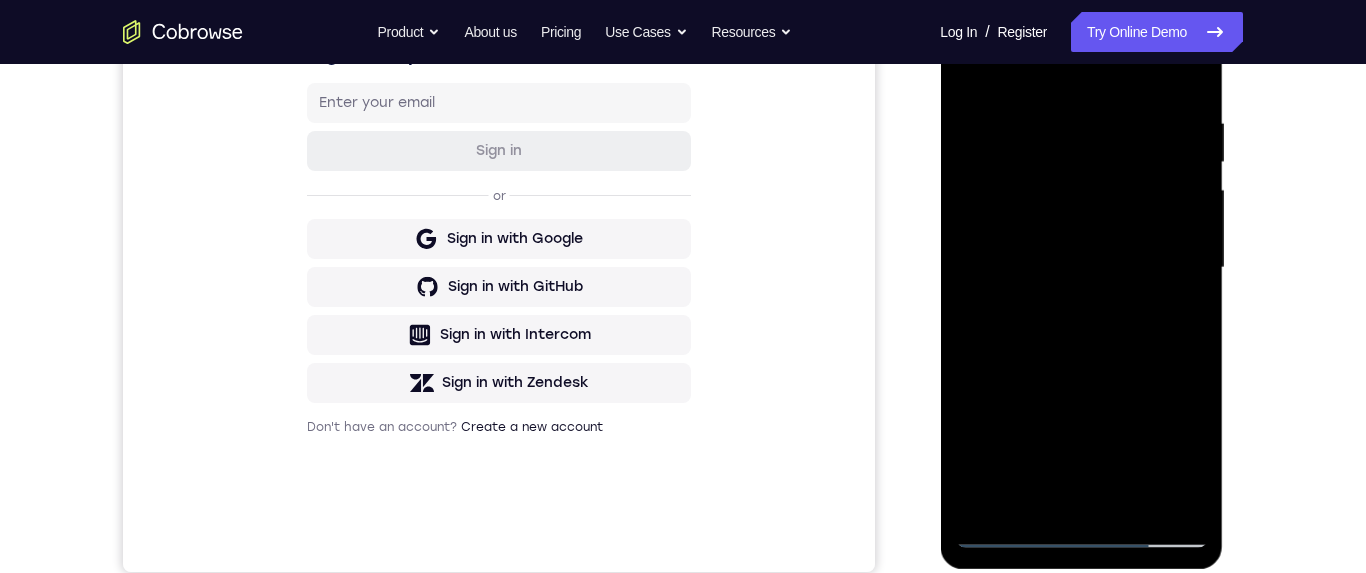 scroll, scrollTop: 361, scrollLeft: 0, axis: vertical 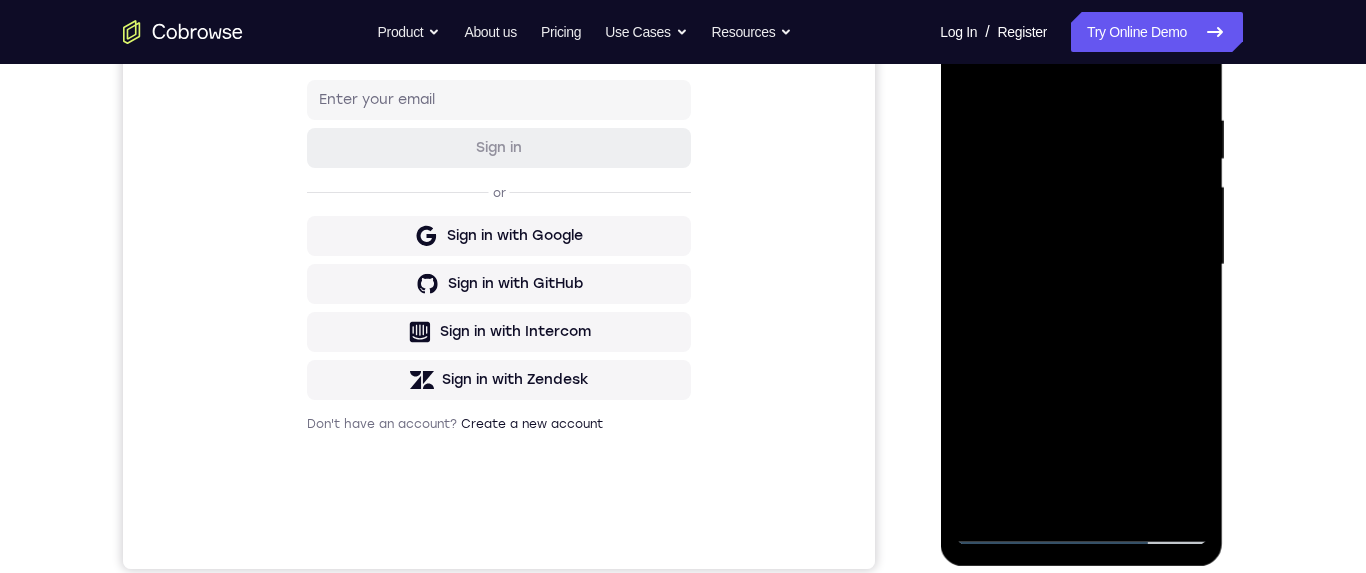 click at bounding box center (1081, 265) 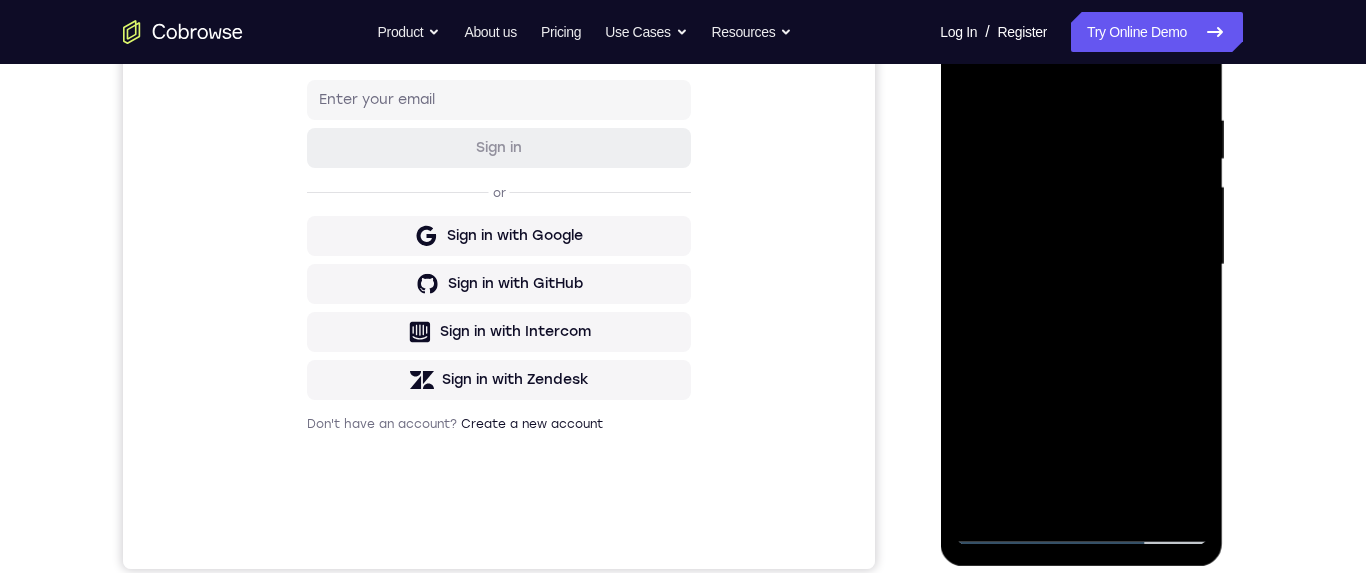 click at bounding box center [1081, 265] 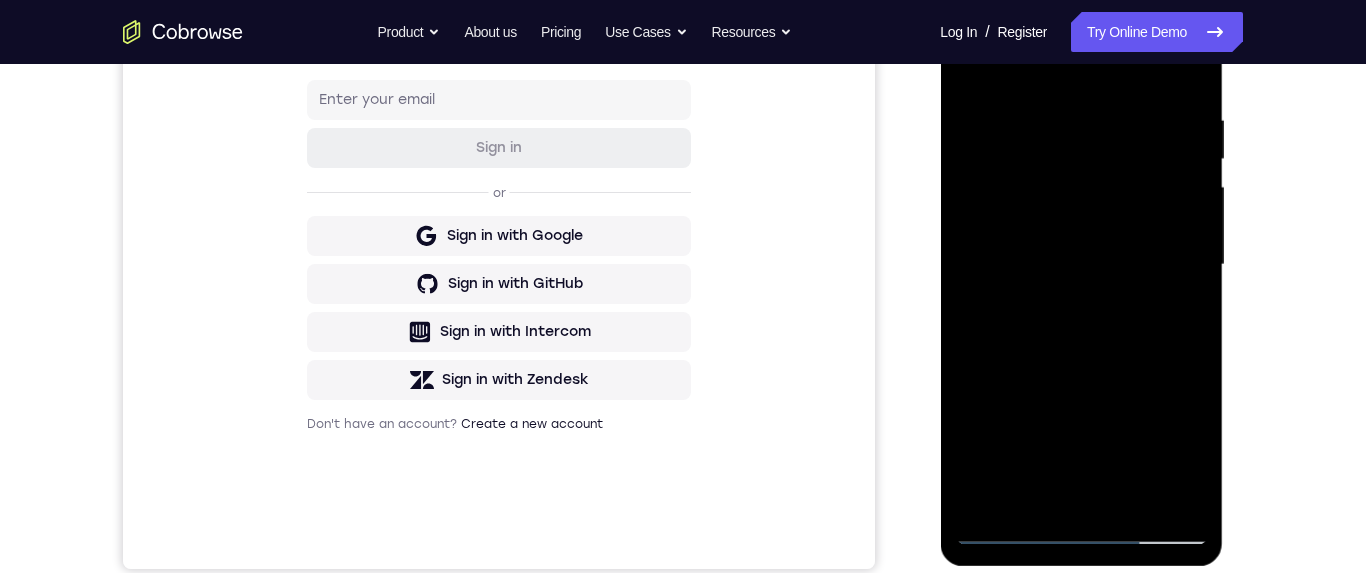 click at bounding box center (1081, 265) 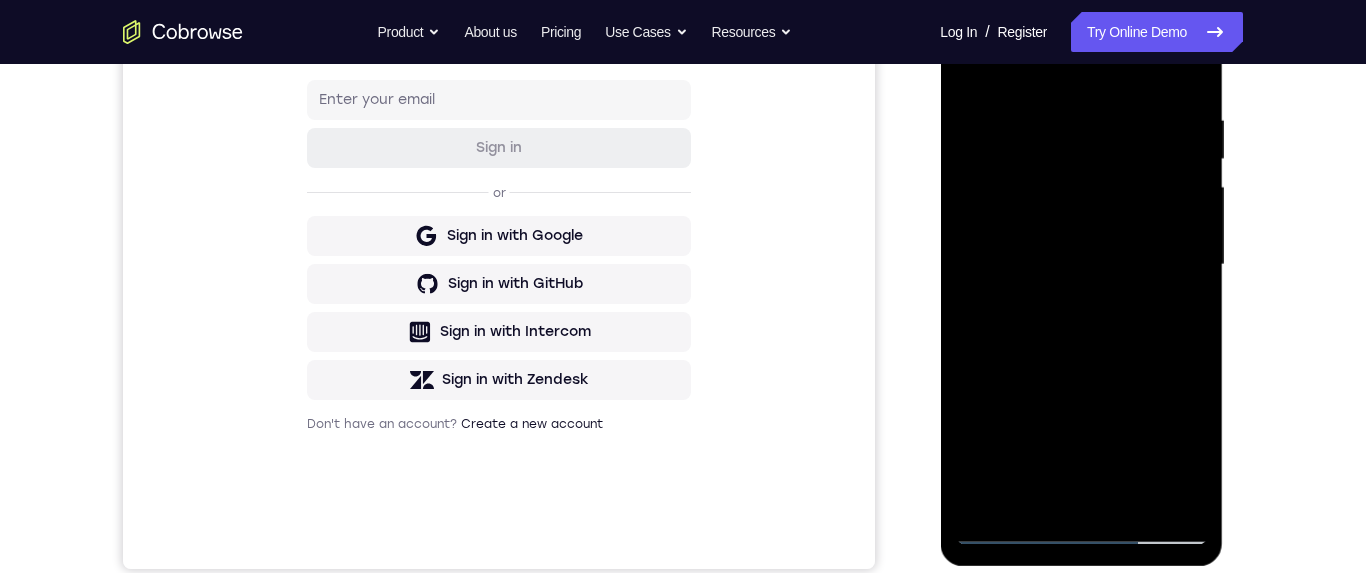 click at bounding box center [1081, 265] 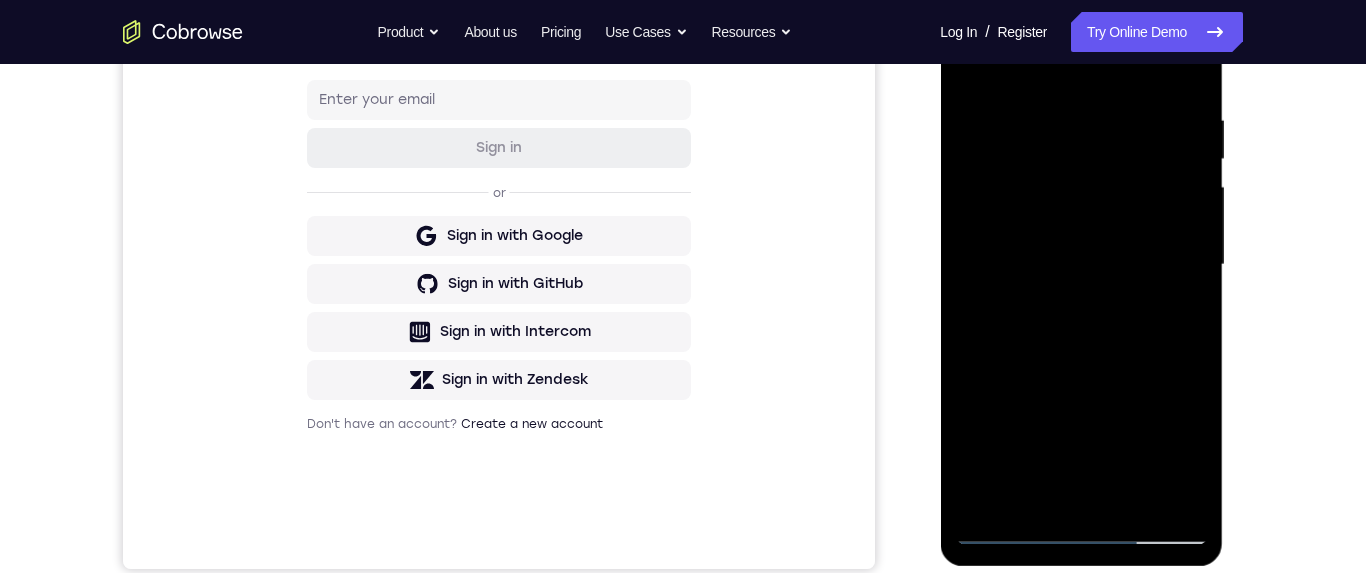 click at bounding box center [1081, 265] 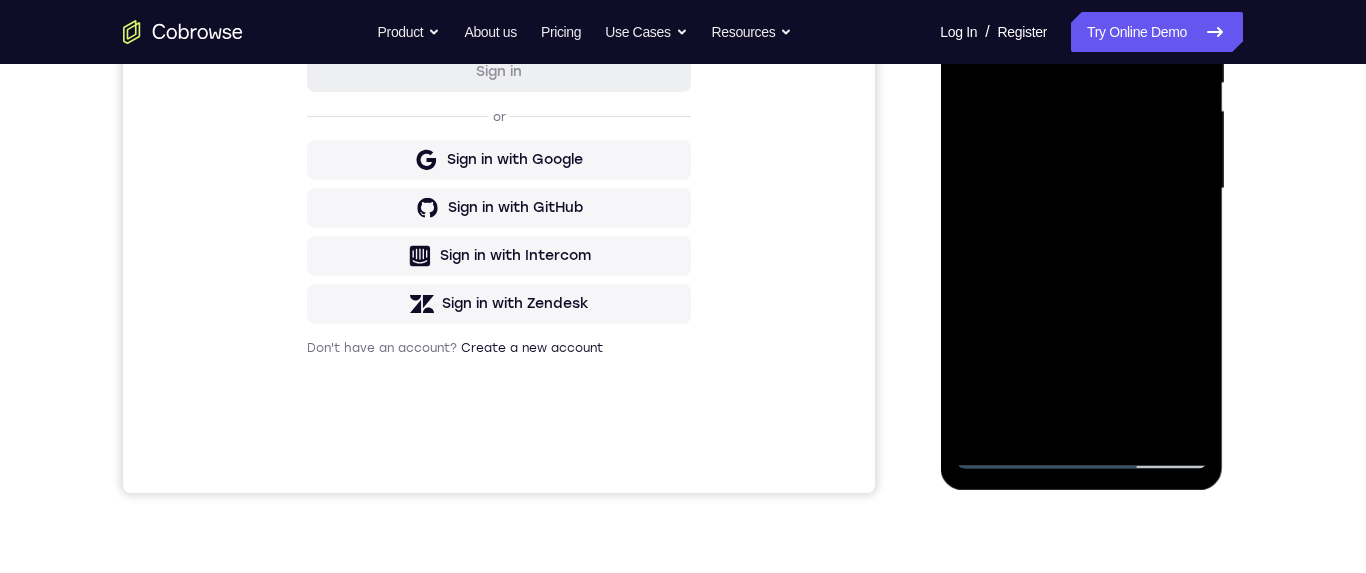 scroll, scrollTop: 441, scrollLeft: 0, axis: vertical 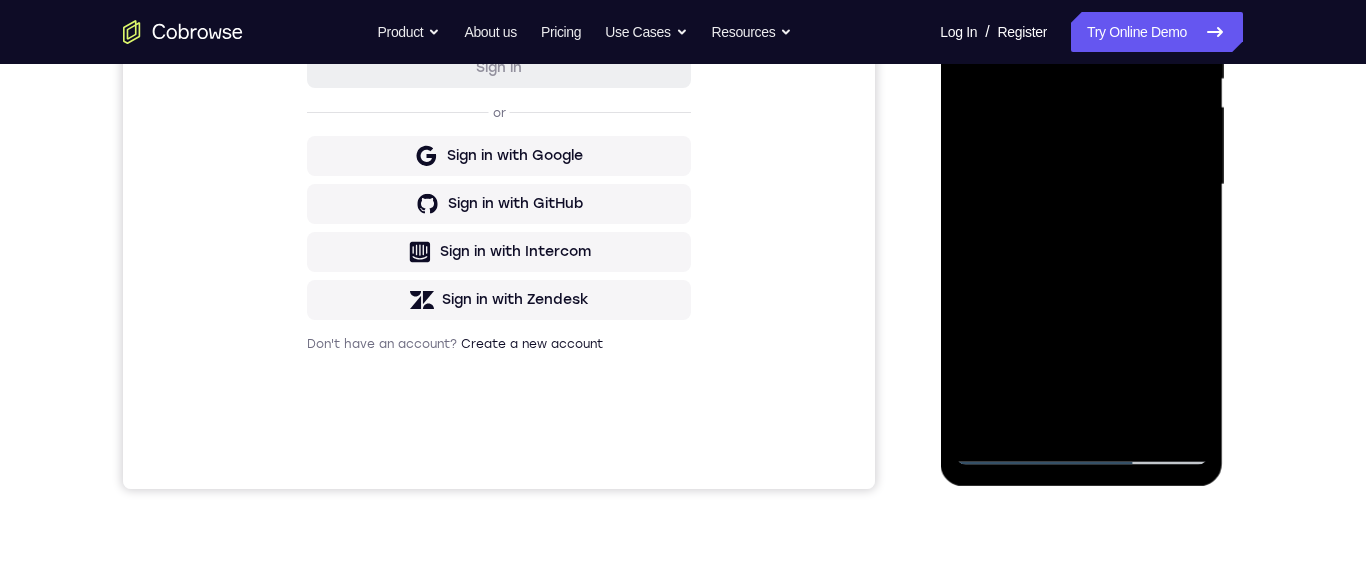 click at bounding box center [1081, 185] 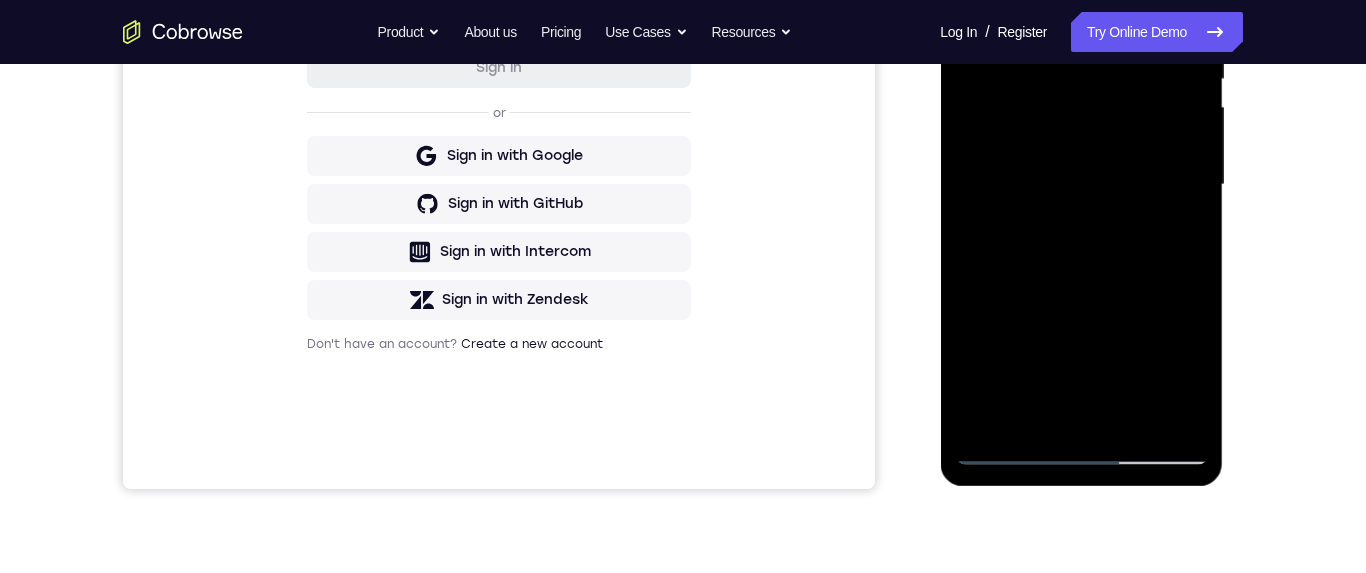 click at bounding box center [1081, 185] 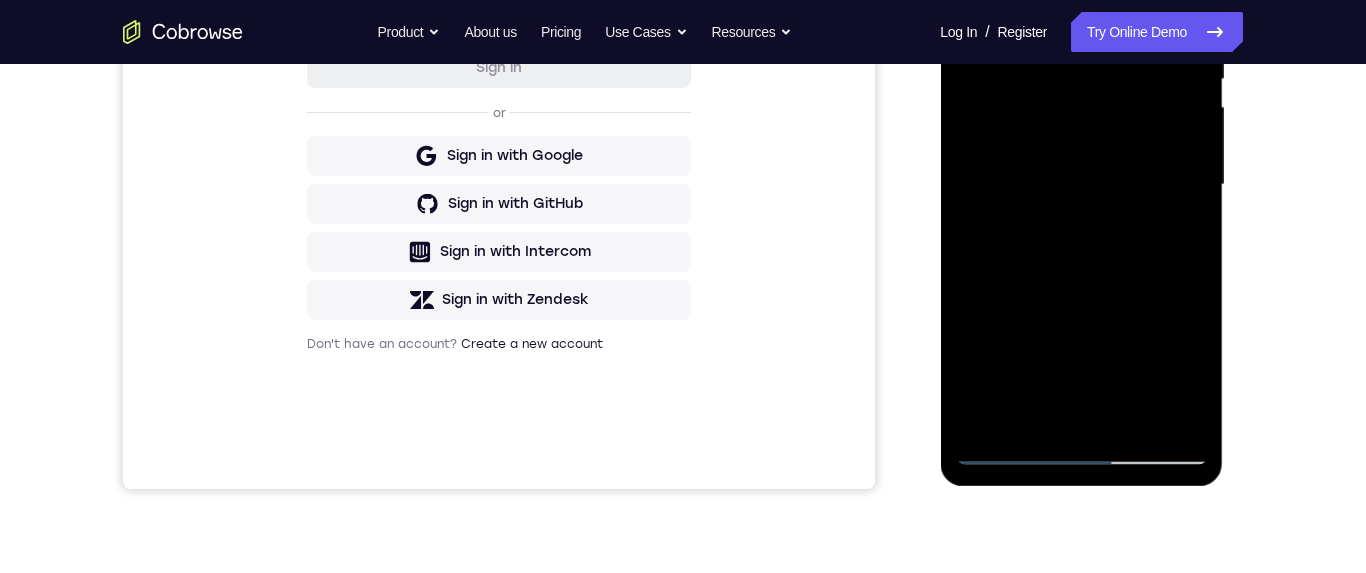 click at bounding box center (1081, 185) 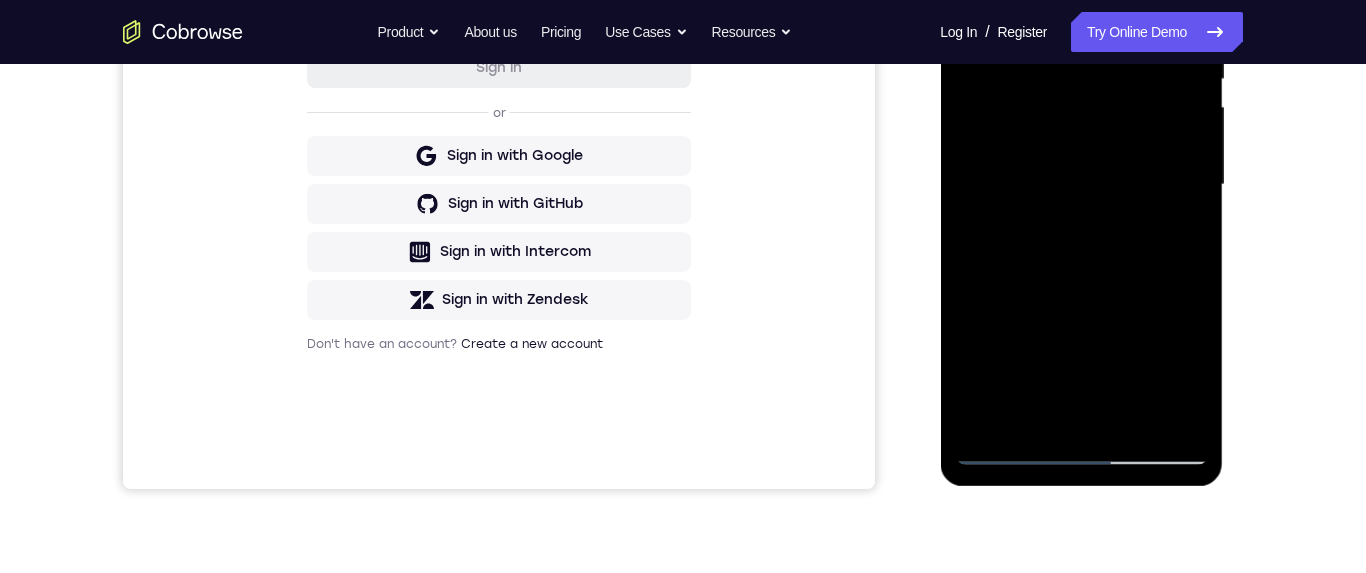 click at bounding box center (1081, 185) 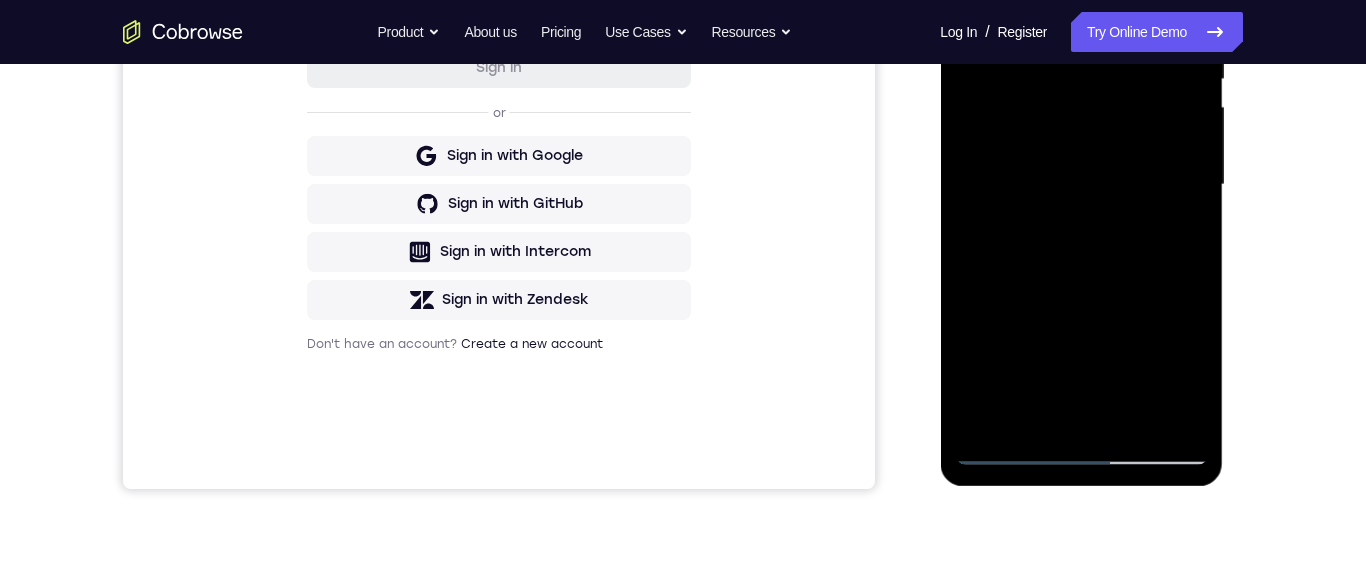 click at bounding box center [1081, 185] 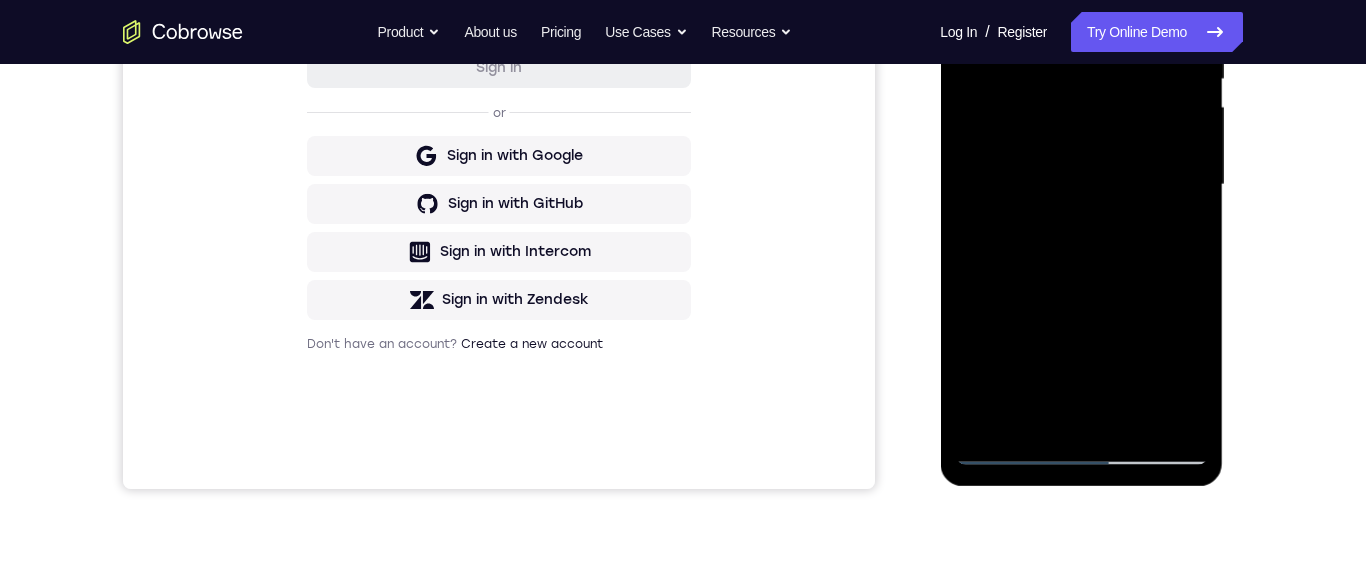 click at bounding box center (1081, 185) 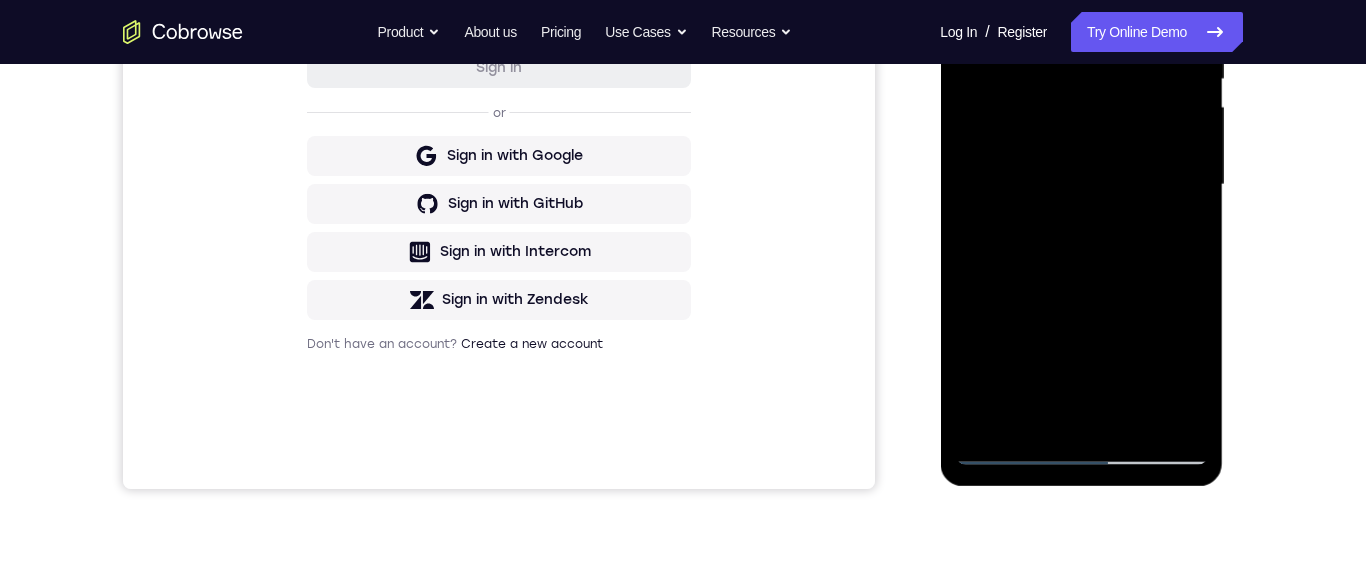 click at bounding box center (1081, 185) 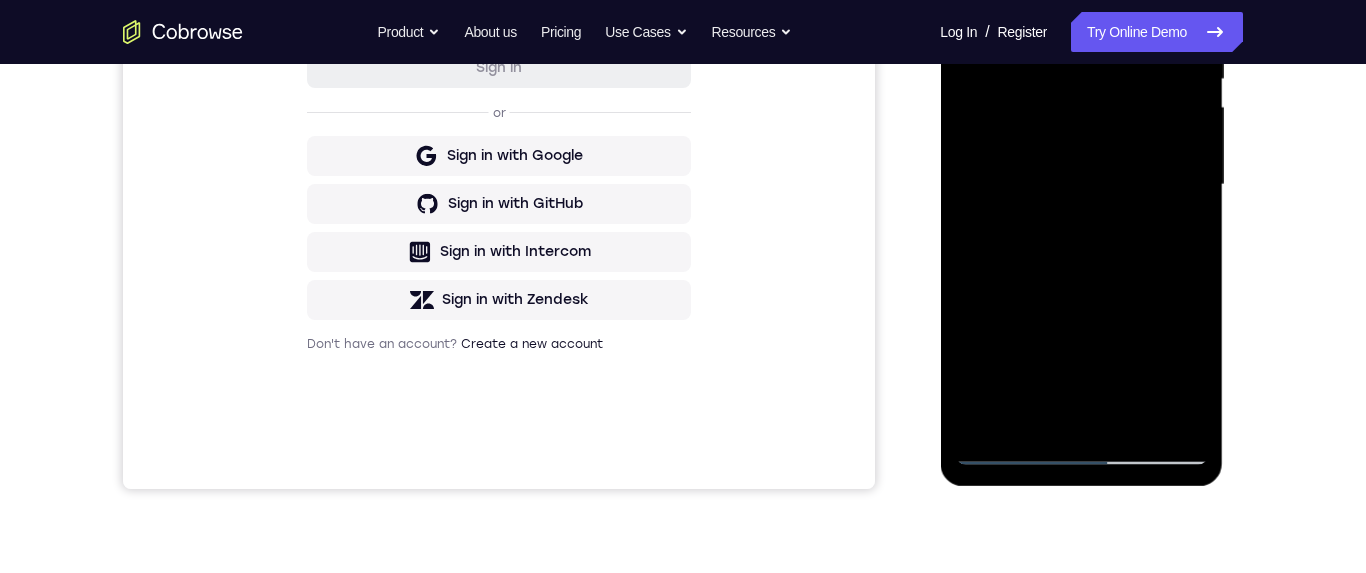 click at bounding box center [1081, 185] 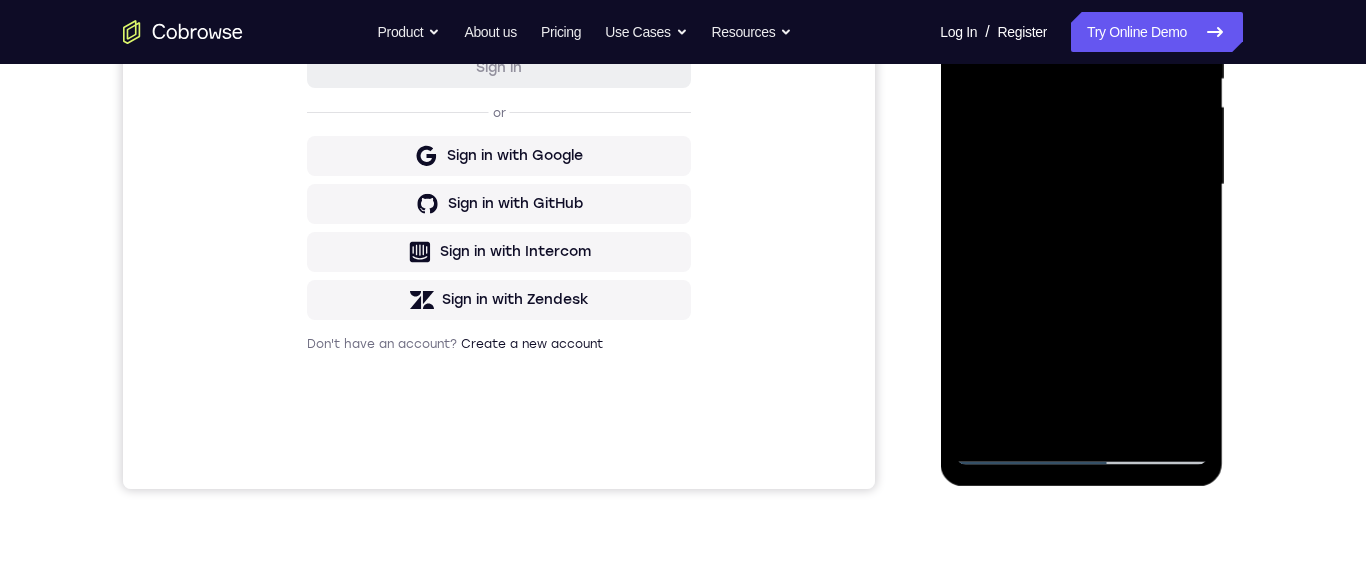click at bounding box center [1081, 185] 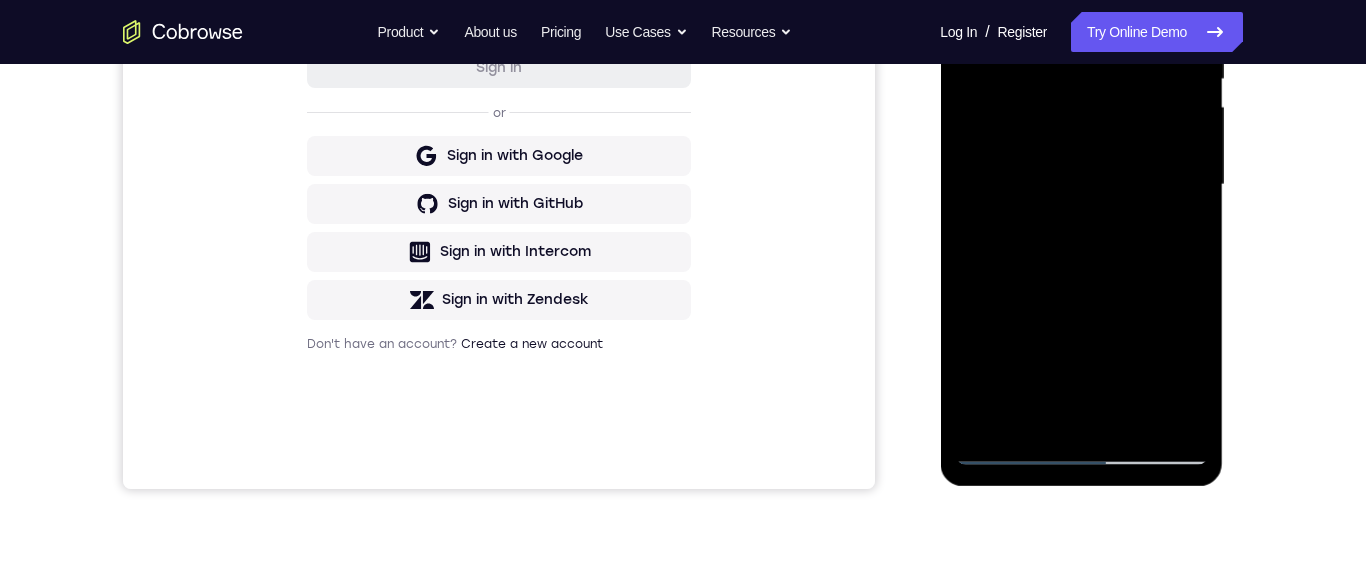 click at bounding box center [1081, 185] 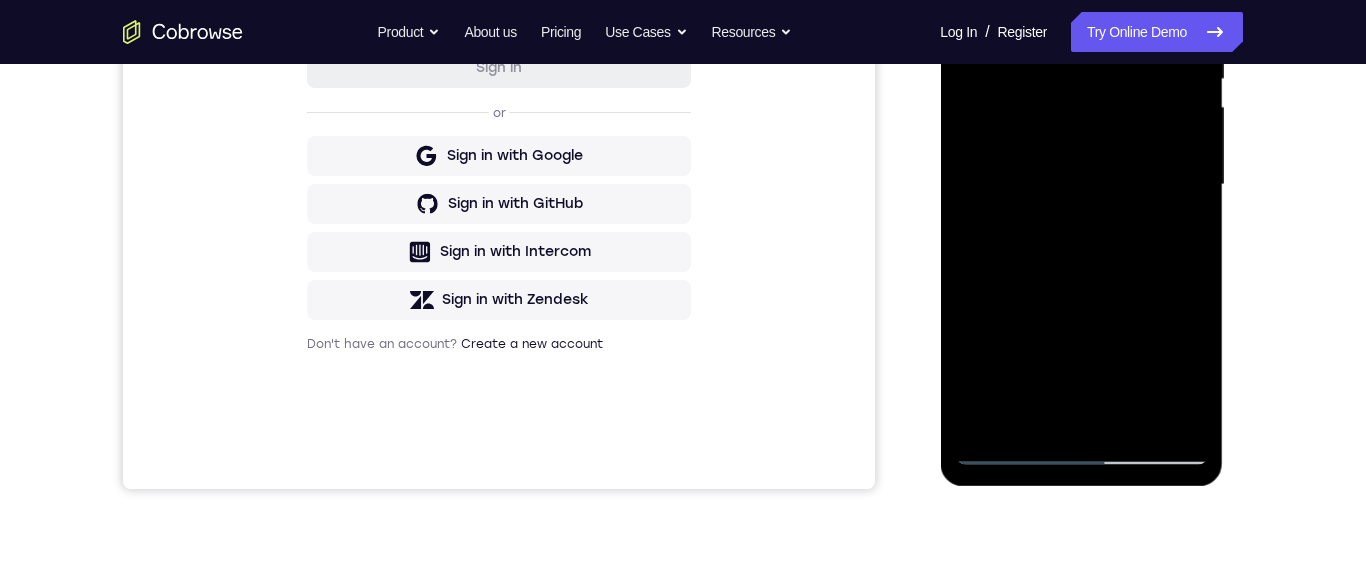 click at bounding box center (1081, 185) 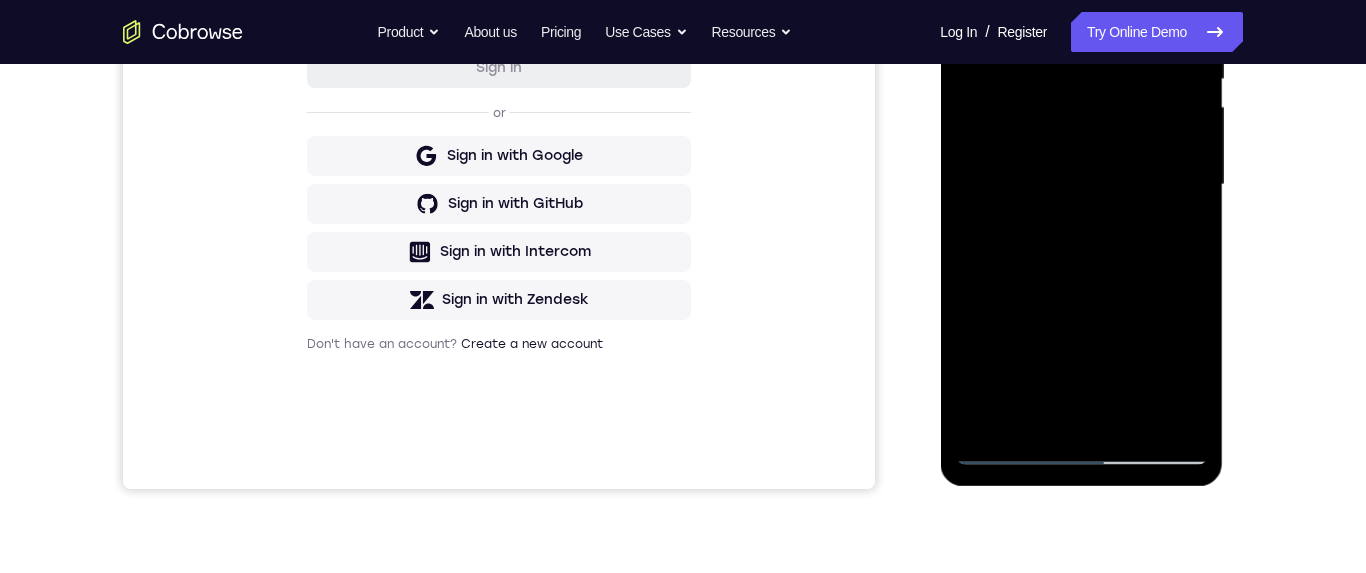click at bounding box center [1081, 185] 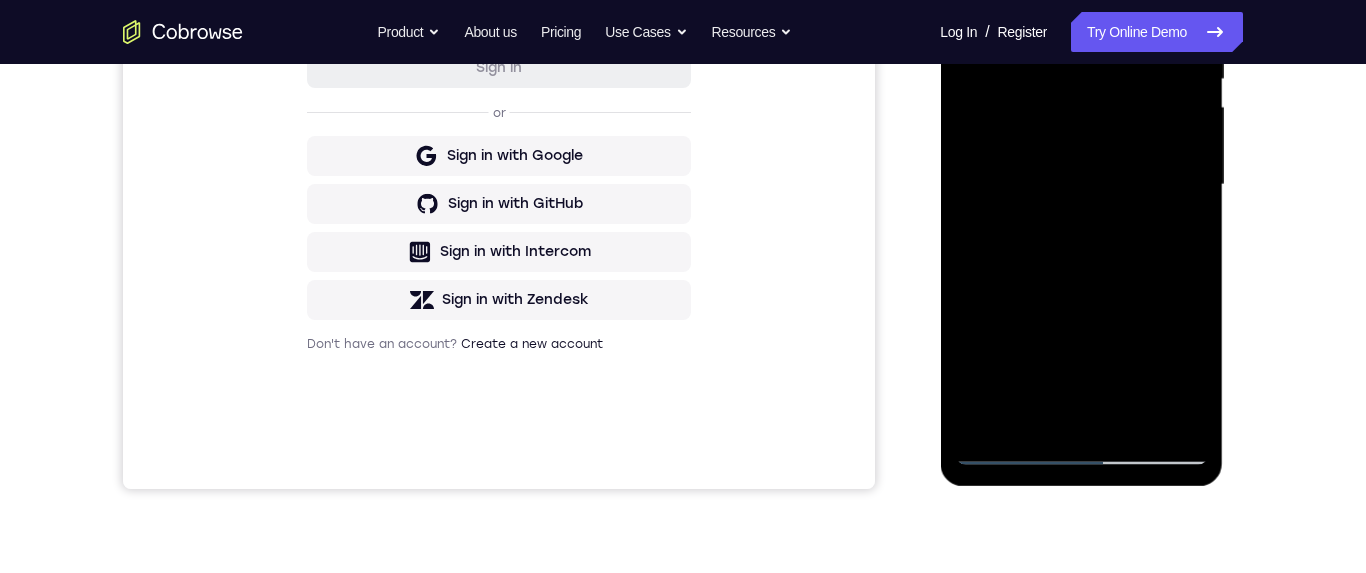 click at bounding box center (1081, 188) 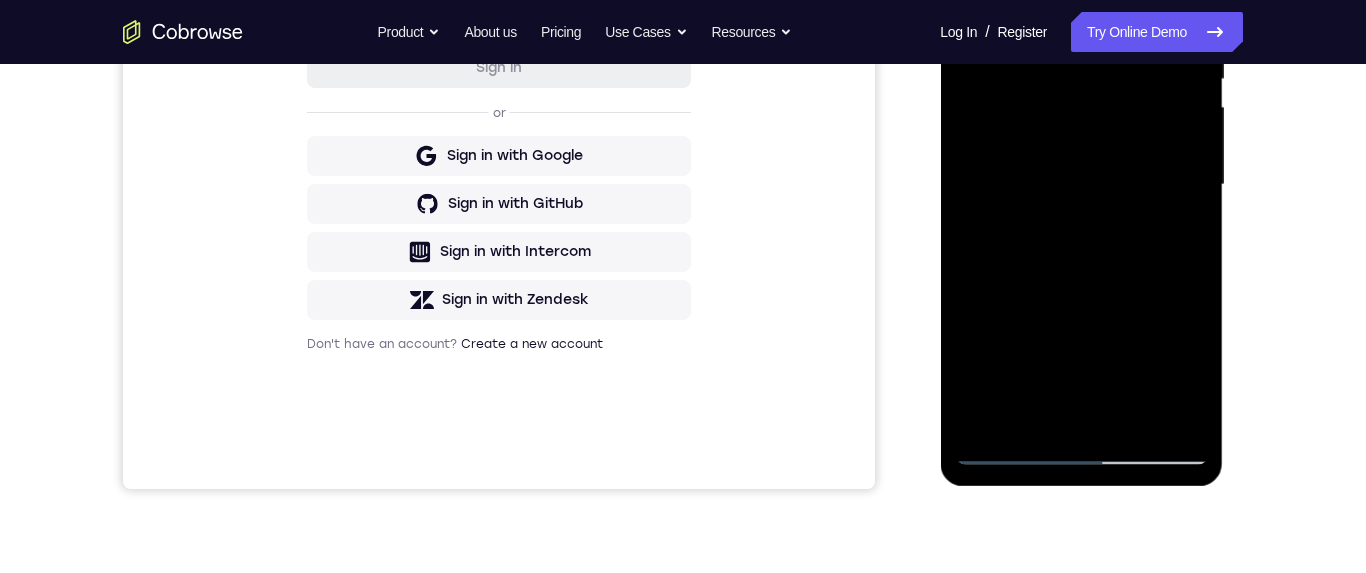 click at bounding box center [1081, 185] 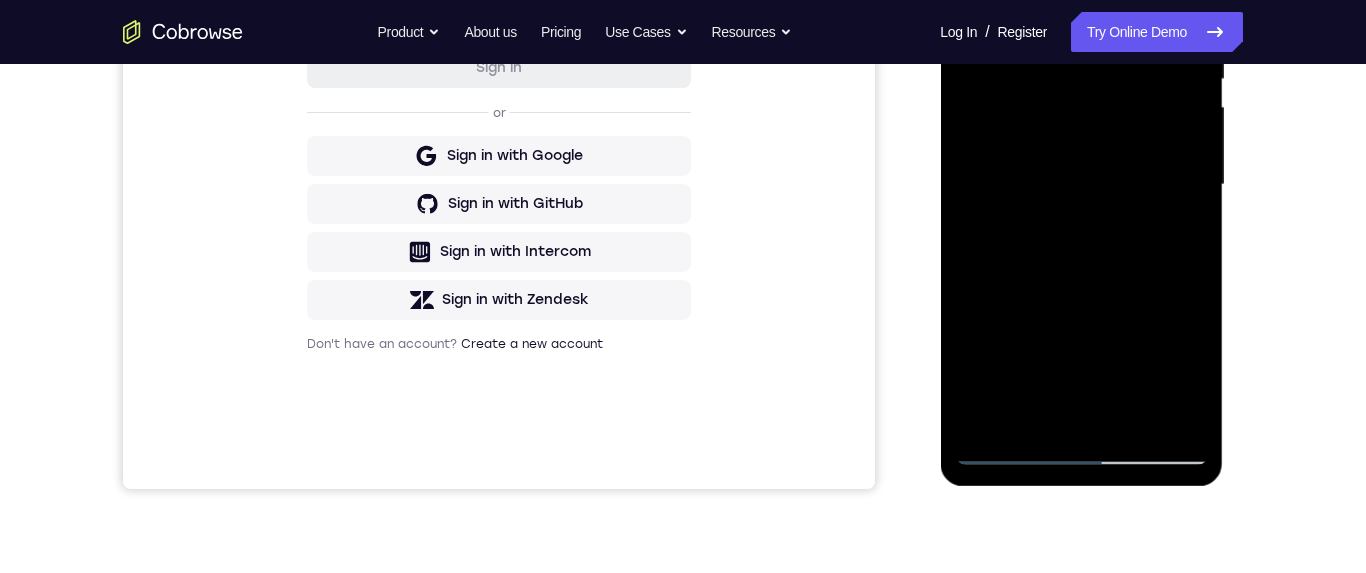 click at bounding box center [1081, 185] 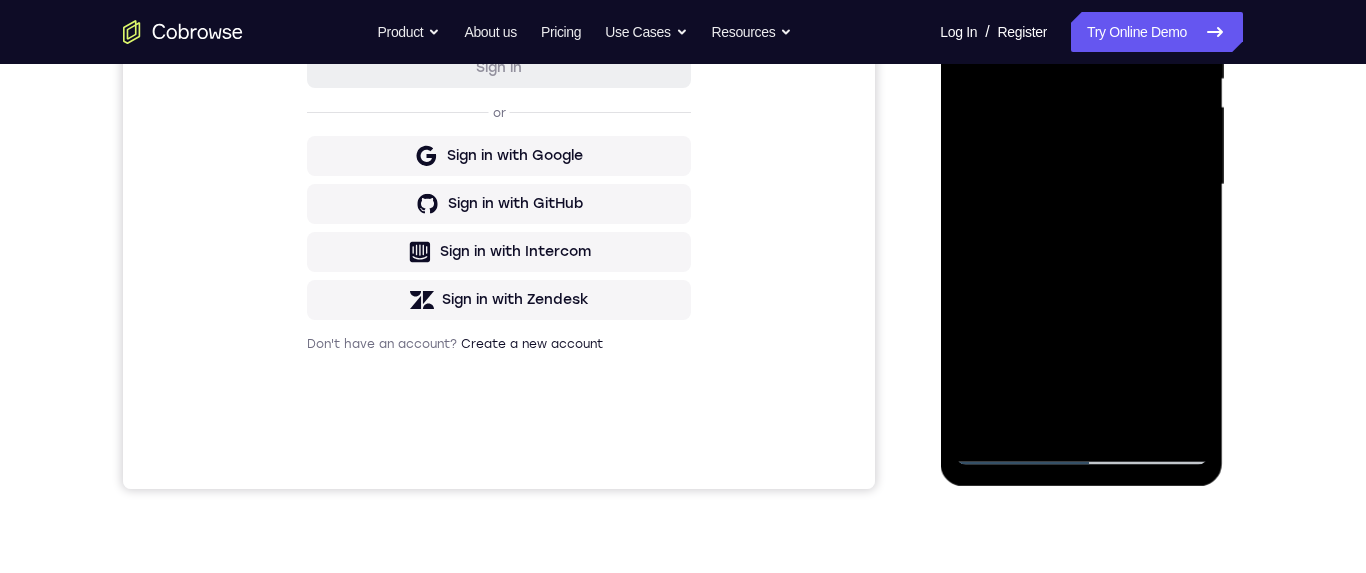 click at bounding box center (1081, 185) 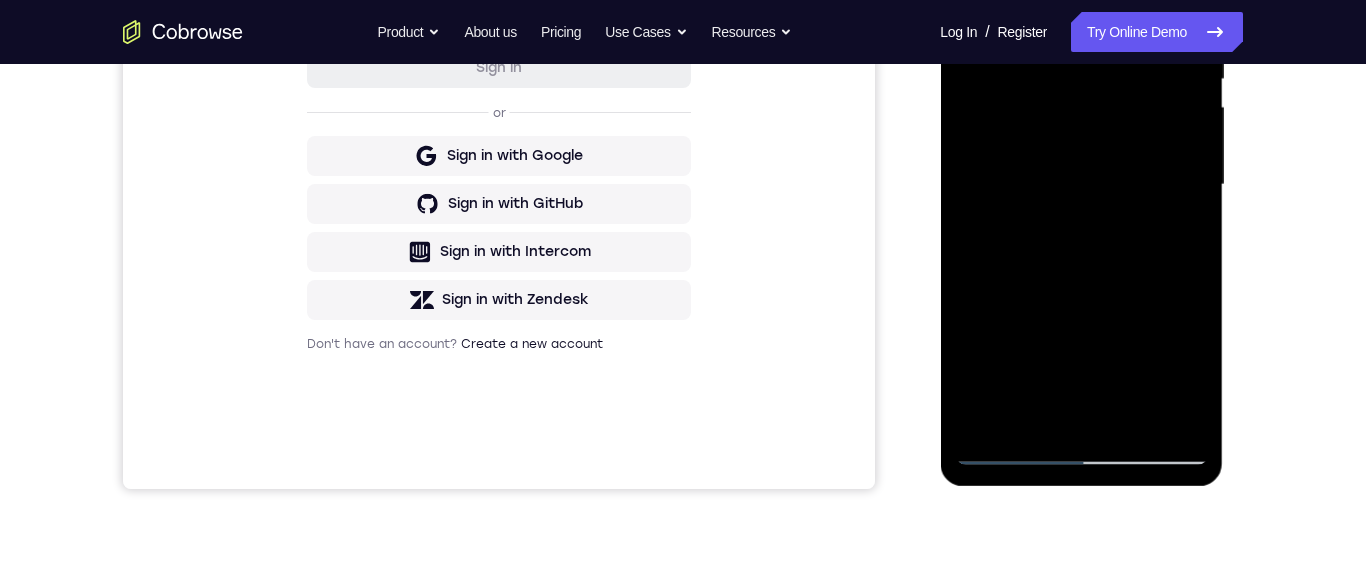click at bounding box center (1081, 185) 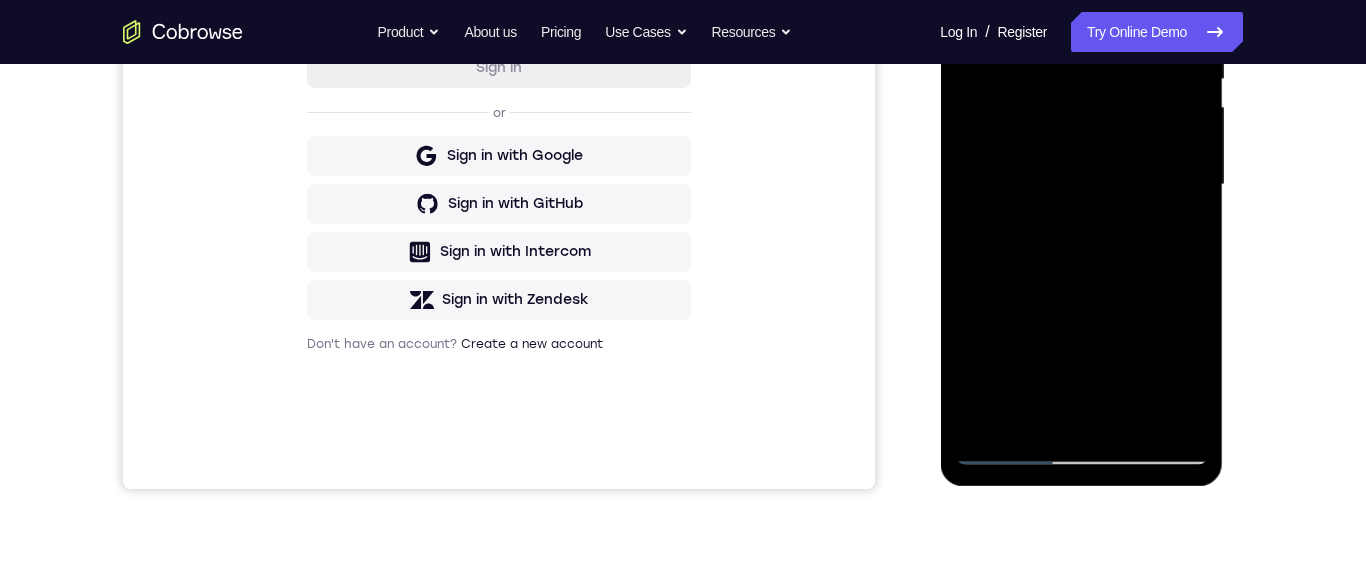 click at bounding box center [1081, 185] 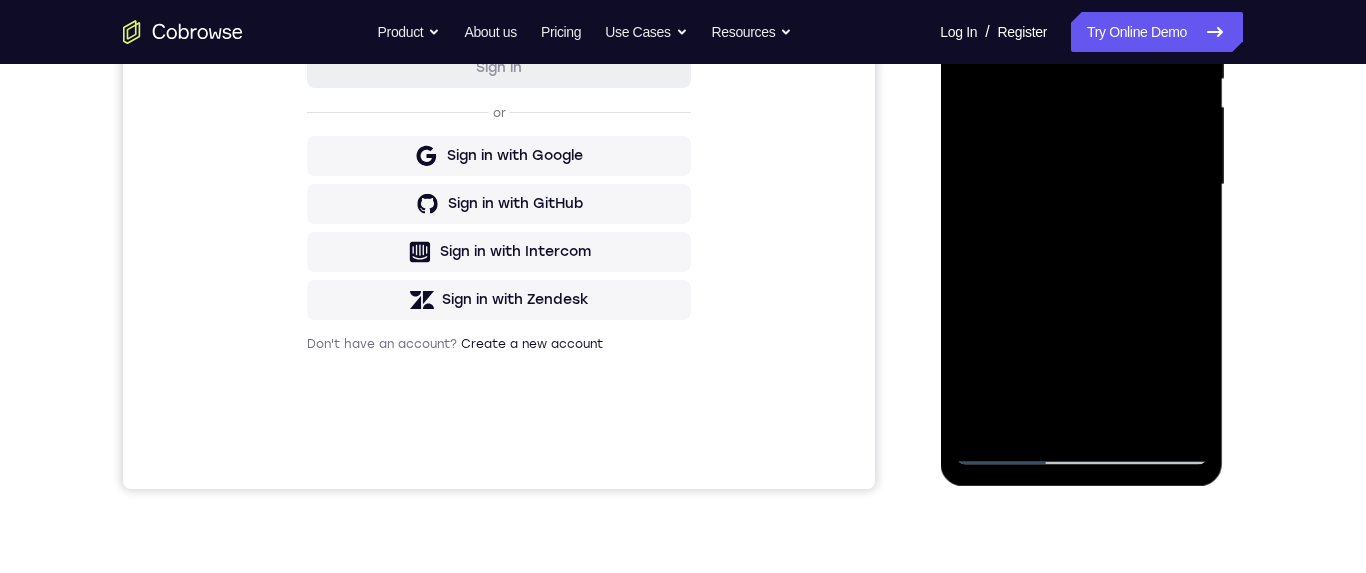 click at bounding box center [1081, 185] 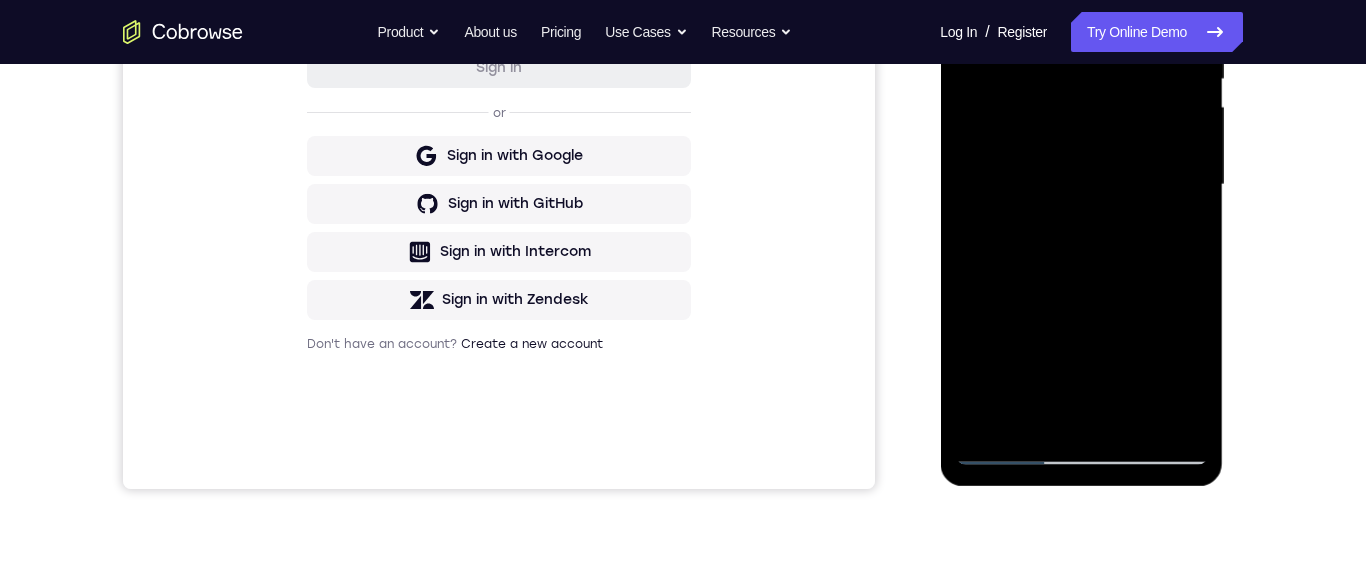 click at bounding box center [1081, 185] 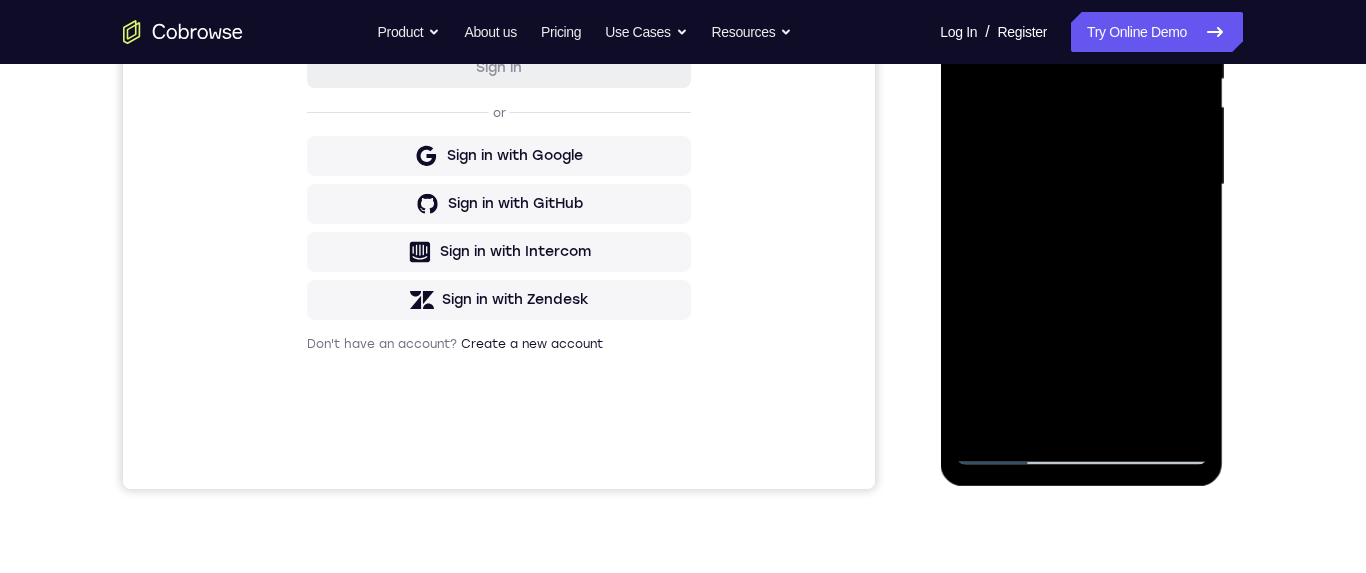 click at bounding box center [1081, 185] 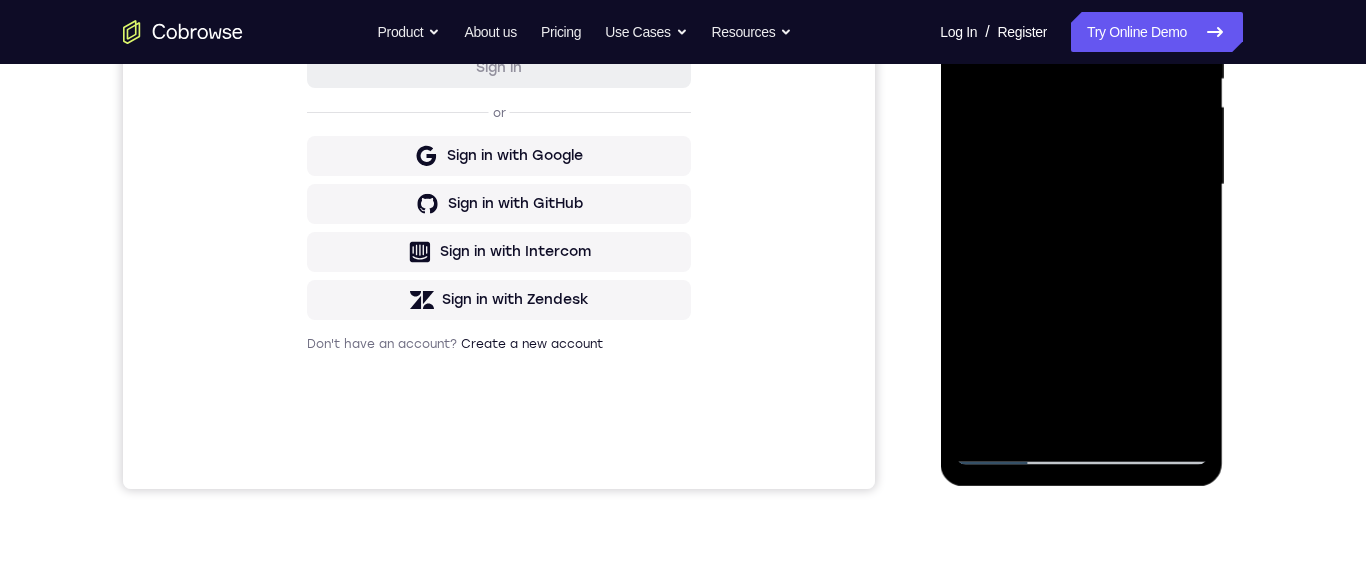scroll, scrollTop: 290, scrollLeft: 0, axis: vertical 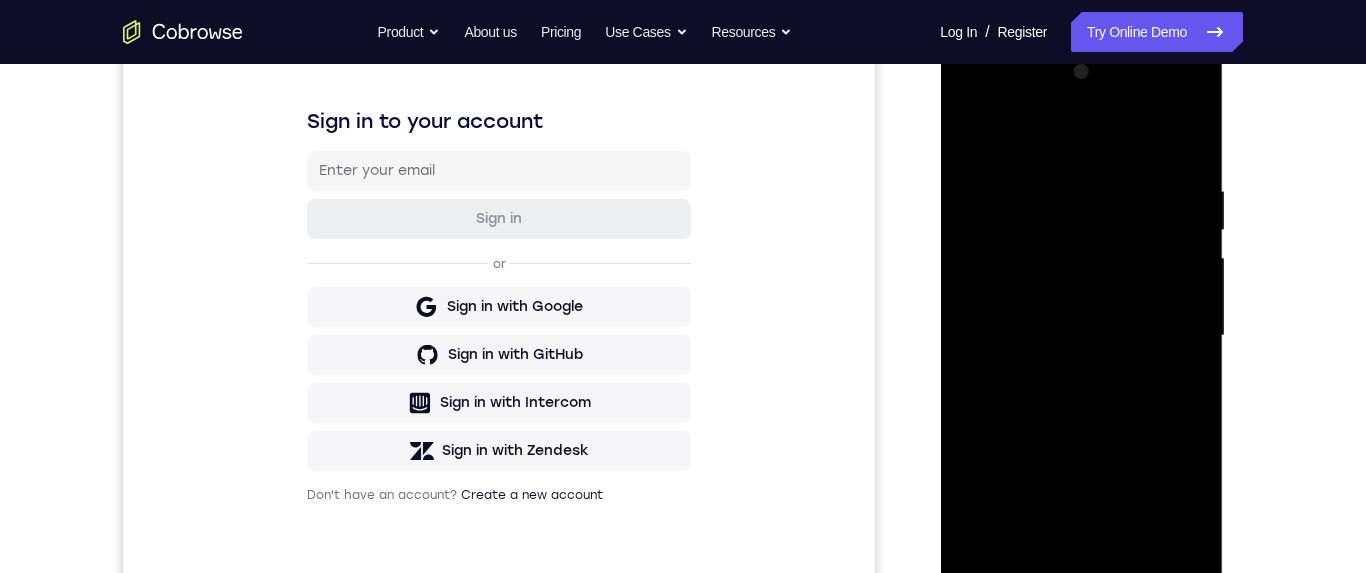 click at bounding box center [1081, 336] 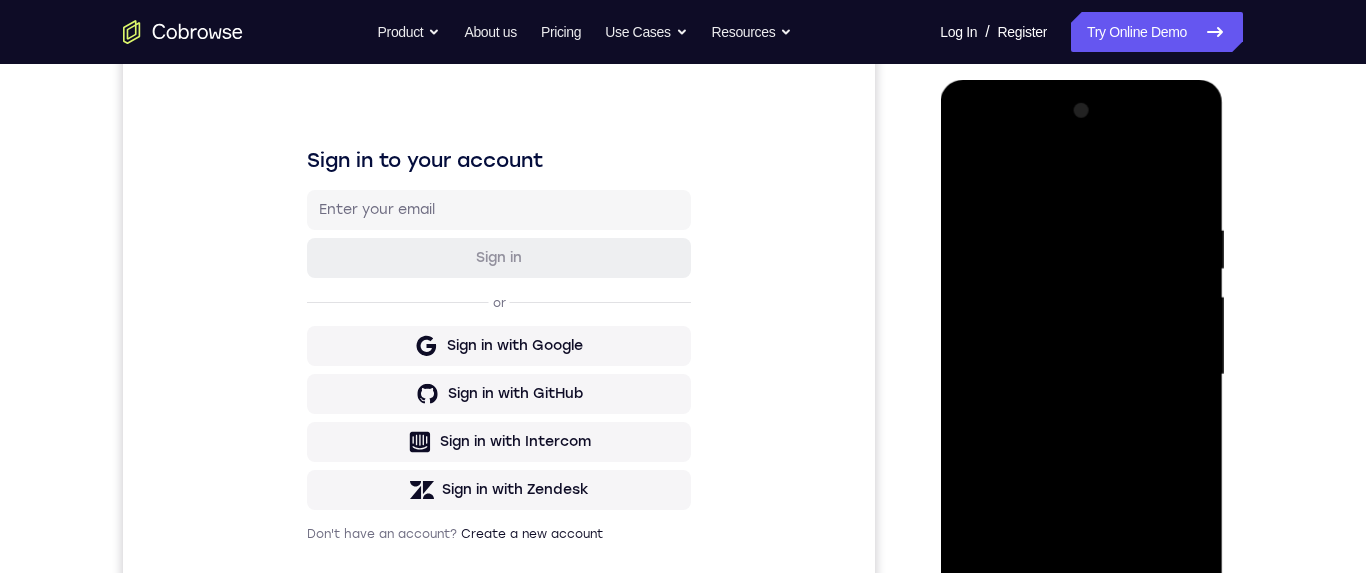 scroll, scrollTop: 378, scrollLeft: 0, axis: vertical 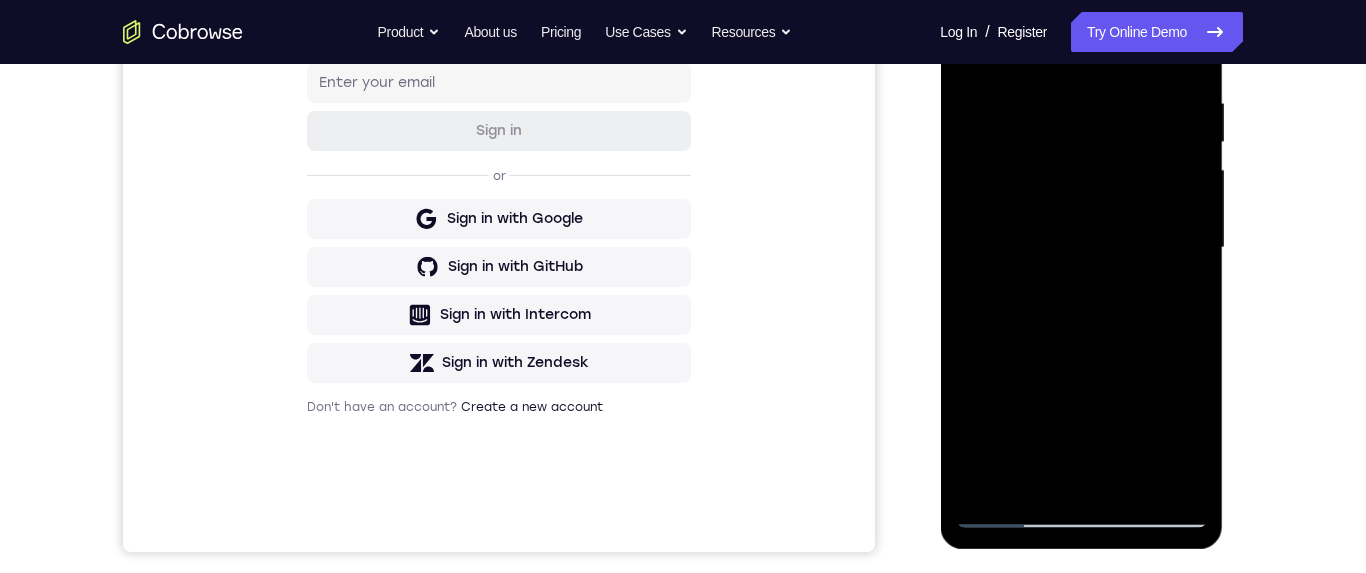 click at bounding box center [1081, 248] 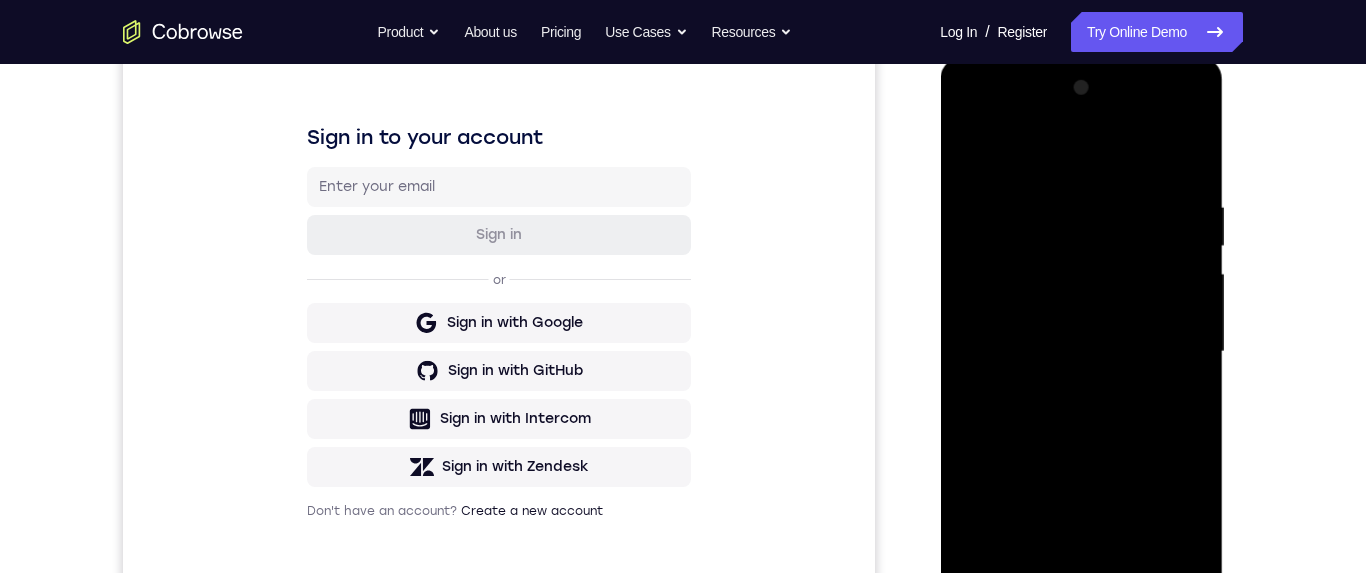 click at bounding box center (1081, 352) 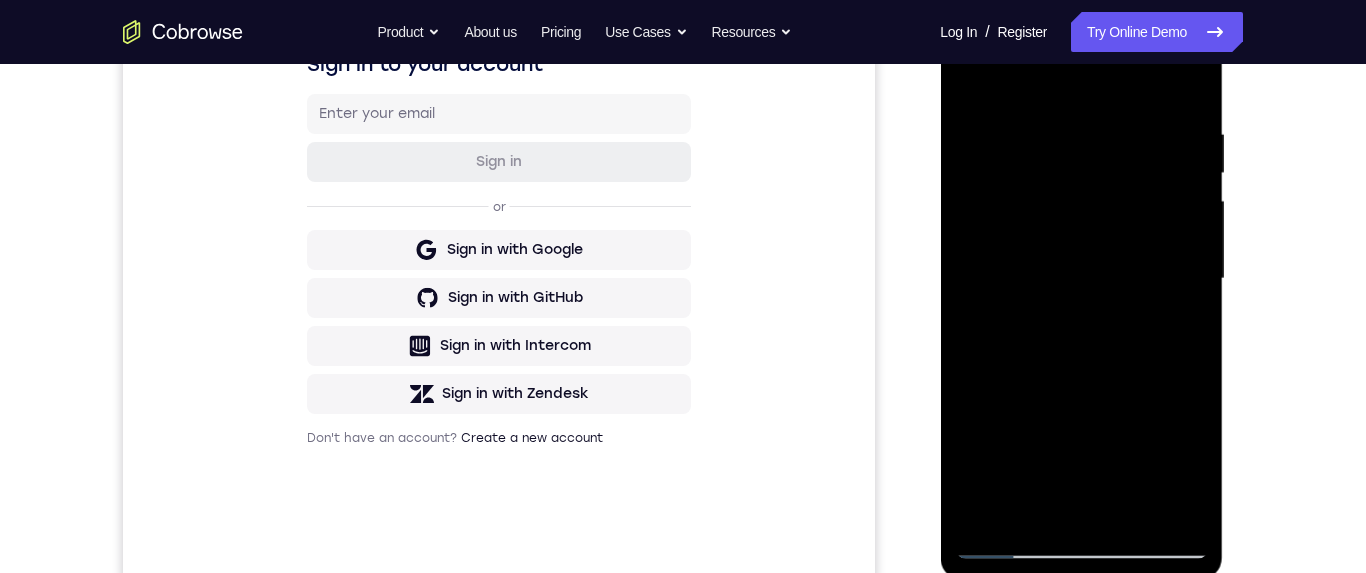 click at bounding box center (1081, 279) 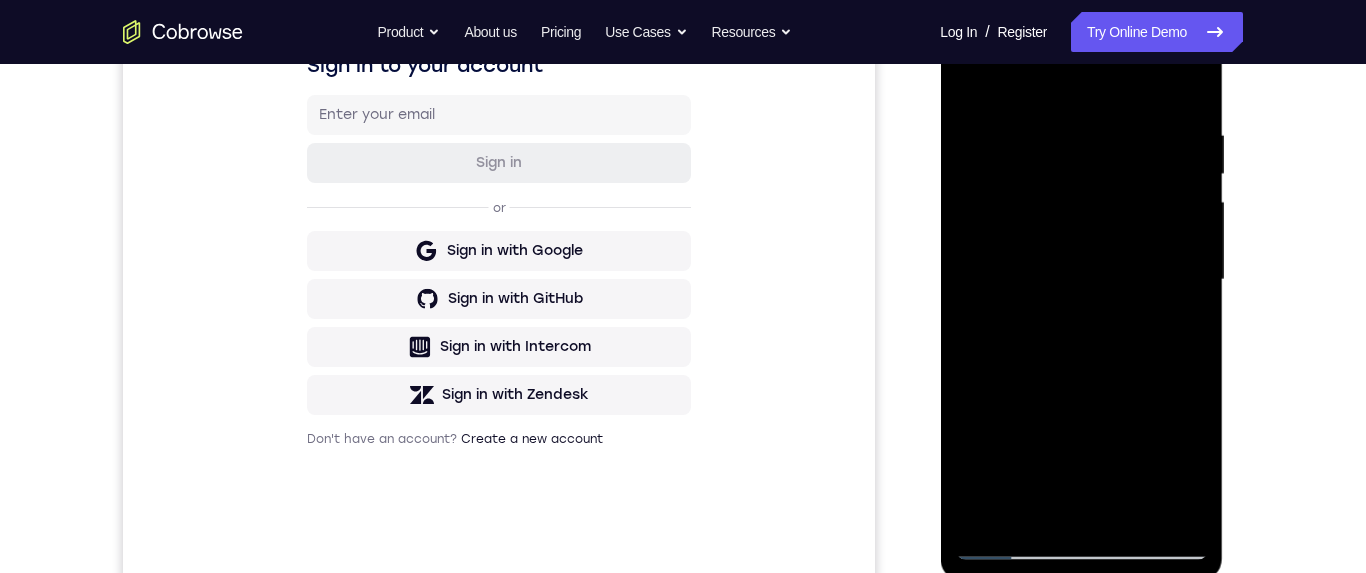 click at bounding box center (1081, 280) 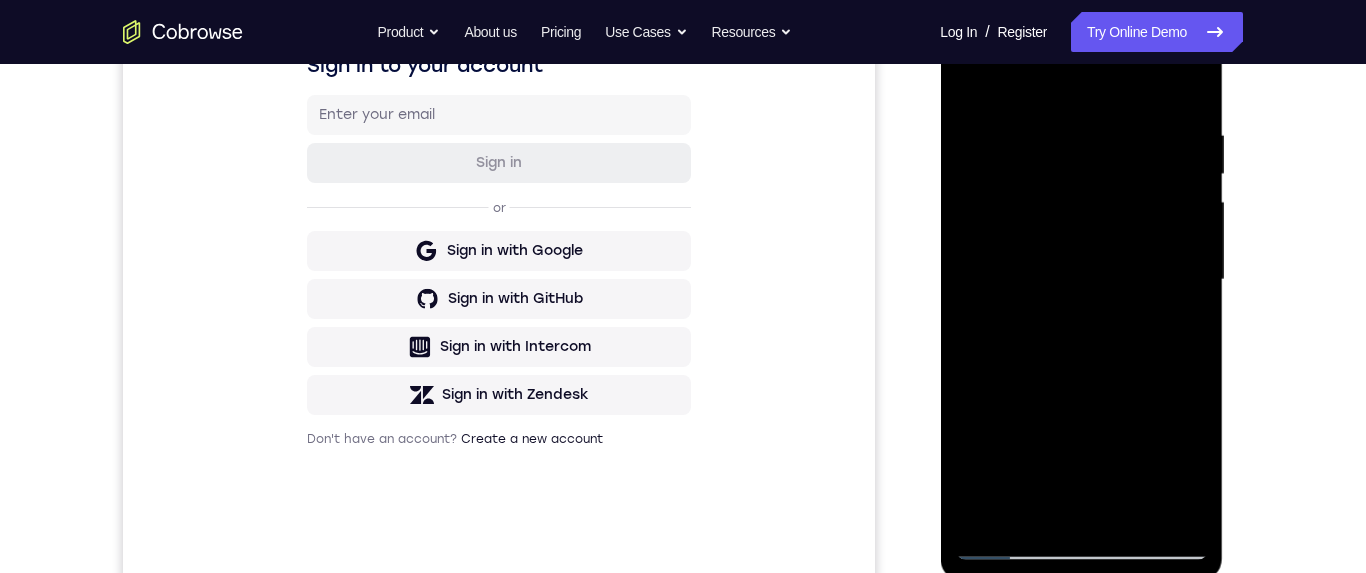 click at bounding box center (1081, 280) 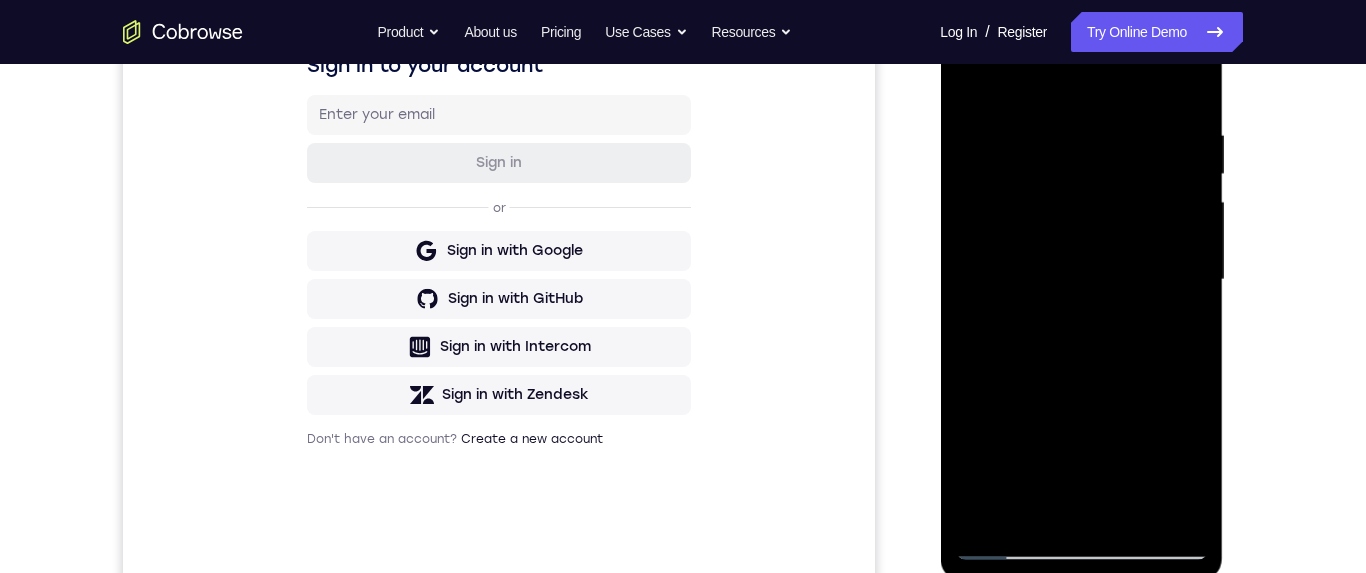 click at bounding box center (1081, 280) 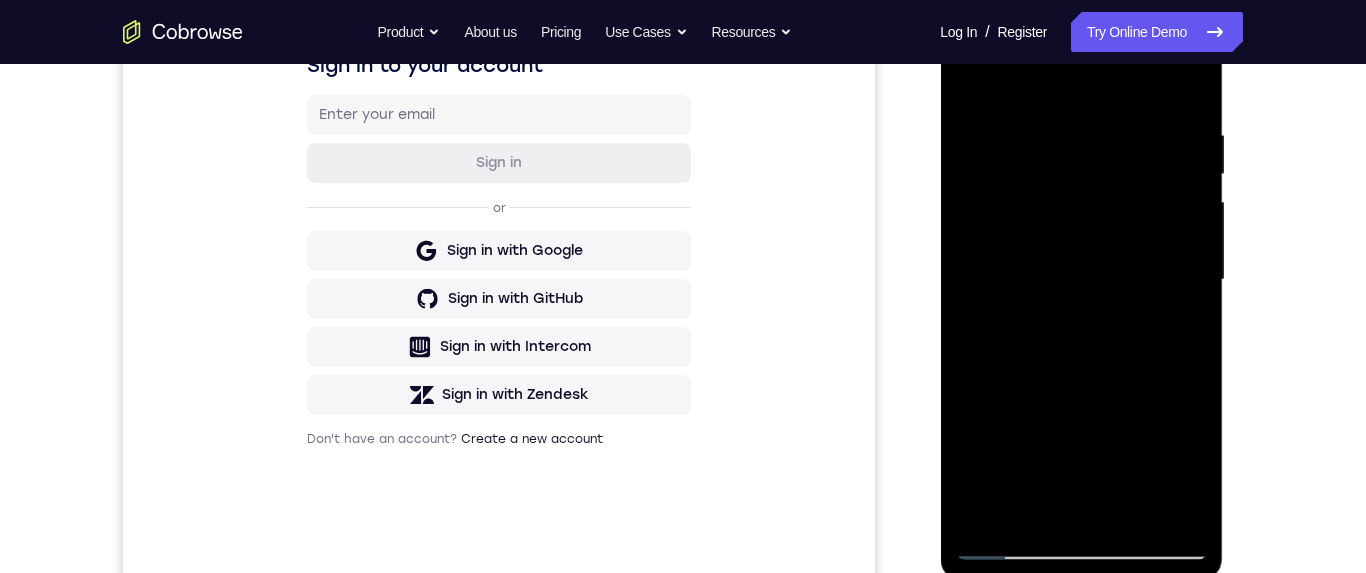click at bounding box center [1081, 280] 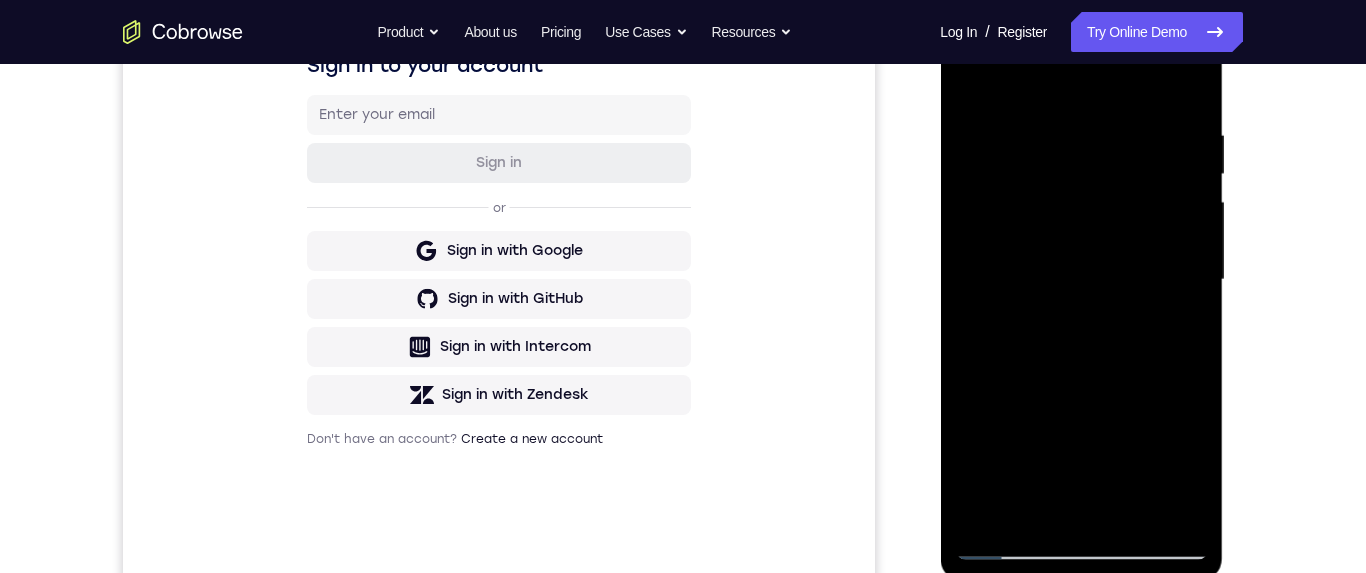 click at bounding box center (1081, 280) 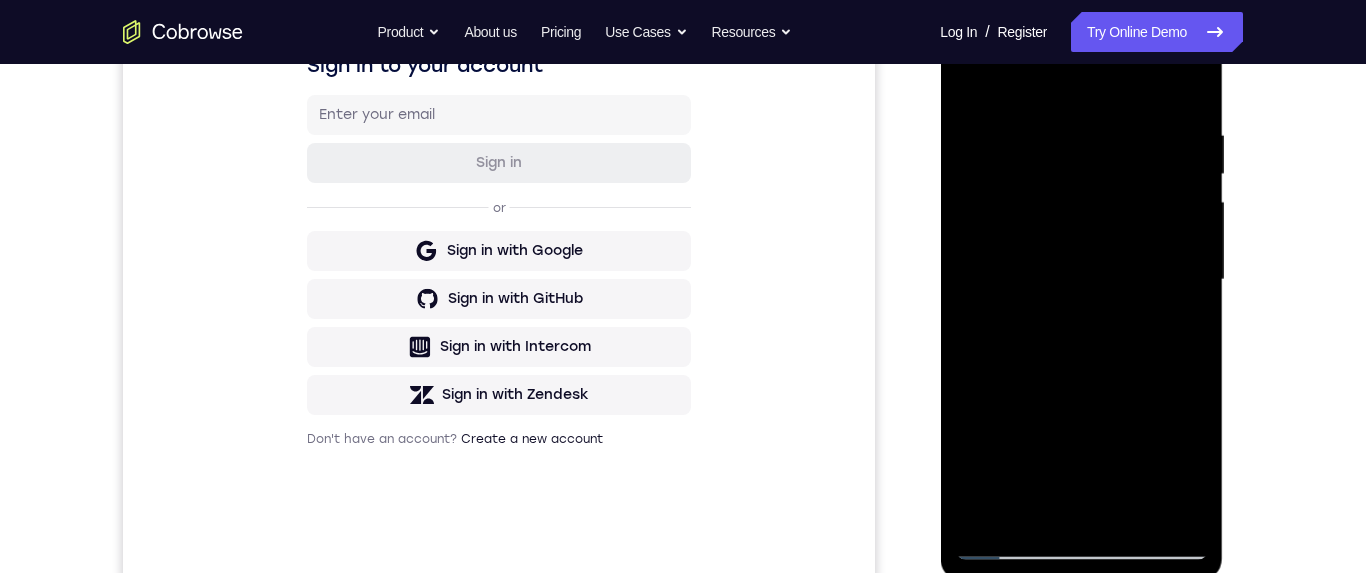 click at bounding box center (1081, 280) 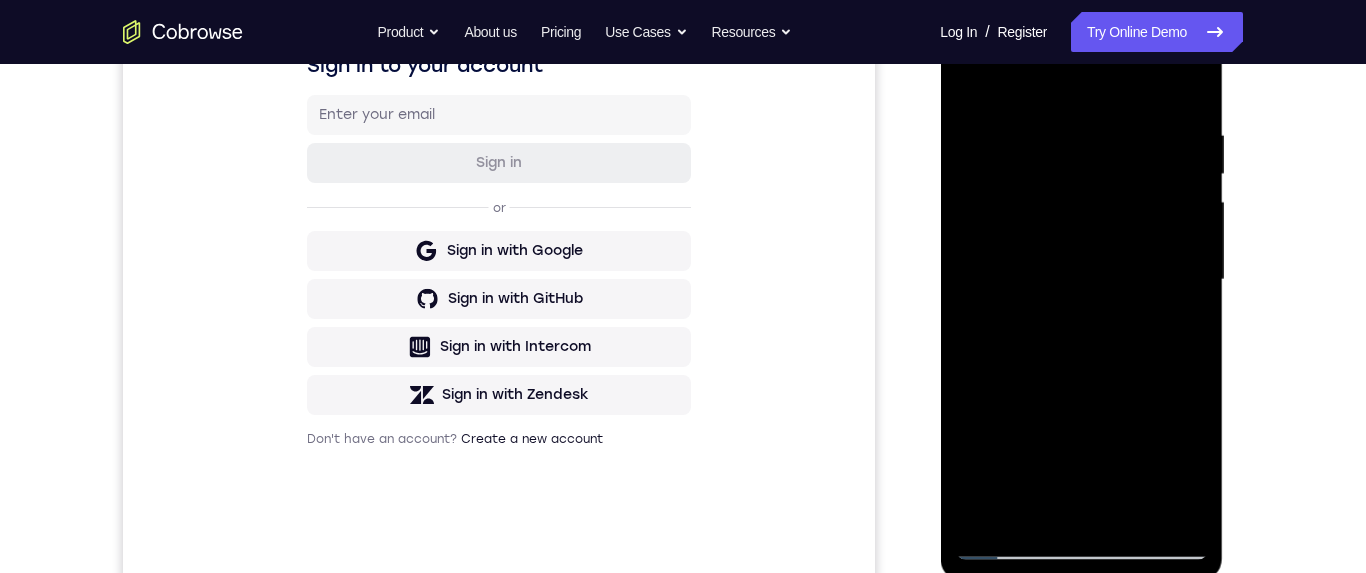 click at bounding box center [1081, 280] 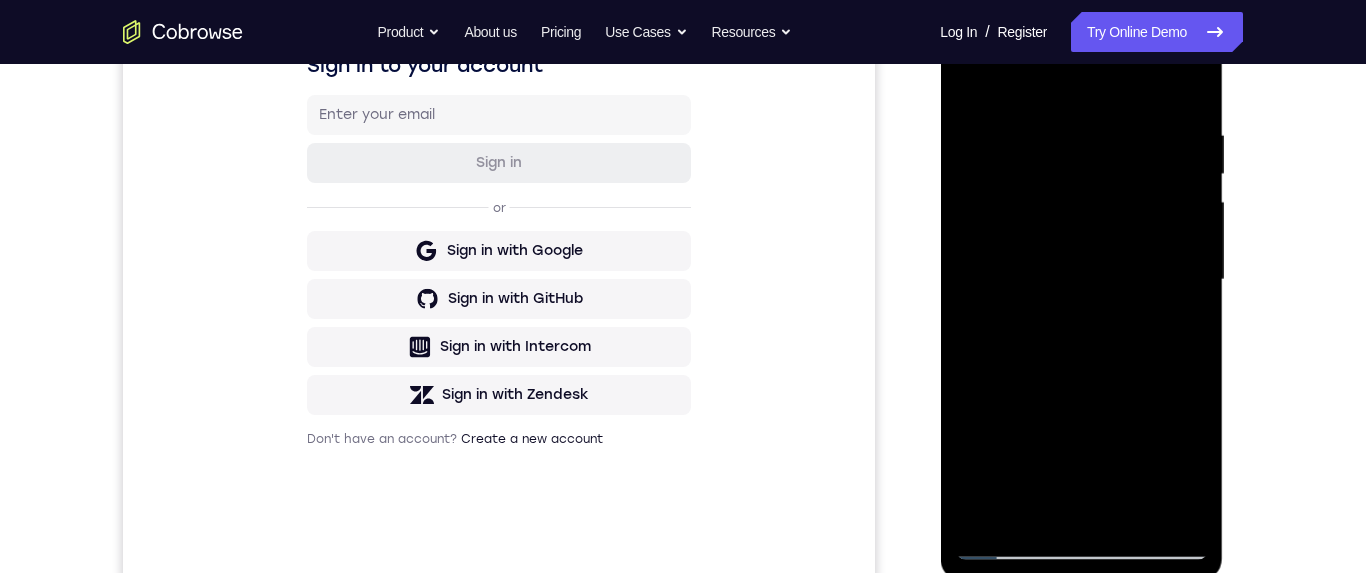 click at bounding box center [1081, 280] 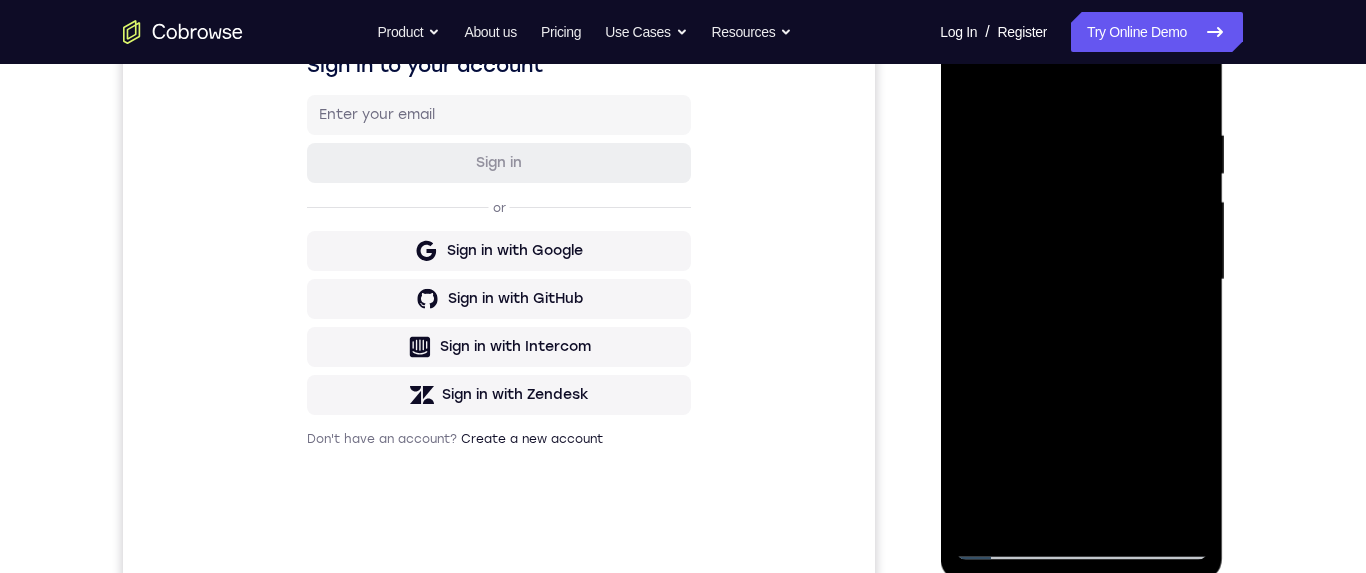 click at bounding box center (1081, 280) 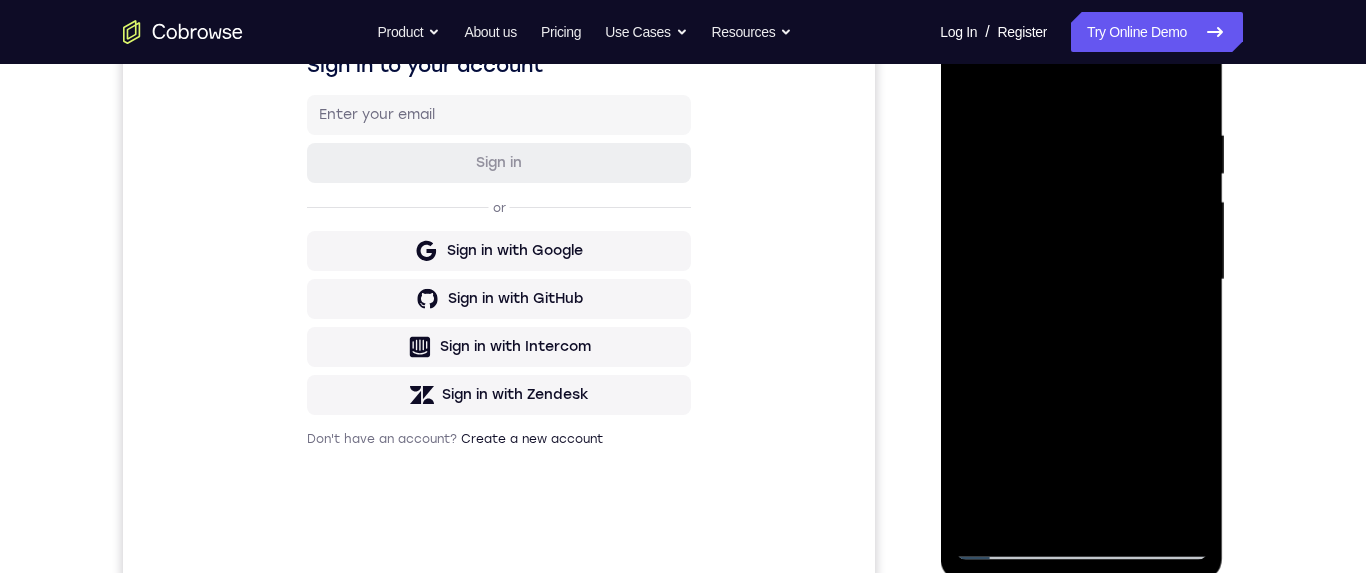 click at bounding box center [1081, 280] 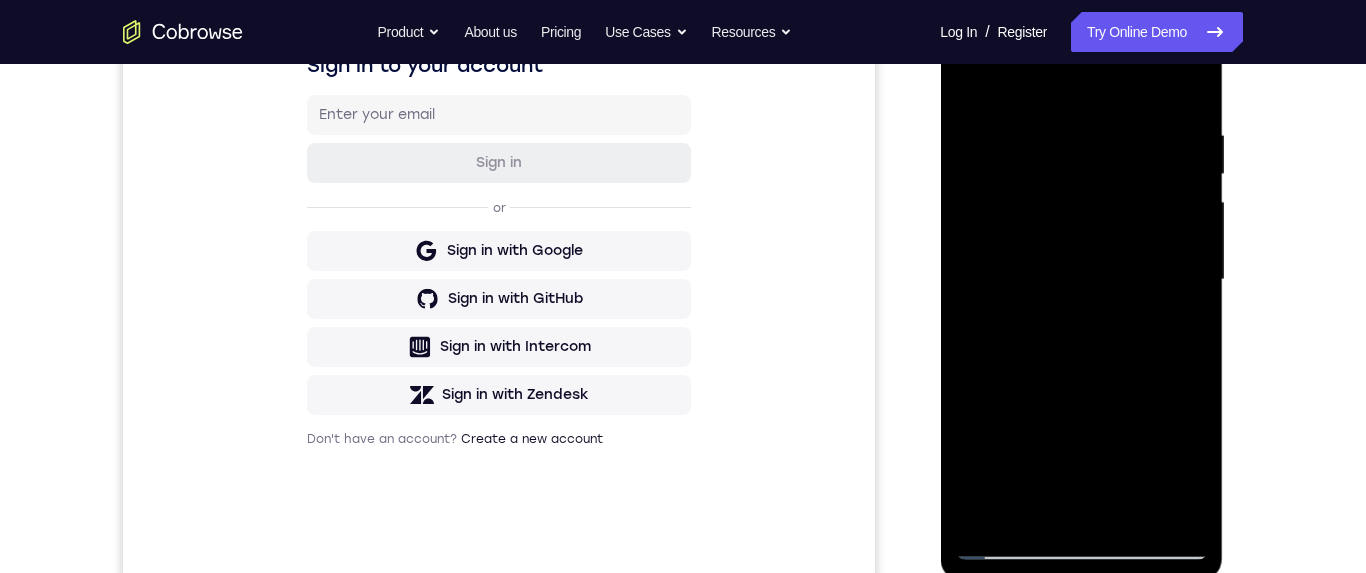 click at bounding box center [1081, 280] 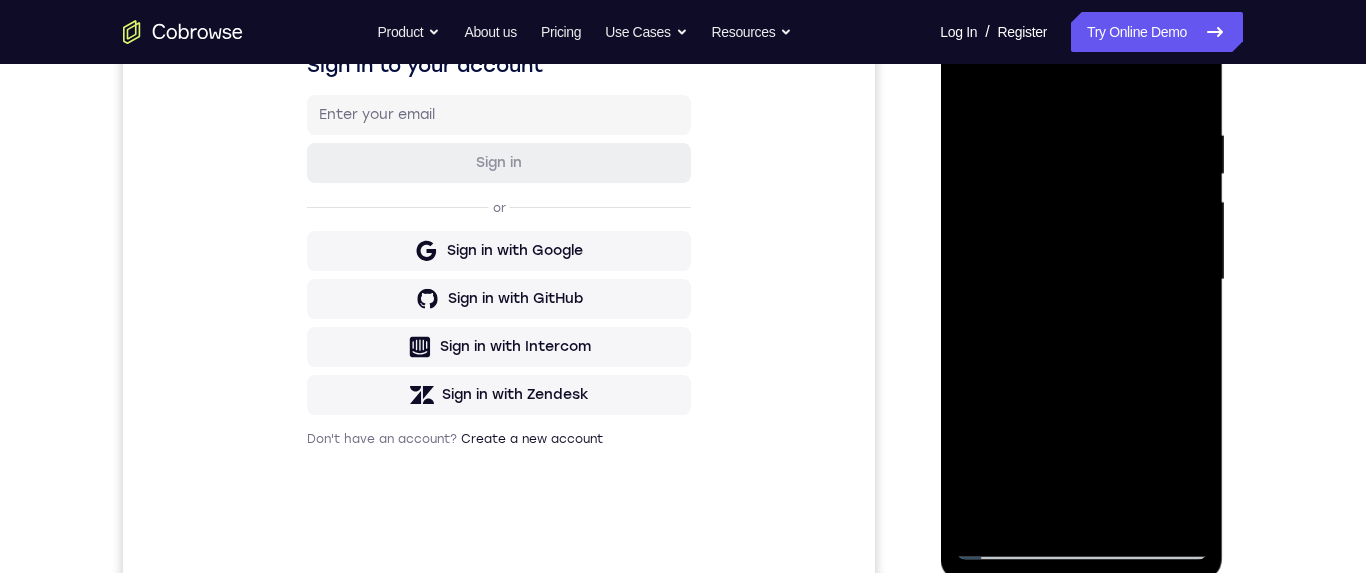 click at bounding box center (1081, 280) 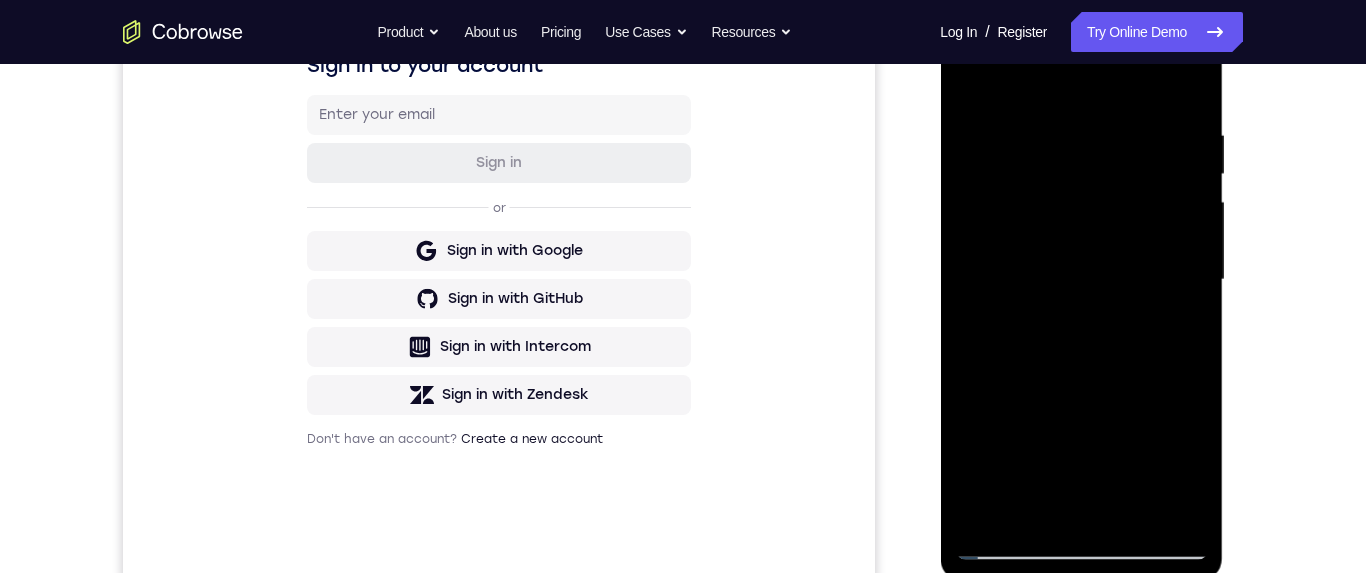 click at bounding box center (1081, 280) 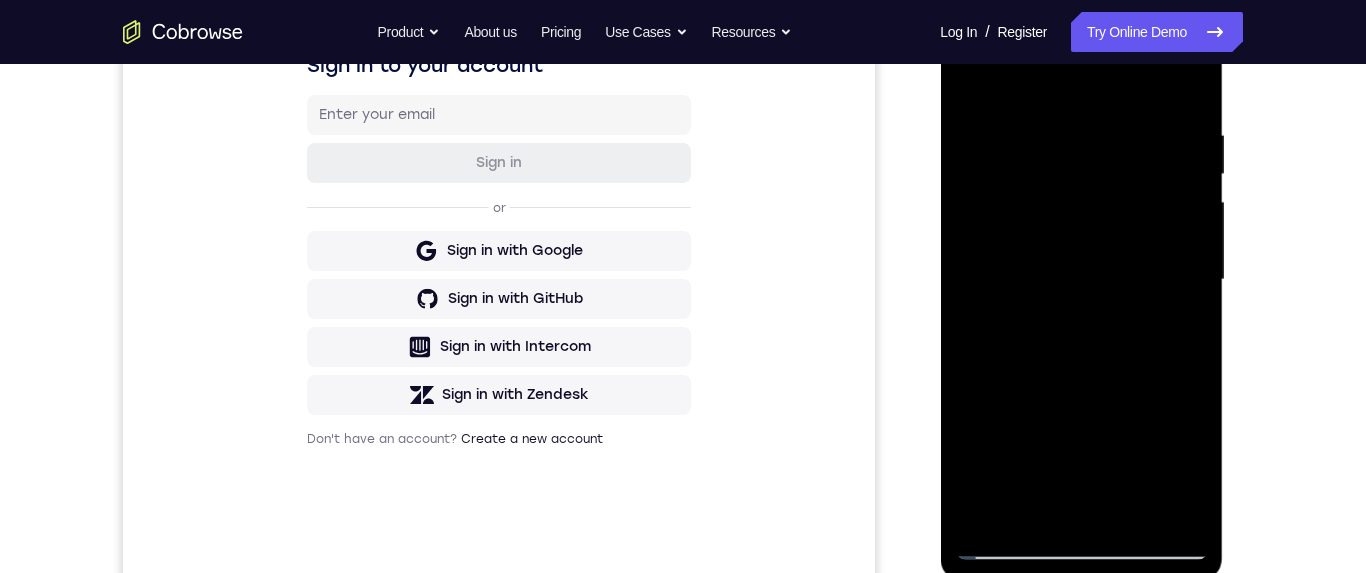 click at bounding box center [1081, 280] 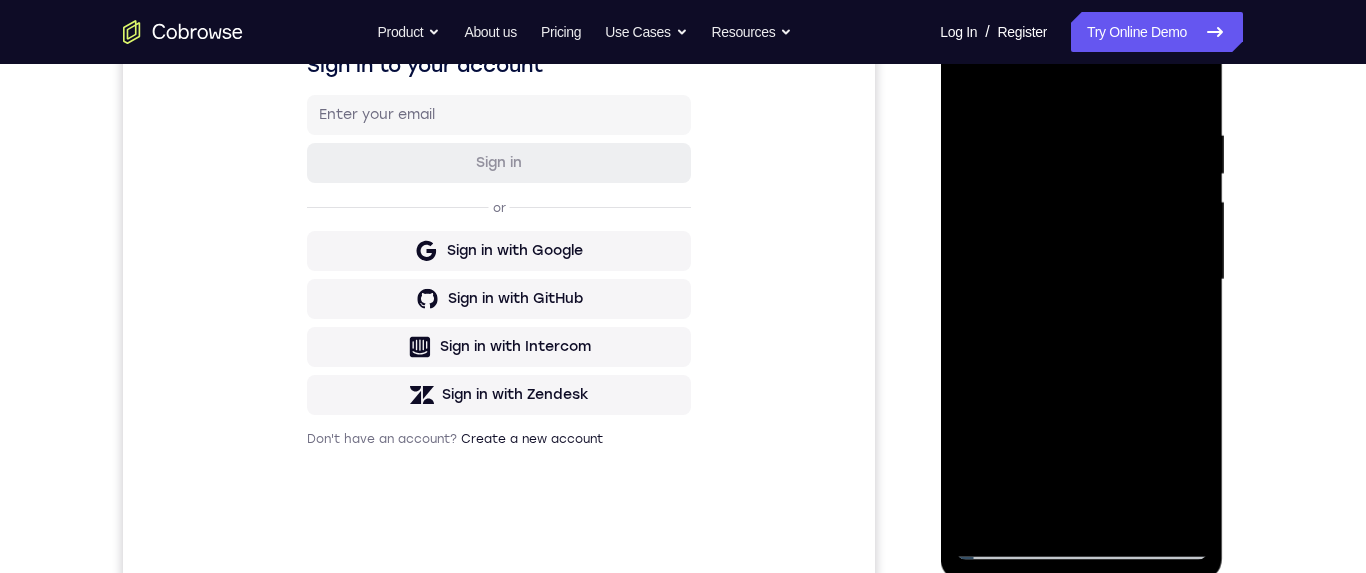 click at bounding box center [1081, 280] 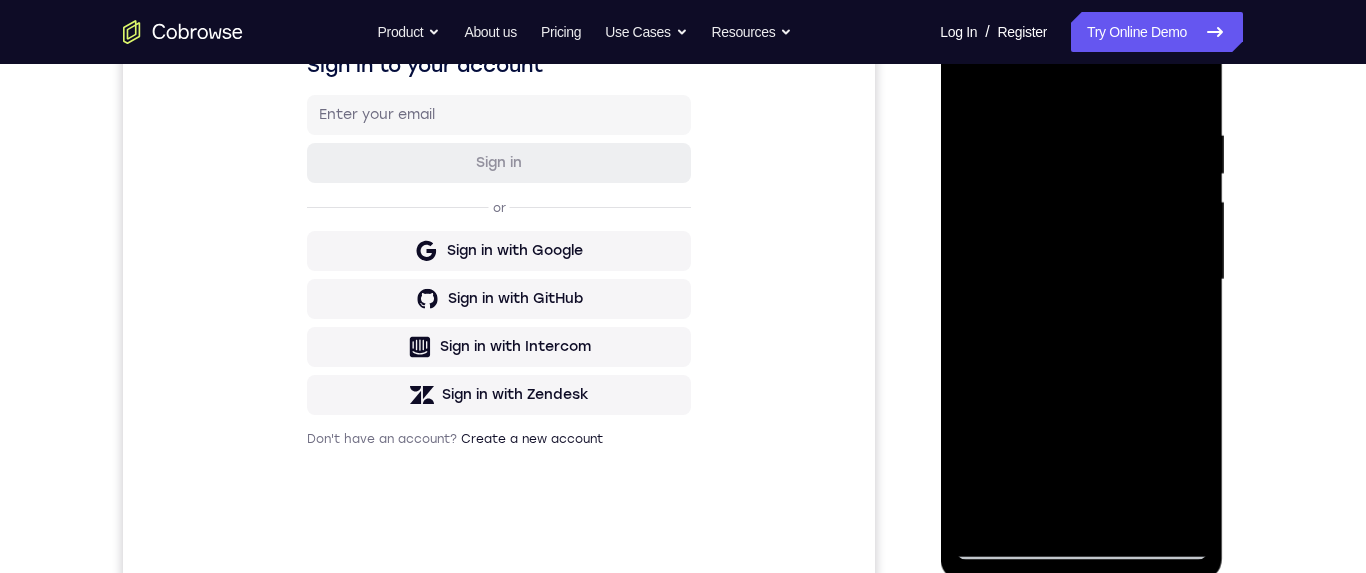 click at bounding box center [1081, 280] 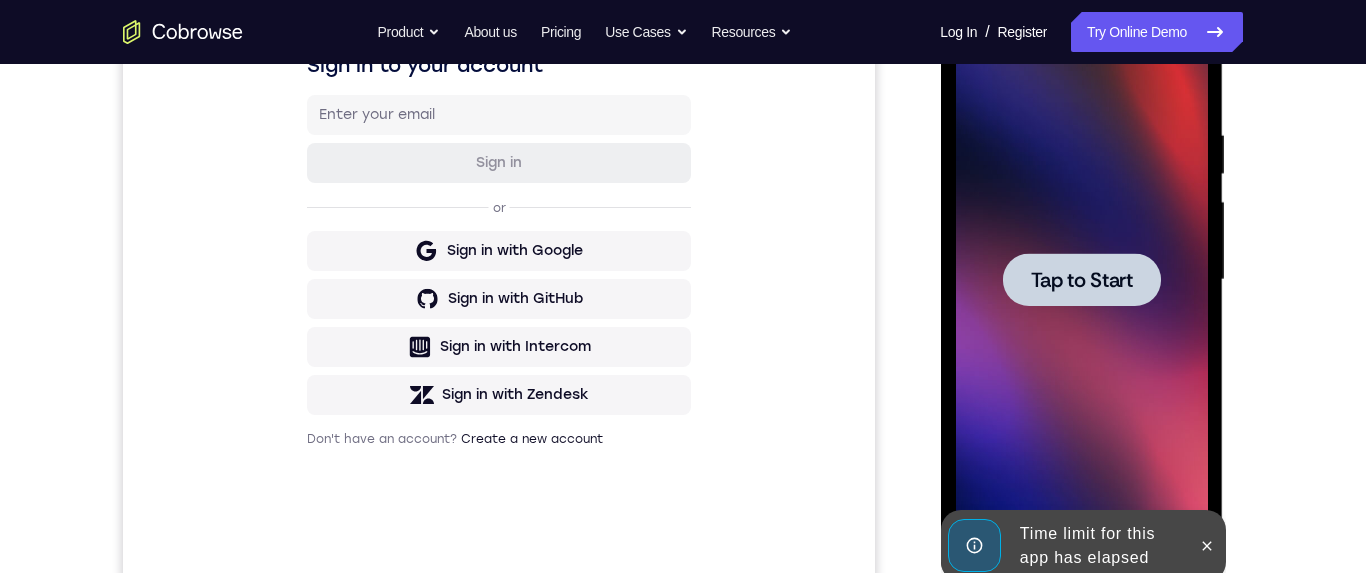 scroll, scrollTop: 451, scrollLeft: 0, axis: vertical 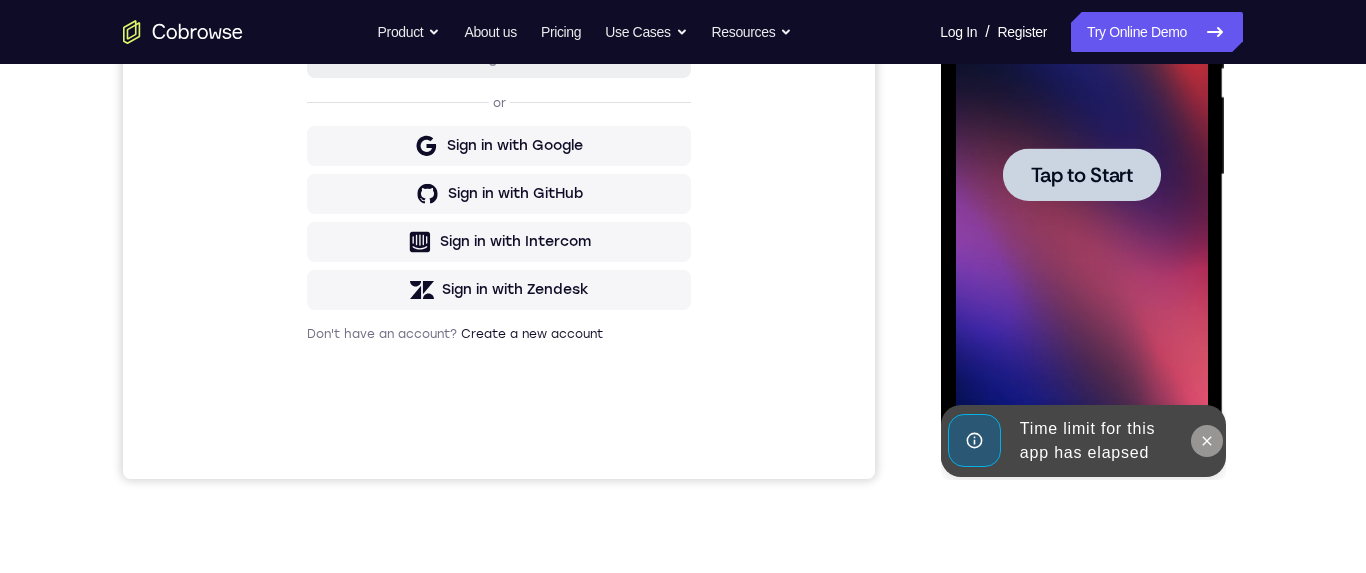 click 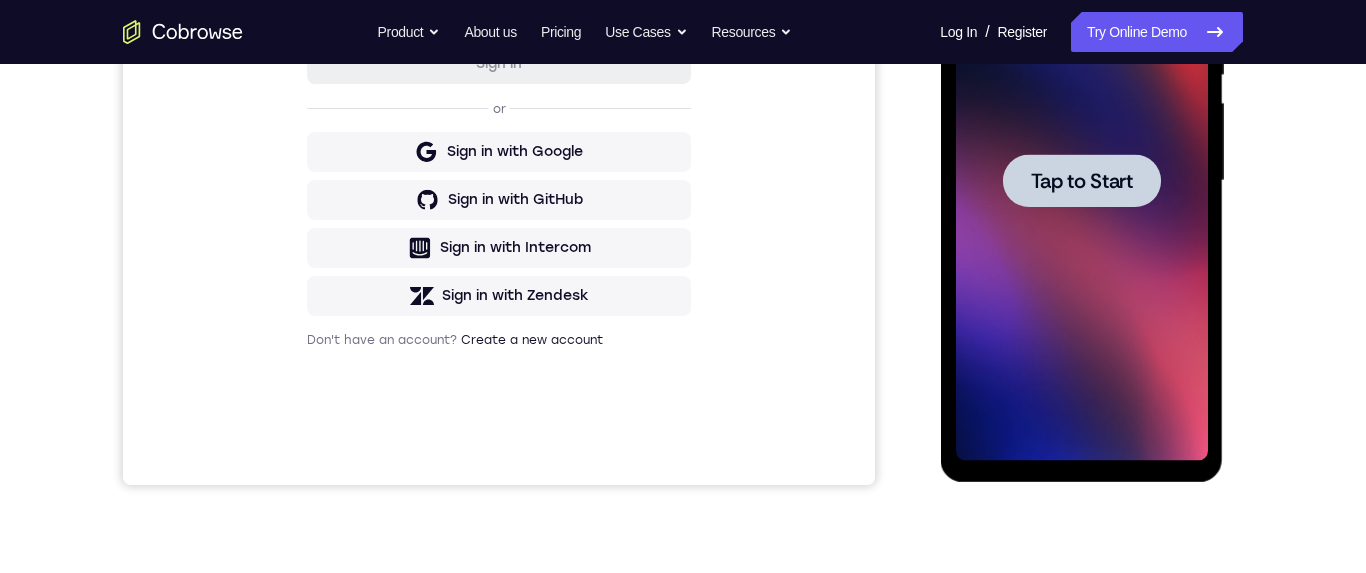 click at bounding box center (1081, 180) 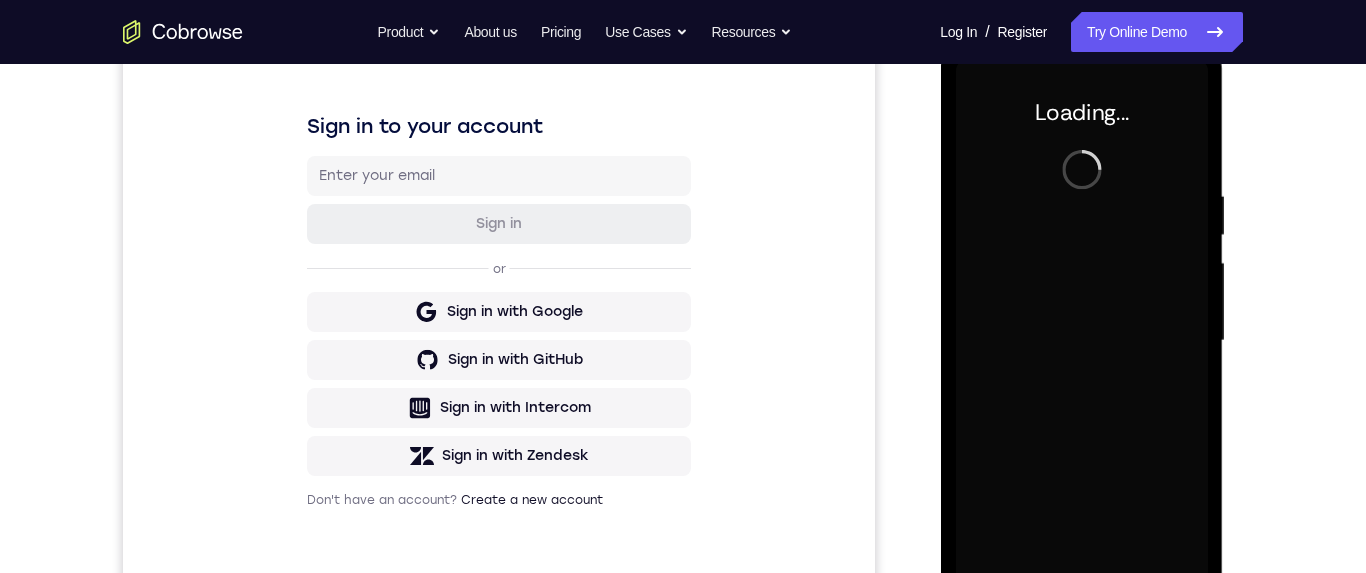 scroll, scrollTop: 214, scrollLeft: 0, axis: vertical 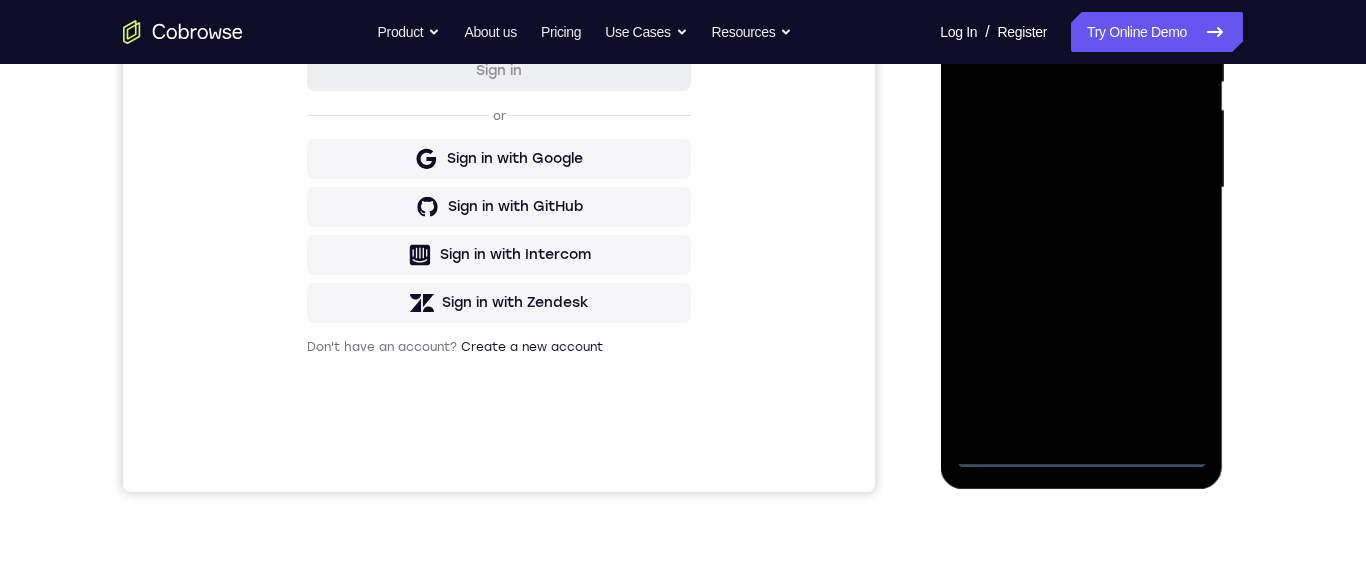 click at bounding box center [1081, 188] 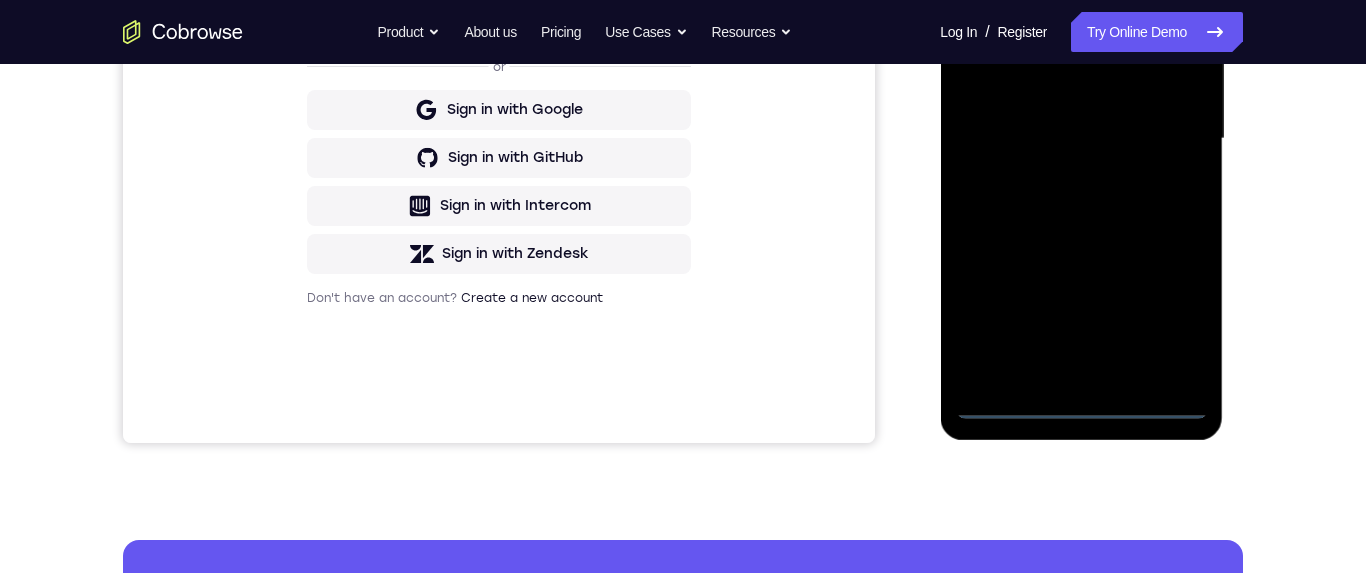 click at bounding box center (1081, 139) 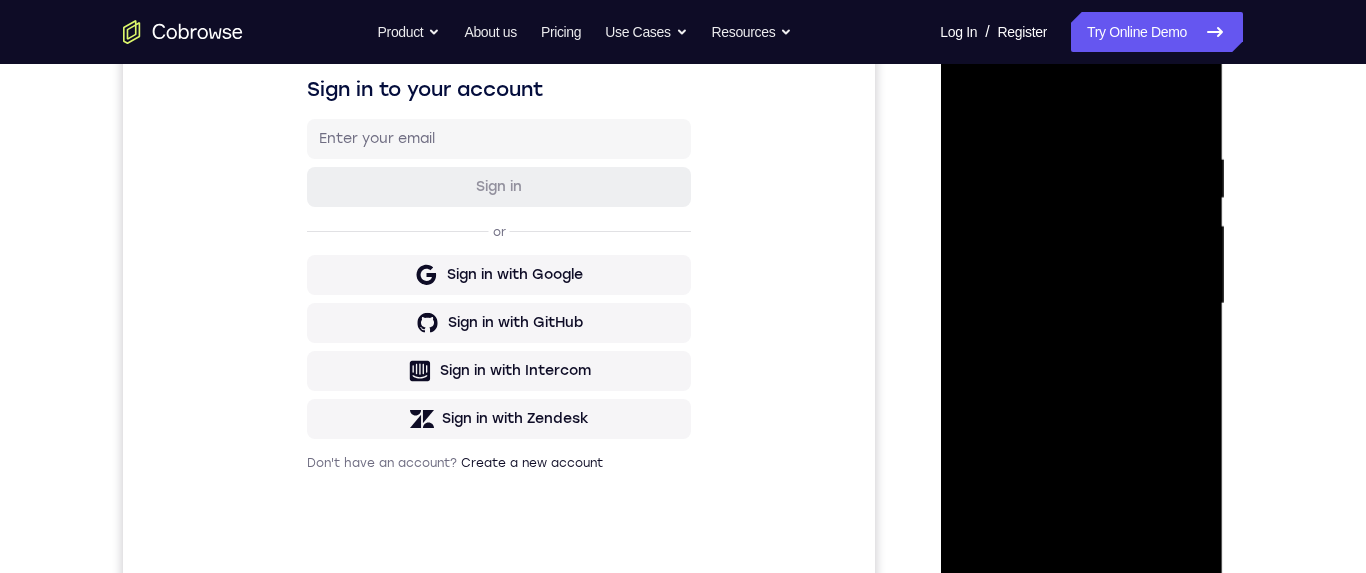 scroll, scrollTop: 228, scrollLeft: 0, axis: vertical 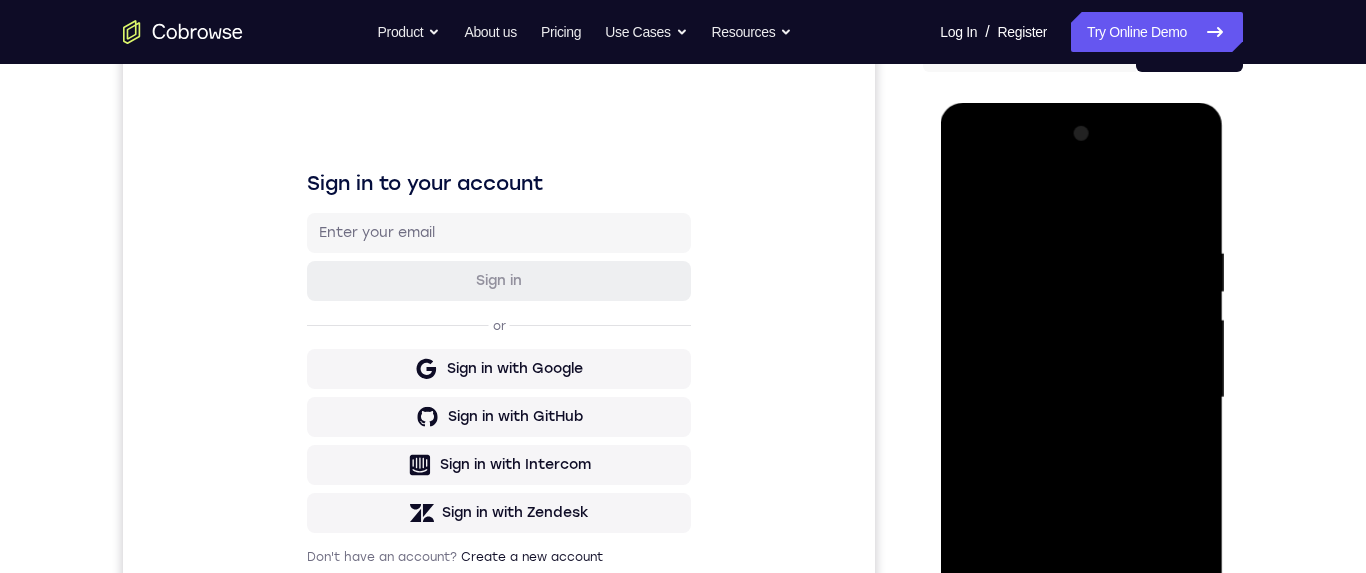 click at bounding box center (1081, 398) 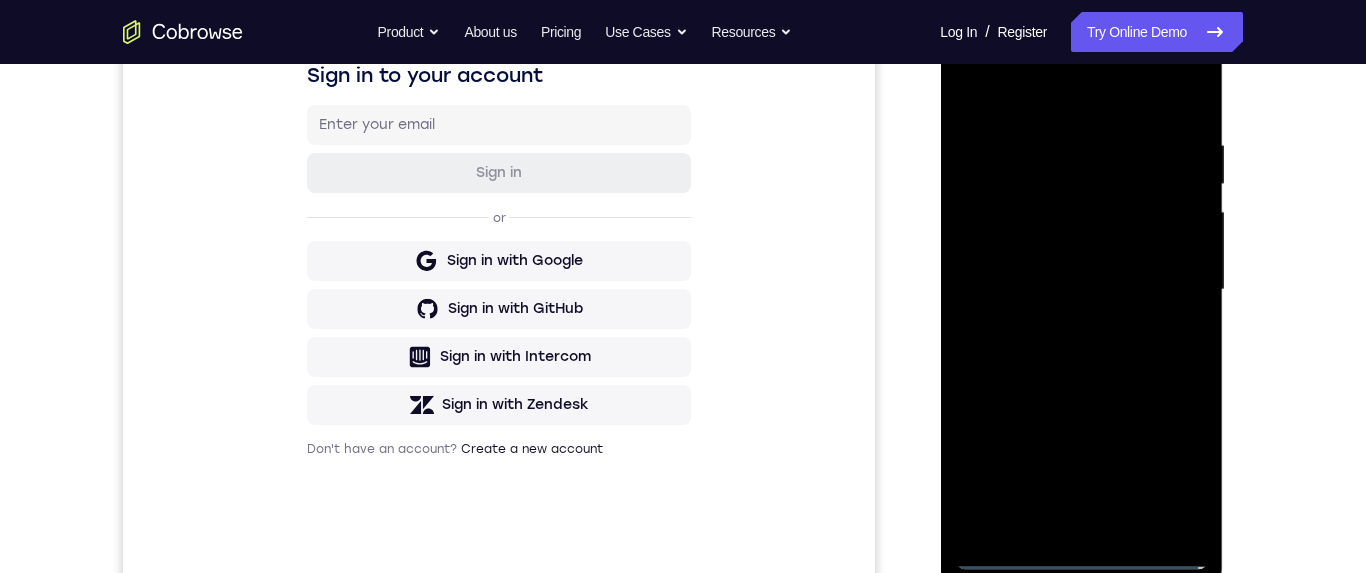 click at bounding box center (1081, 290) 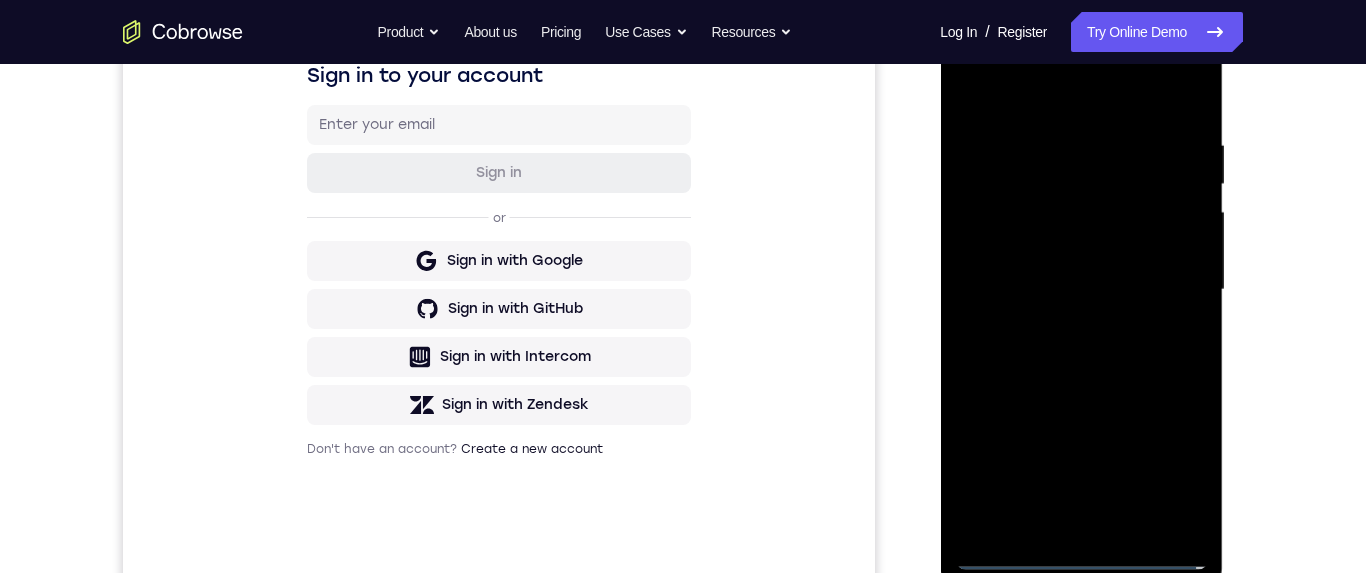 click at bounding box center (1081, 290) 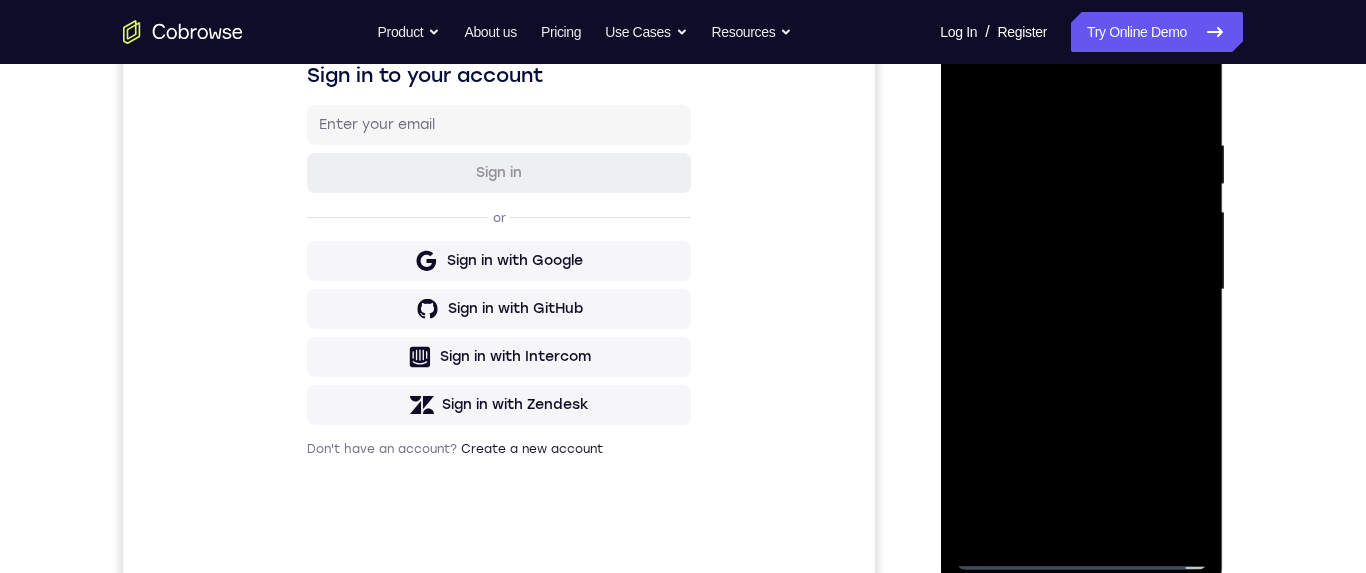 click at bounding box center (1081, 290) 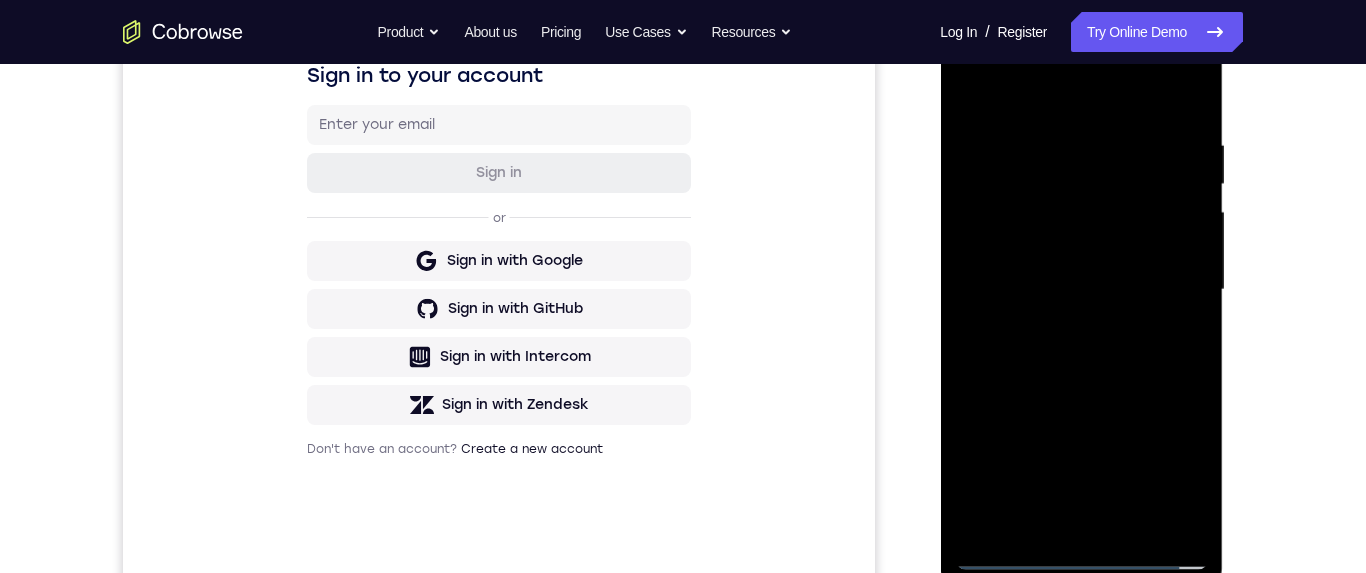 click at bounding box center (1081, 290) 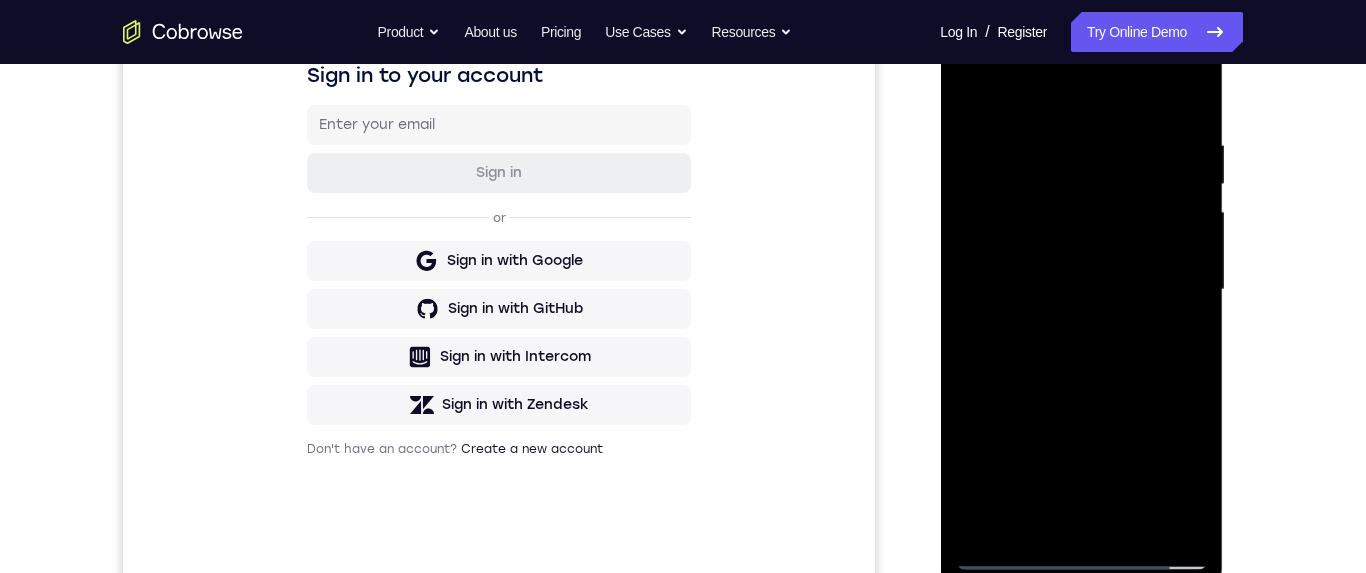 click at bounding box center (1081, 290) 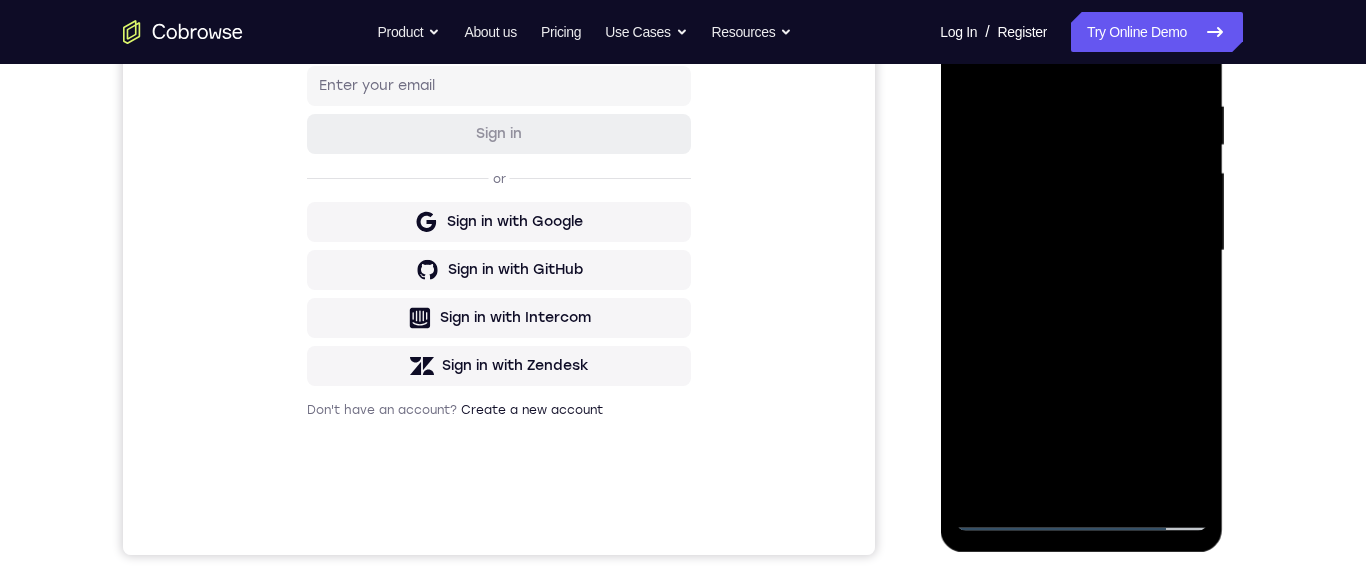 scroll, scrollTop: 291, scrollLeft: 0, axis: vertical 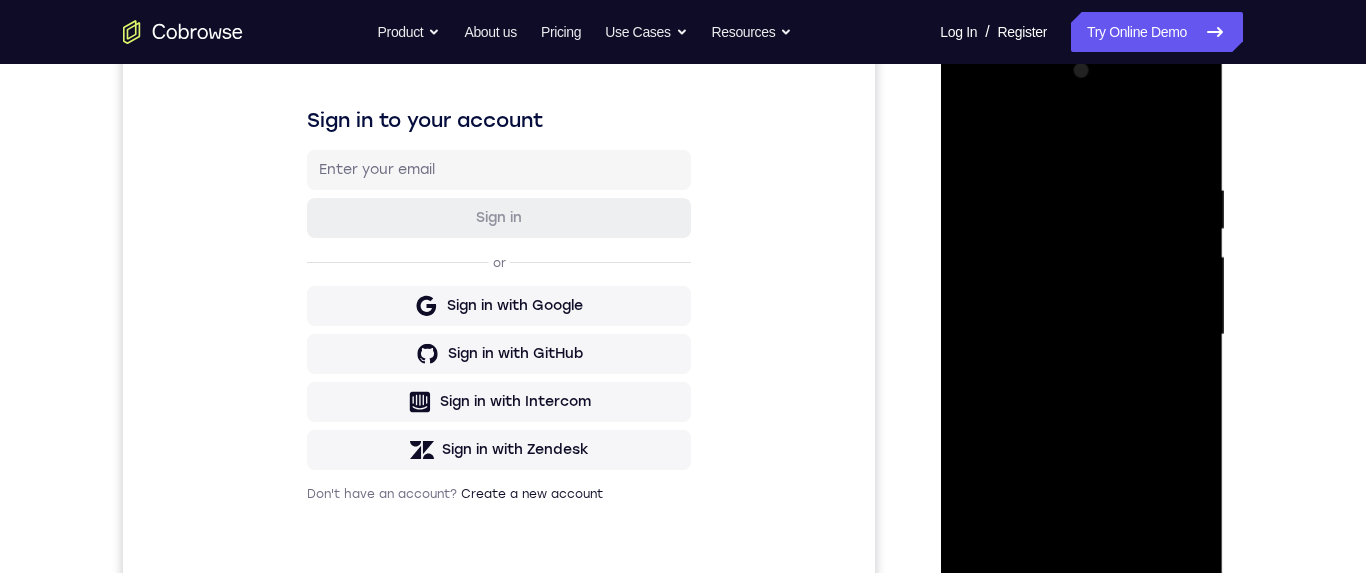 click at bounding box center [1081, 335] 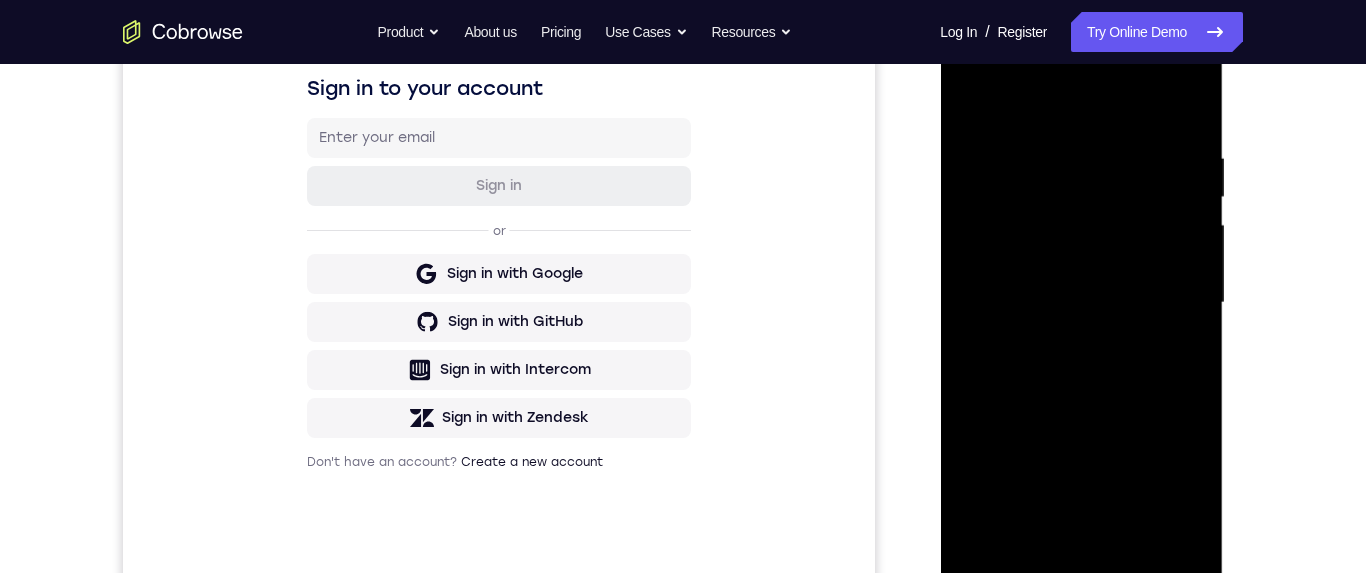click at bounding box center [1081, 303] 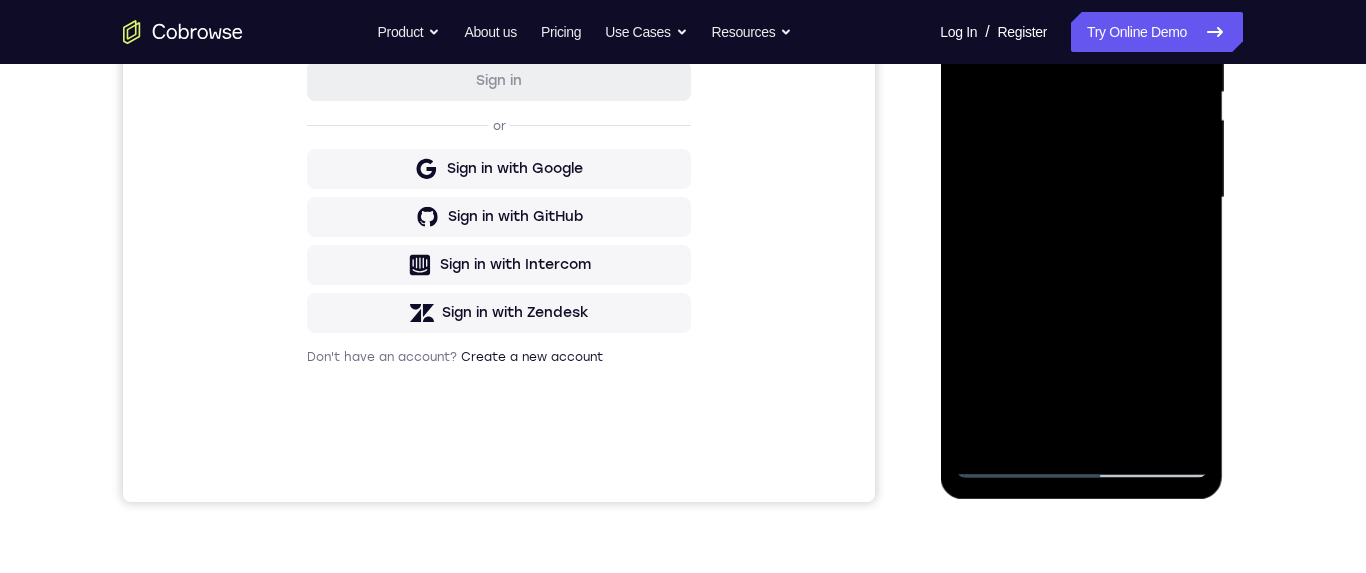click at bounding box center [1081, 198] 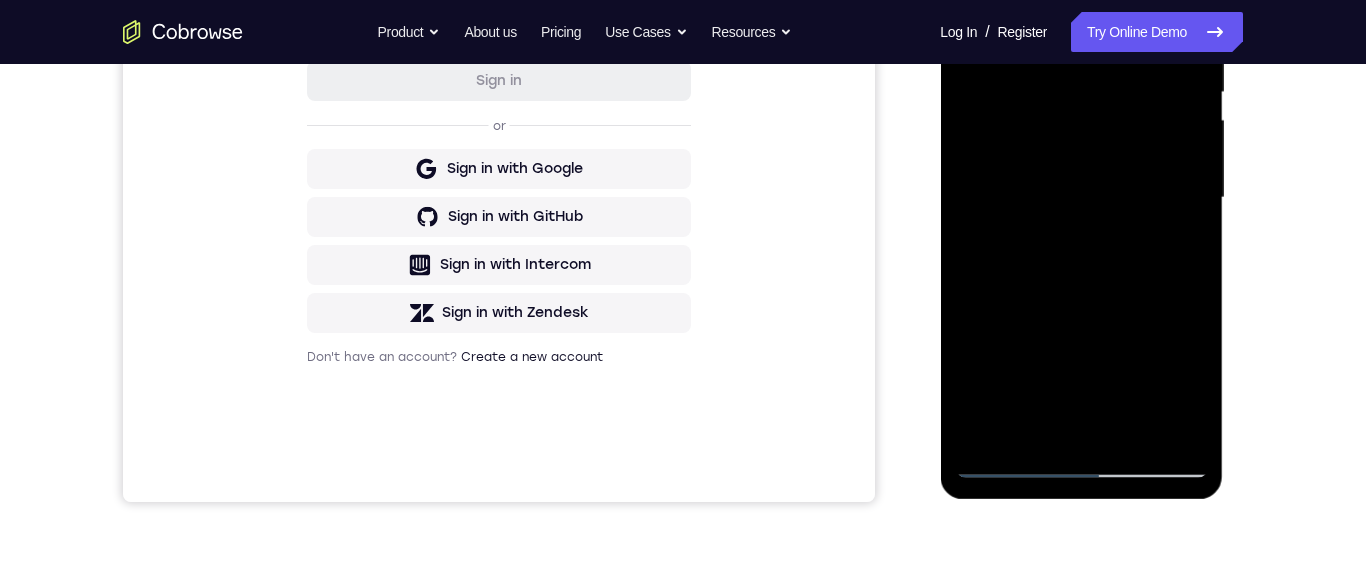click at bounding box center [1081, 198] 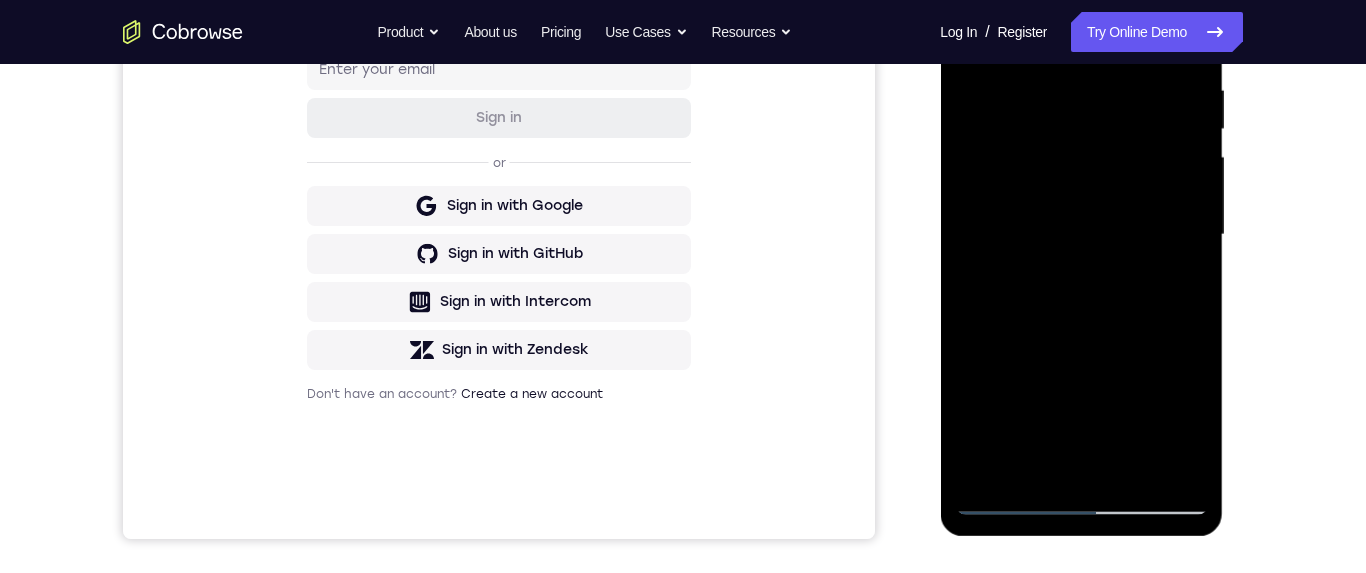click at bounding box center [1081, 235] 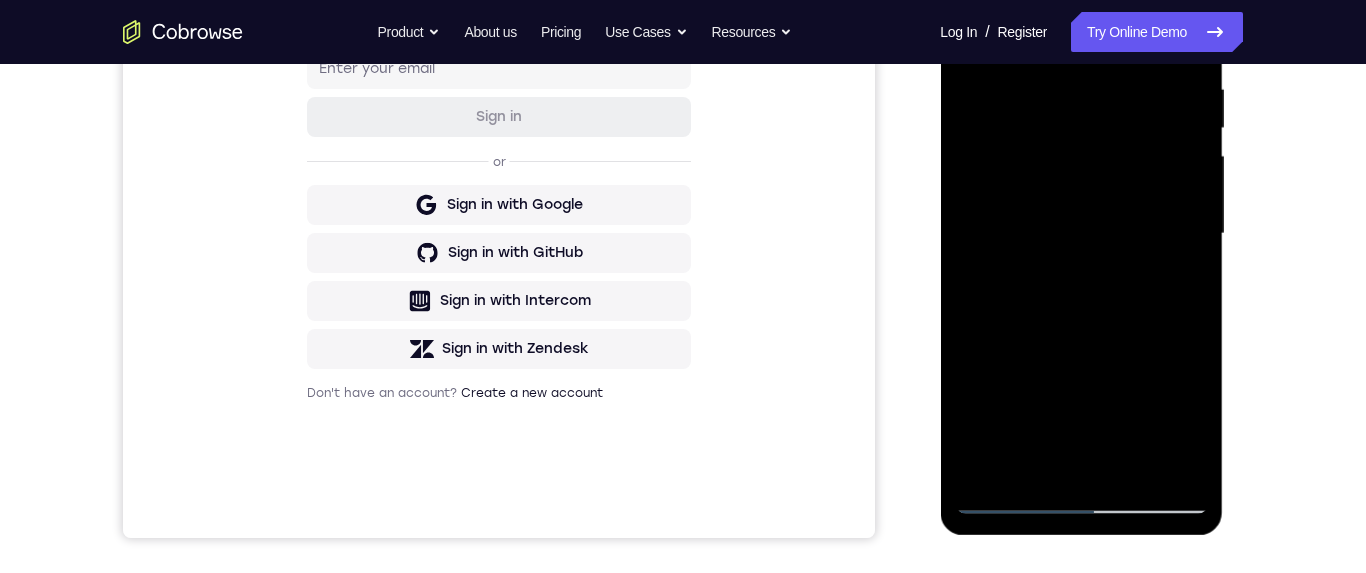 click at bounding box center (1081, 234) 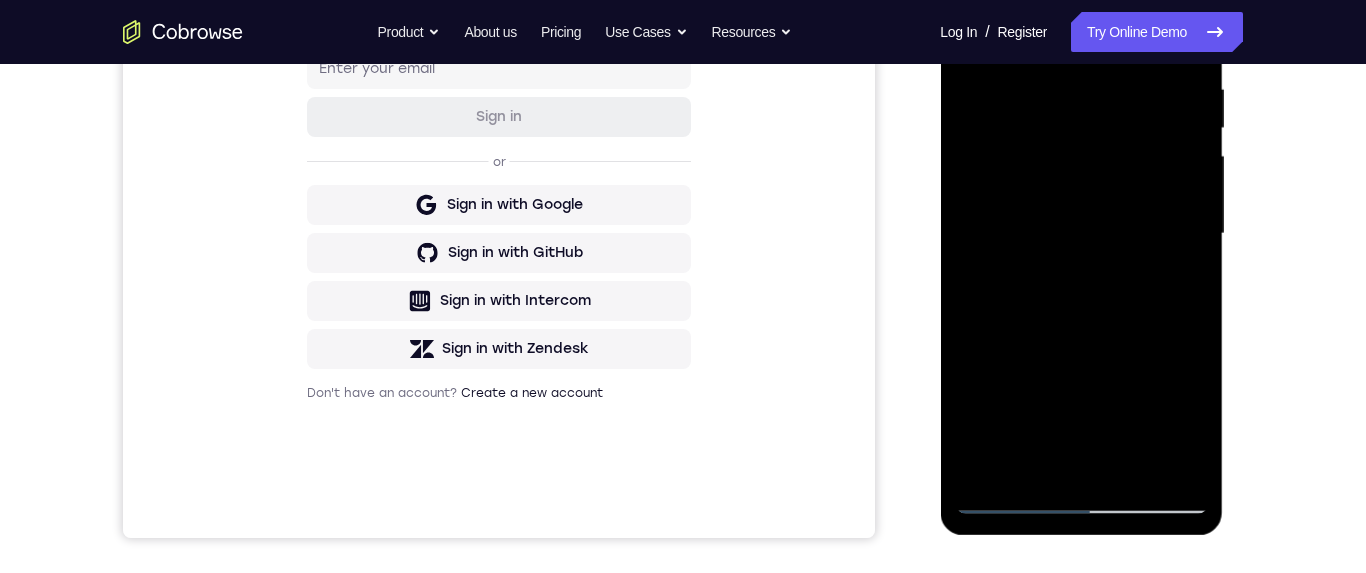 click at bounding box center (1081, 234) 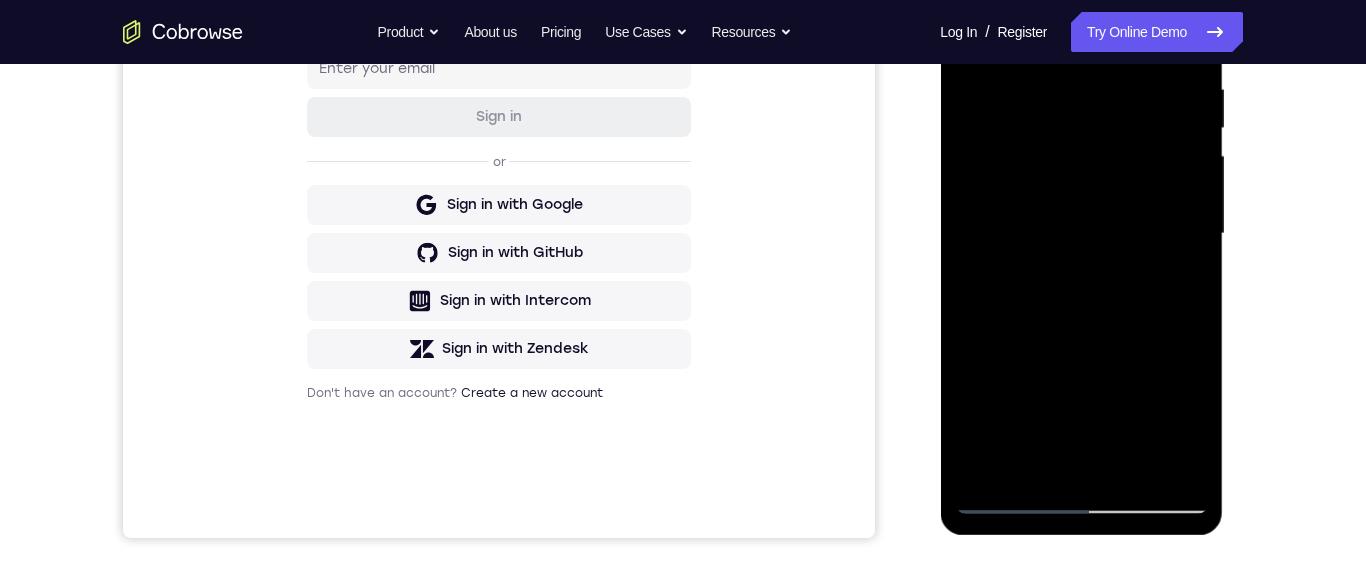 click at bounding box center [1081, 234] 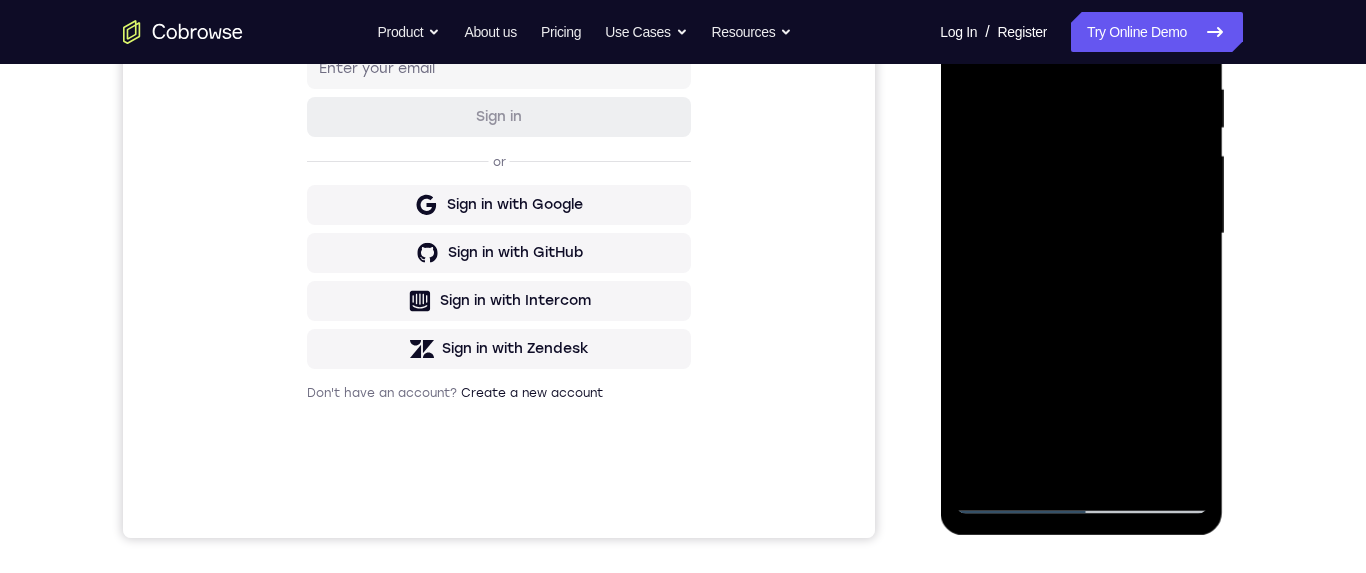 click at bounding box center (1081, 234) 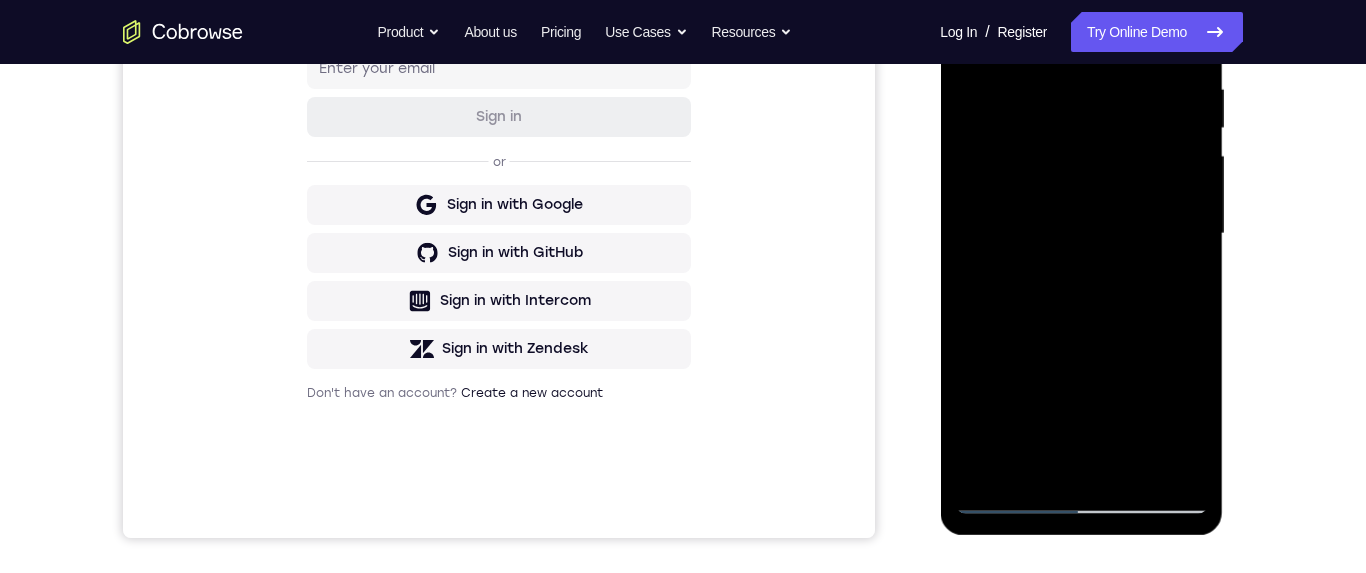 click at bounding box center (1081, 234) 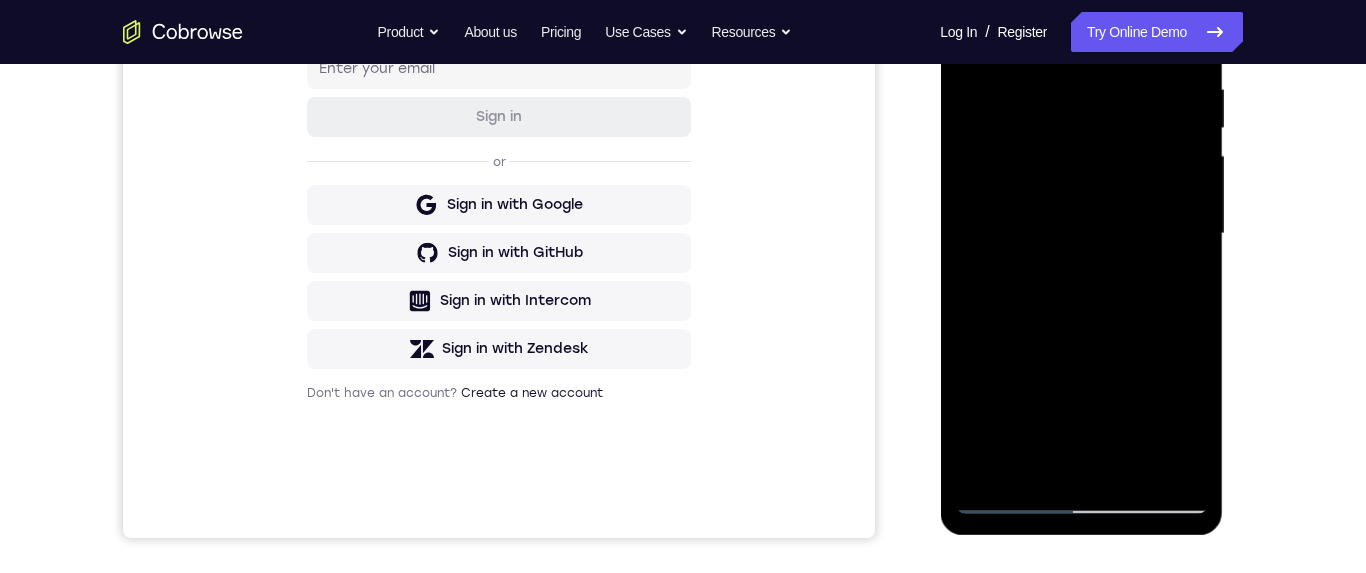 click at bounding box center (1081, 234) 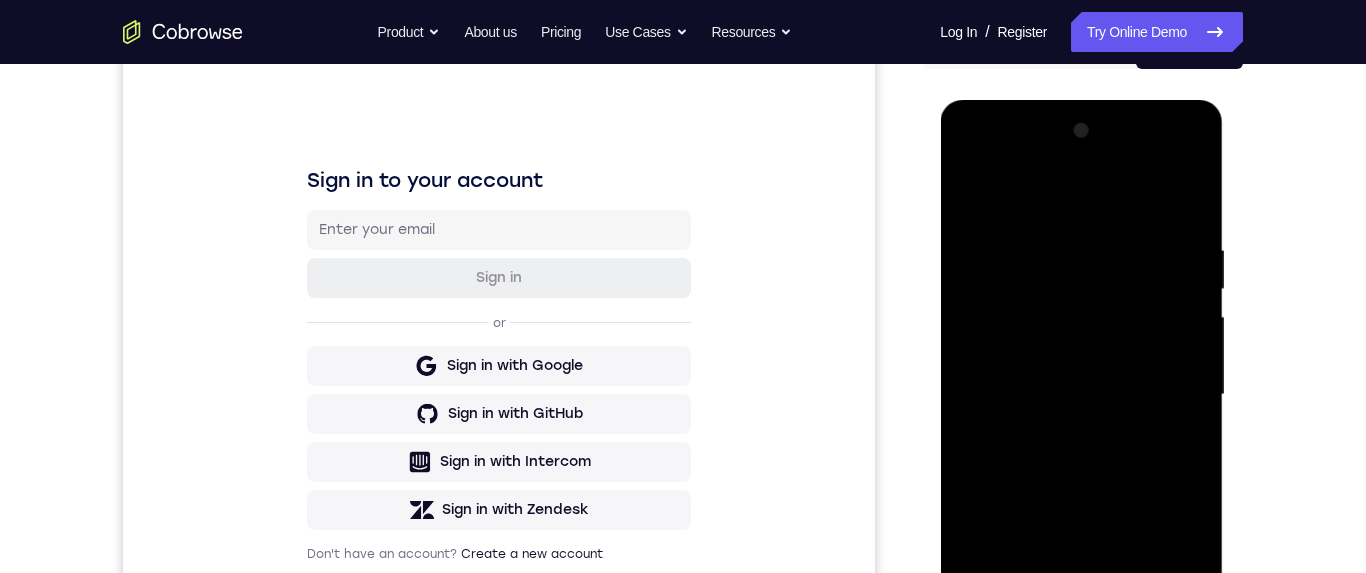 click at bounding box center [1081, 395] 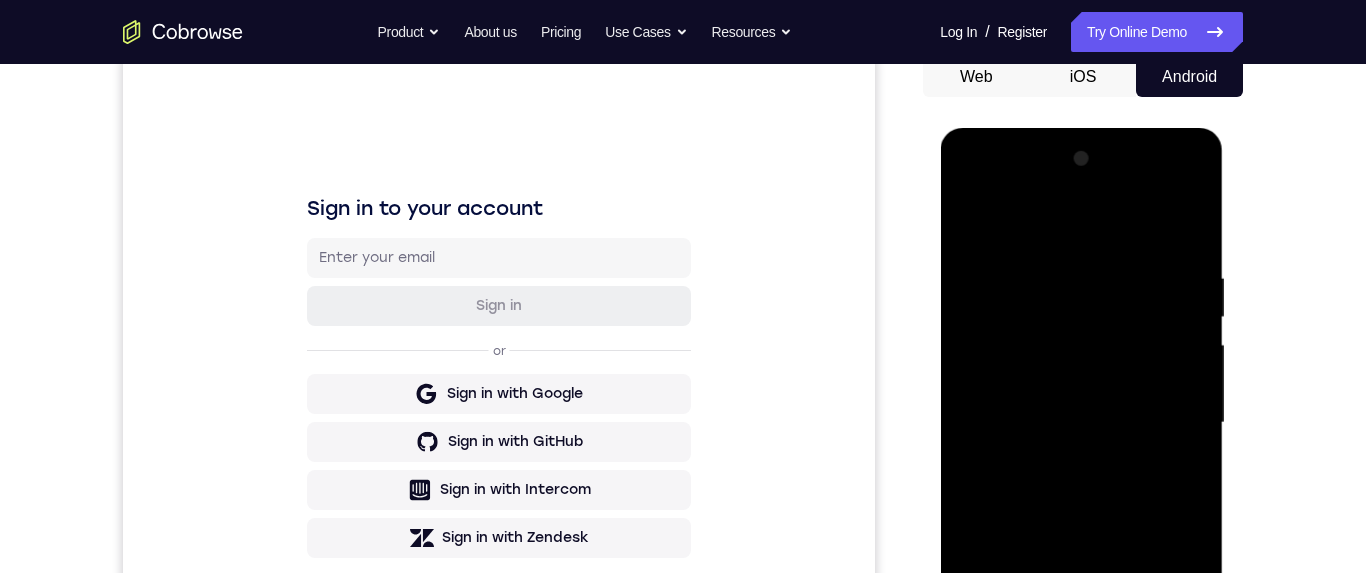 scroll, scrollTop: 315, scrollLeft: 0, axis: vertical 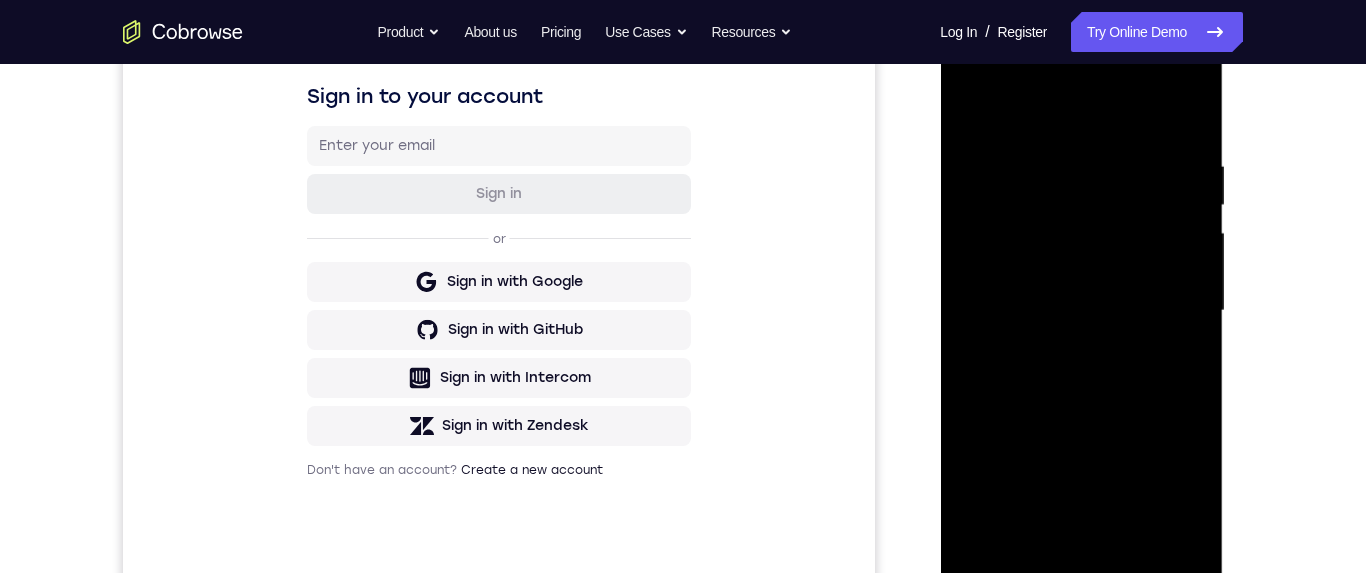 click at bounding box center (1081, 311) 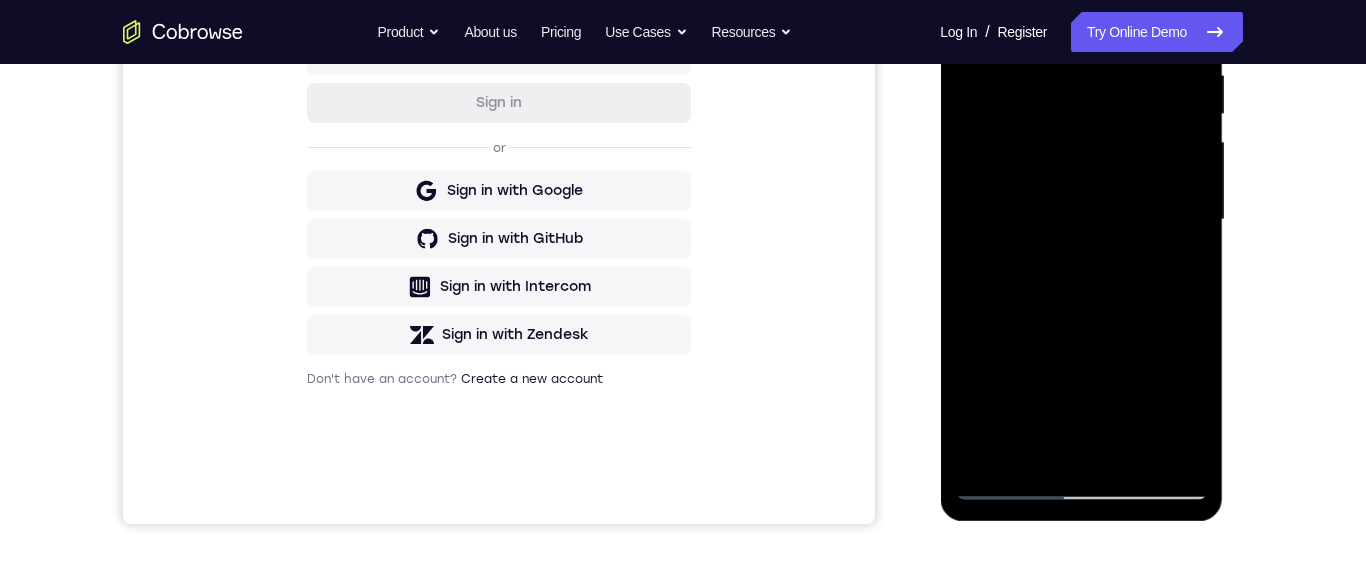 click at bounding box center [1081, 220] 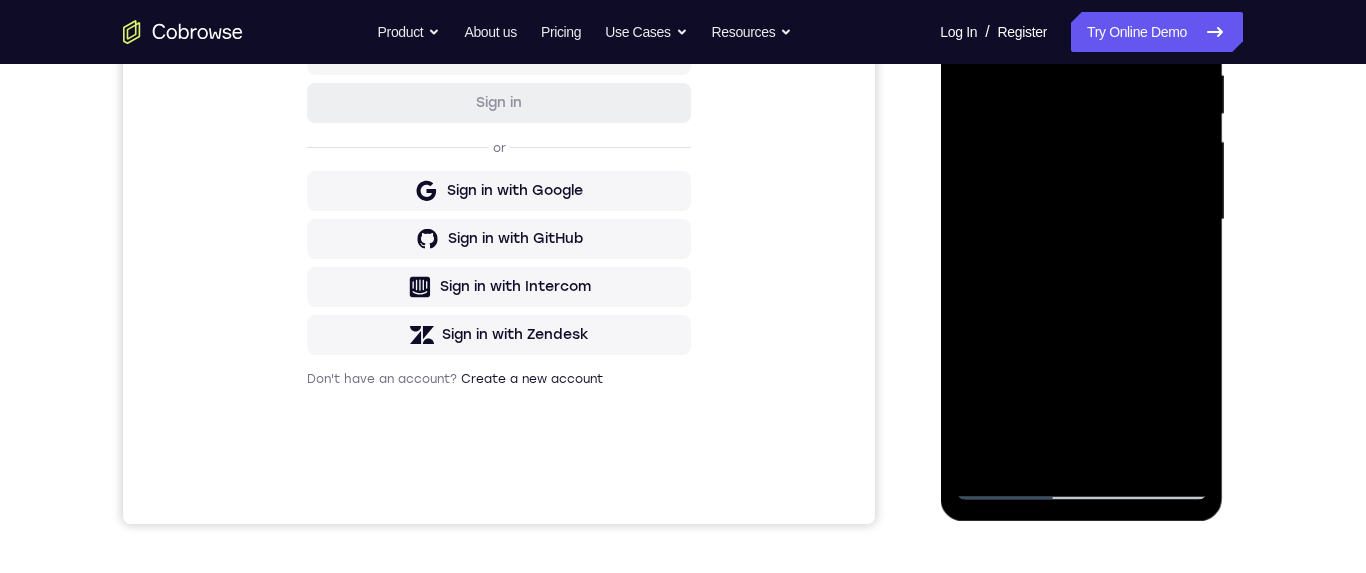 click at bounding box center (1081, 220) 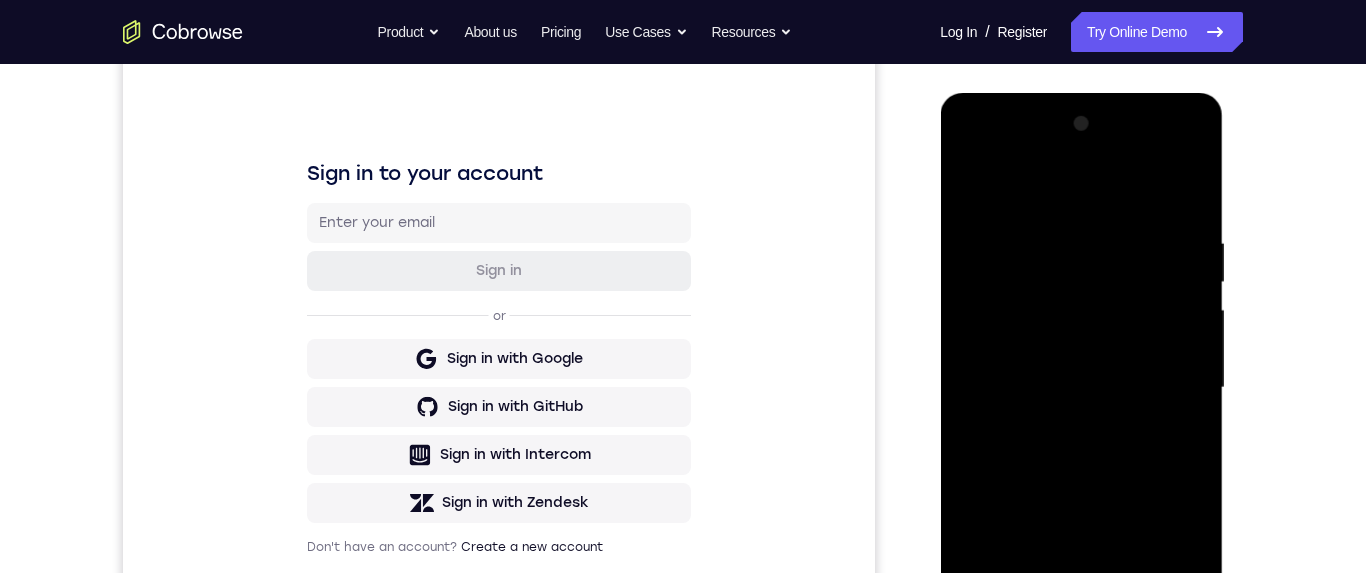 click at bounding box center (1081, 388) 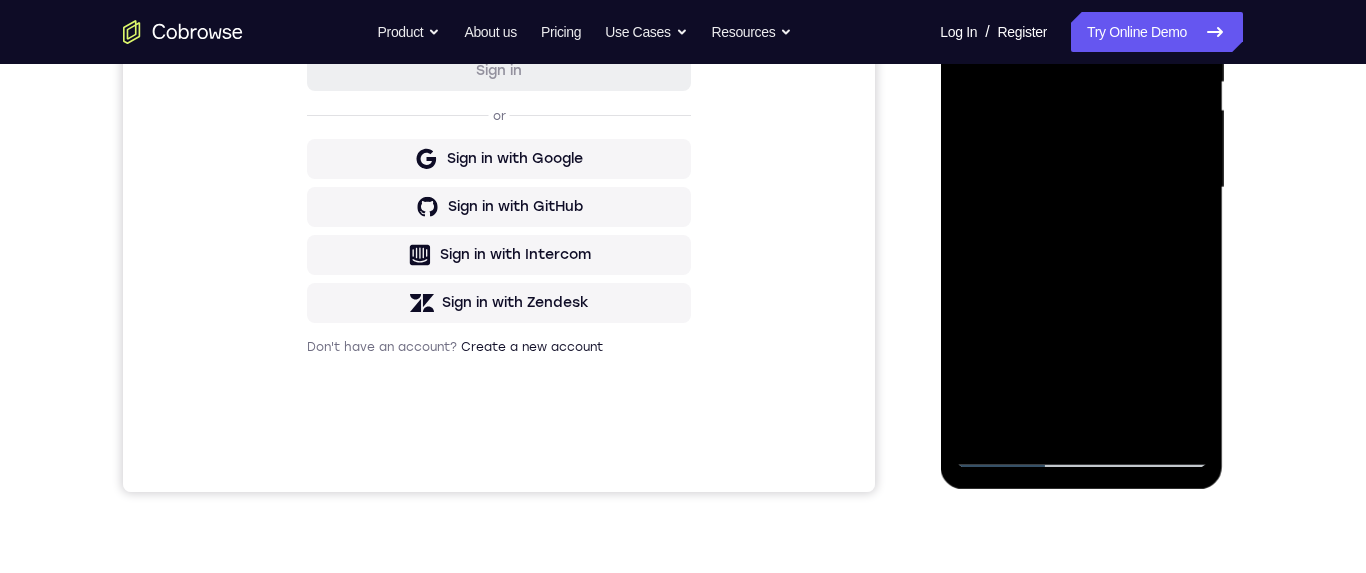 scroll, scrollTop: 287, scrollLeft: 0, axis: vertical 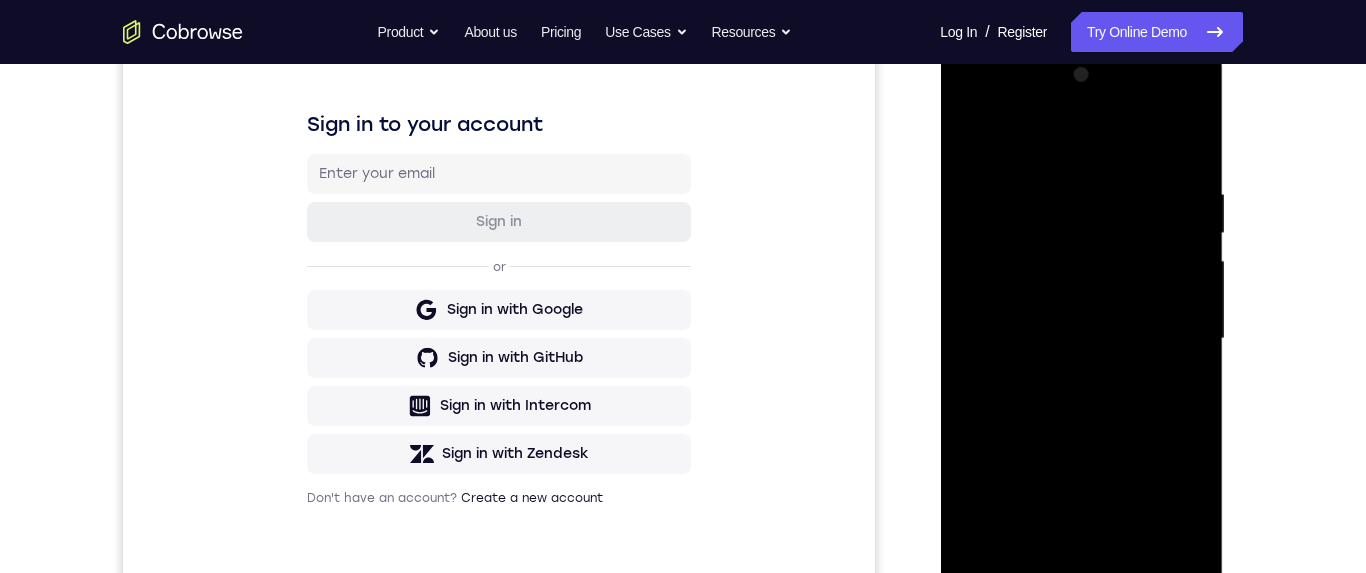click at bounding box center [1081, 339] 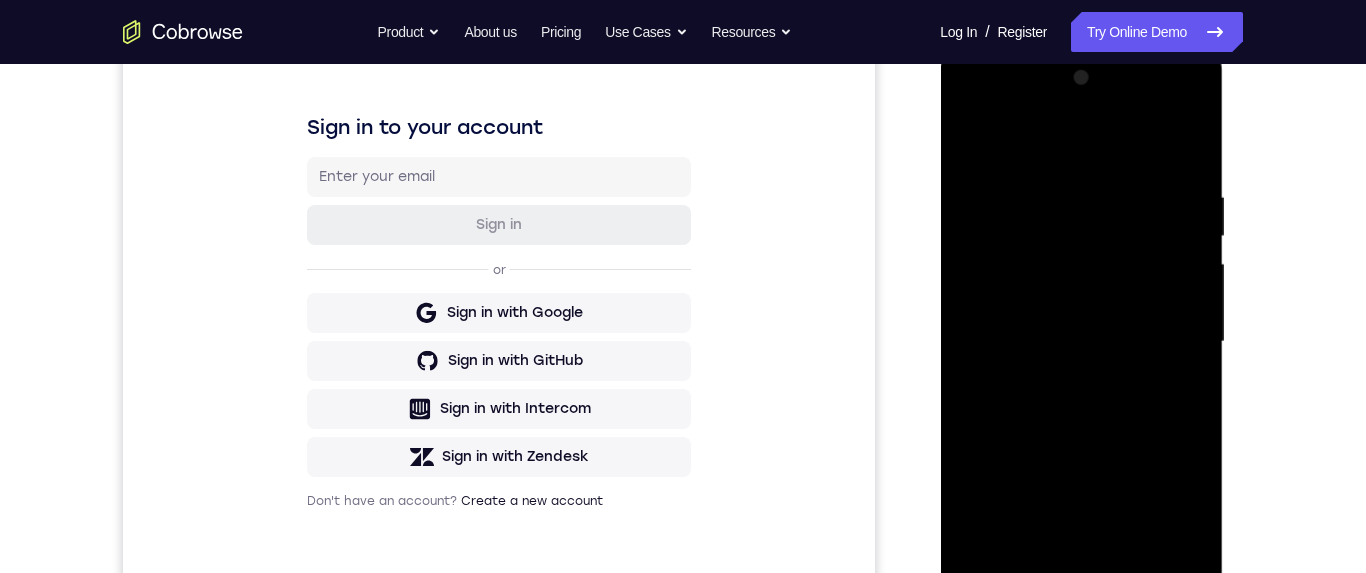 scroll, scrollTop: 432, scrollLeft: 0, axis: vertical 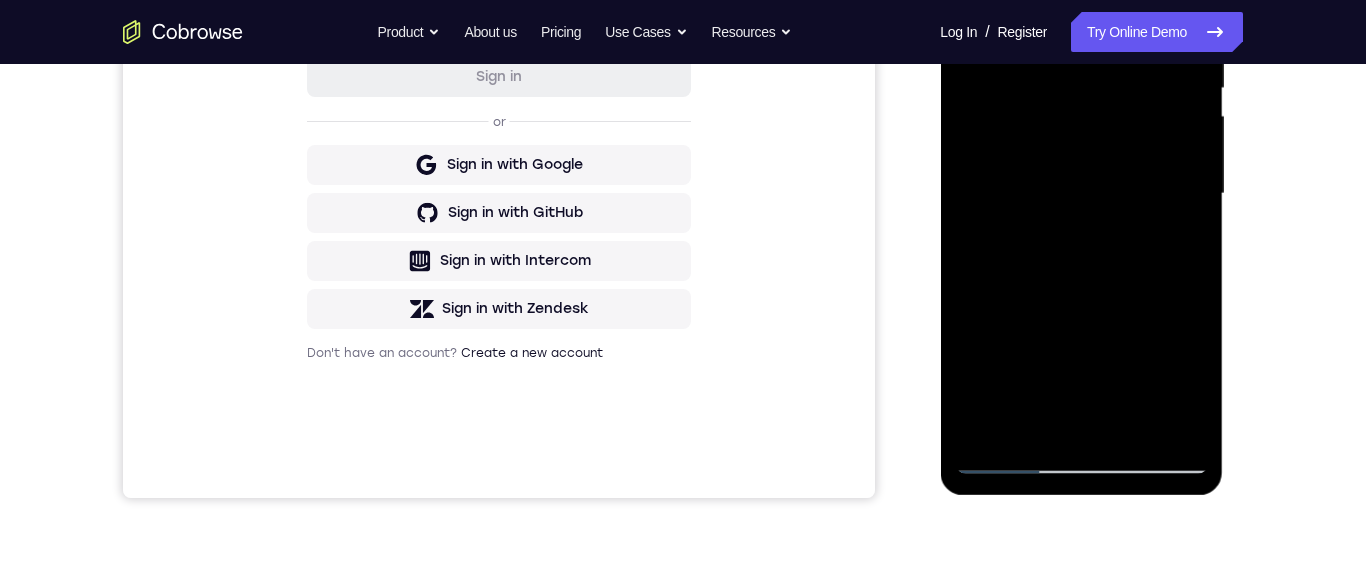 click at bounding box center (1081, 194) 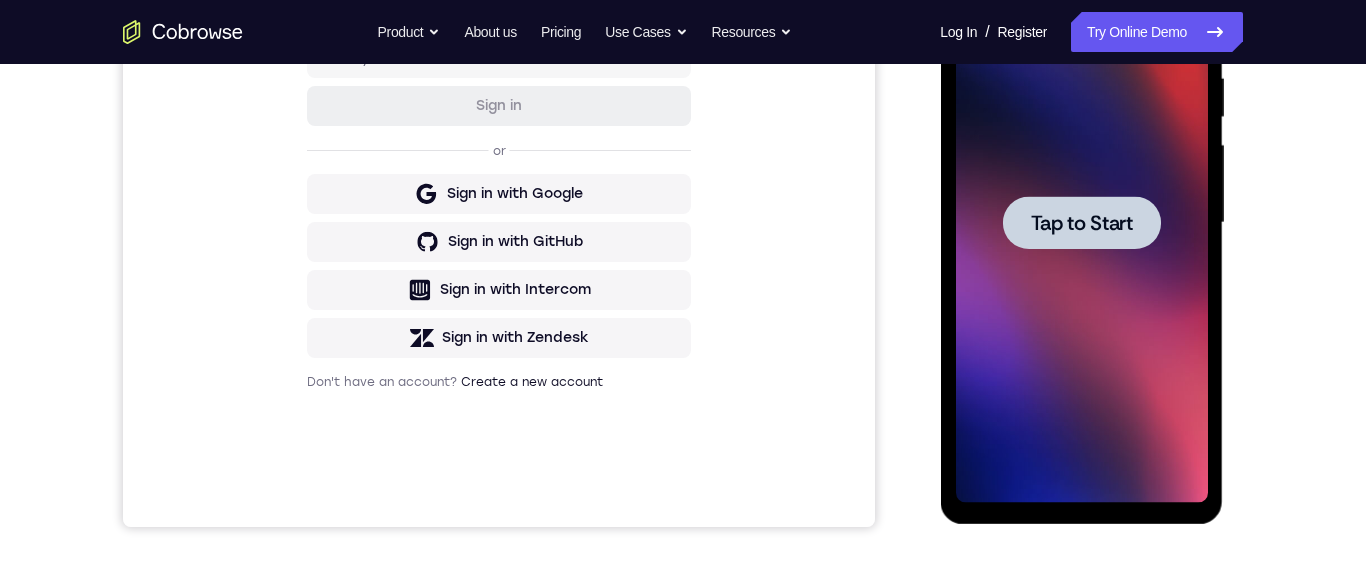 scroll, scrollTop: 408, scrollLeft: 0, axis: vertical 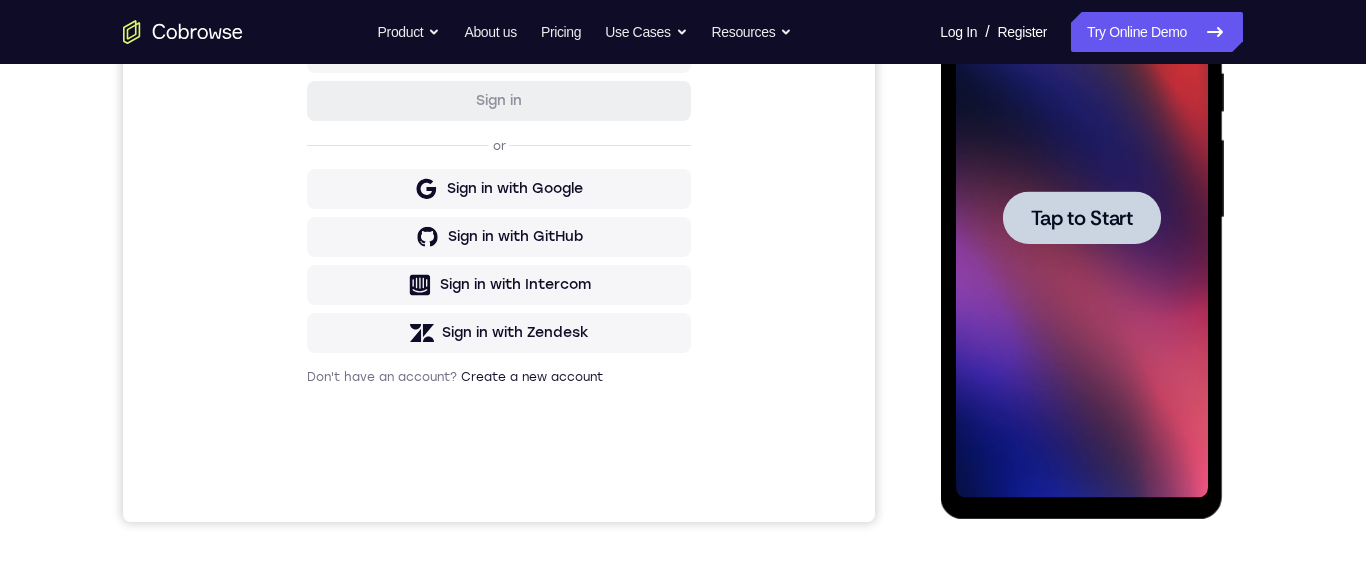click at bounding box center (1081, 217) 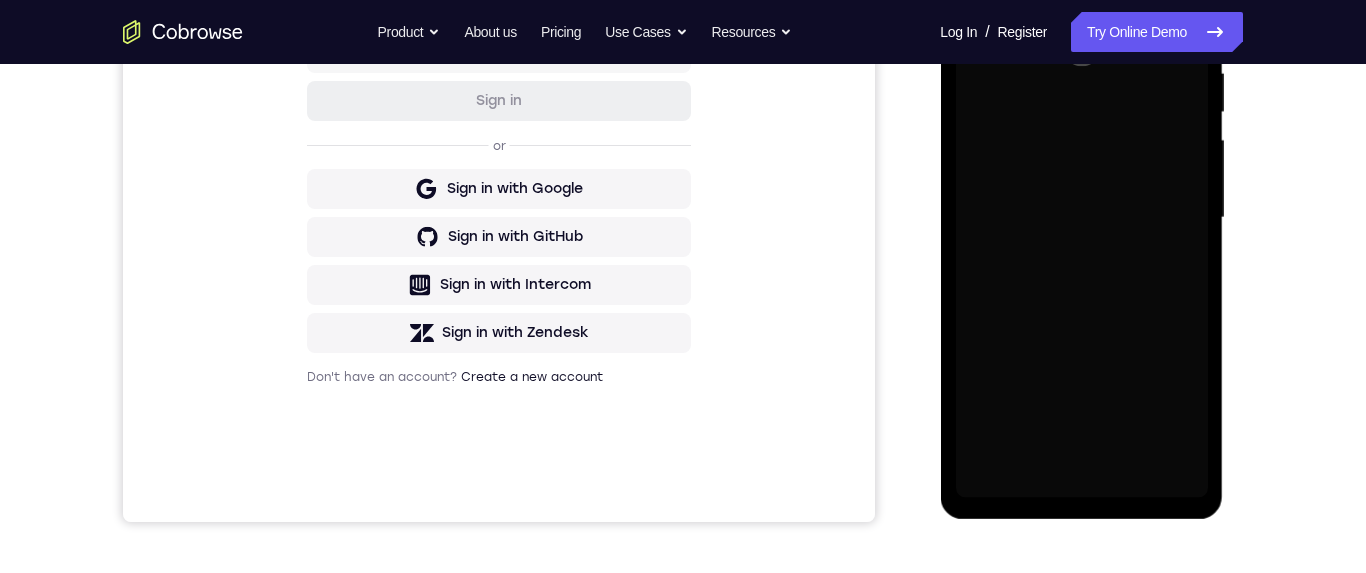 scroll, scrollTop: 269, scrollLeft: 0, axis: vertical 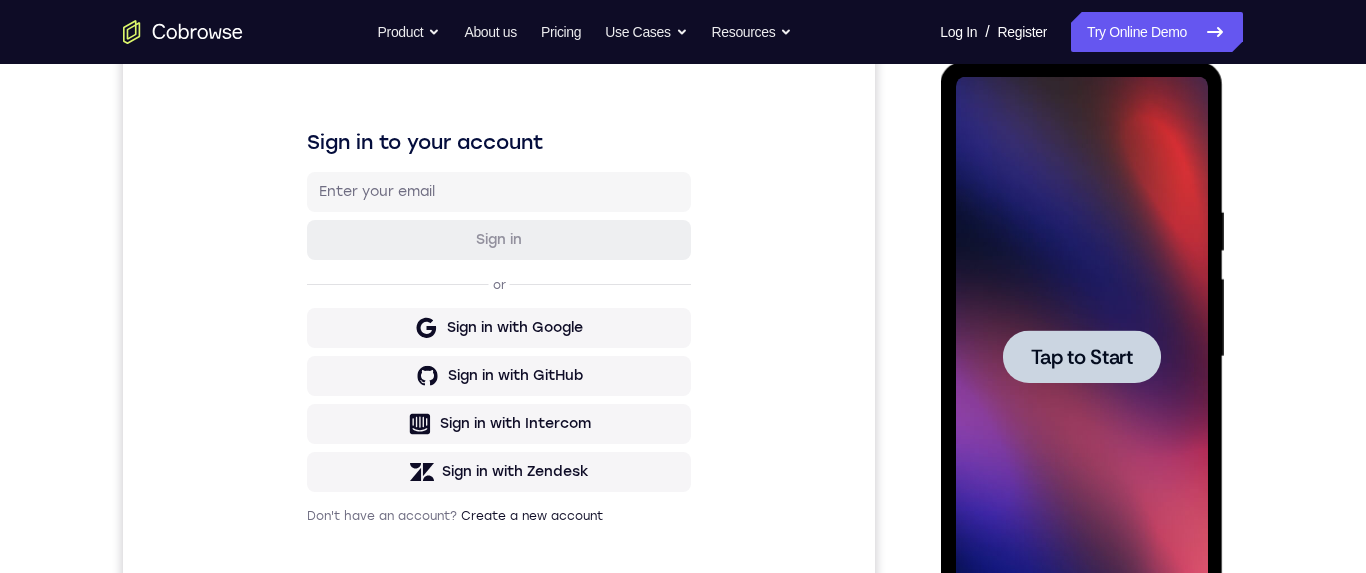 click on "Tap to Start" at bounding box center [1081, 357] 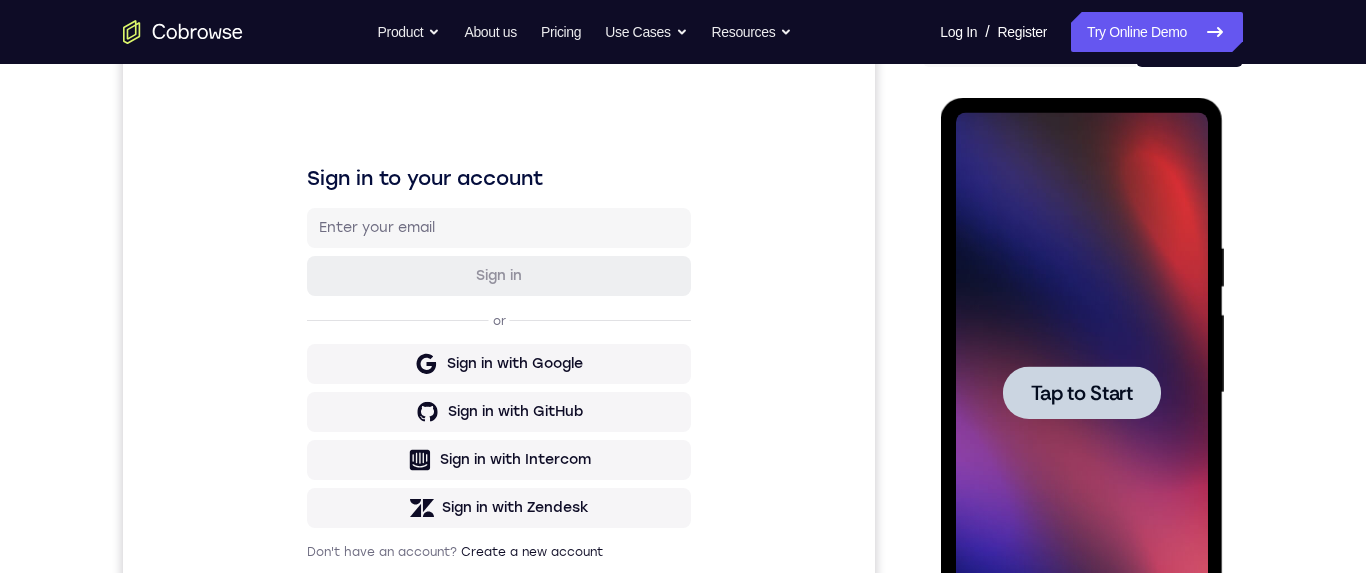 scroll, scrollTop: 231, scrollLeft: 0, axis: vertical 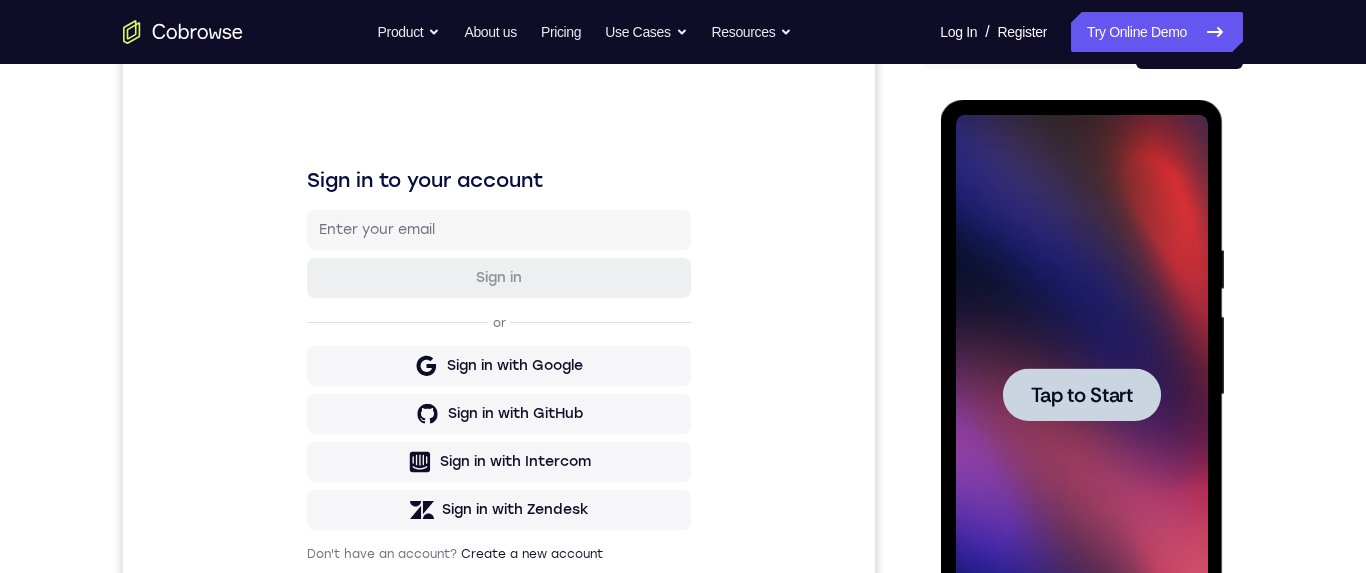 click on "Your Support Agent             Your Customer       Web   iOS   Android                         Next Steps   We’d be happy to give a product demo, answer any technical questions, or share best practices.          Create An Account             Contact Sales" at bounding box center (683, 492) 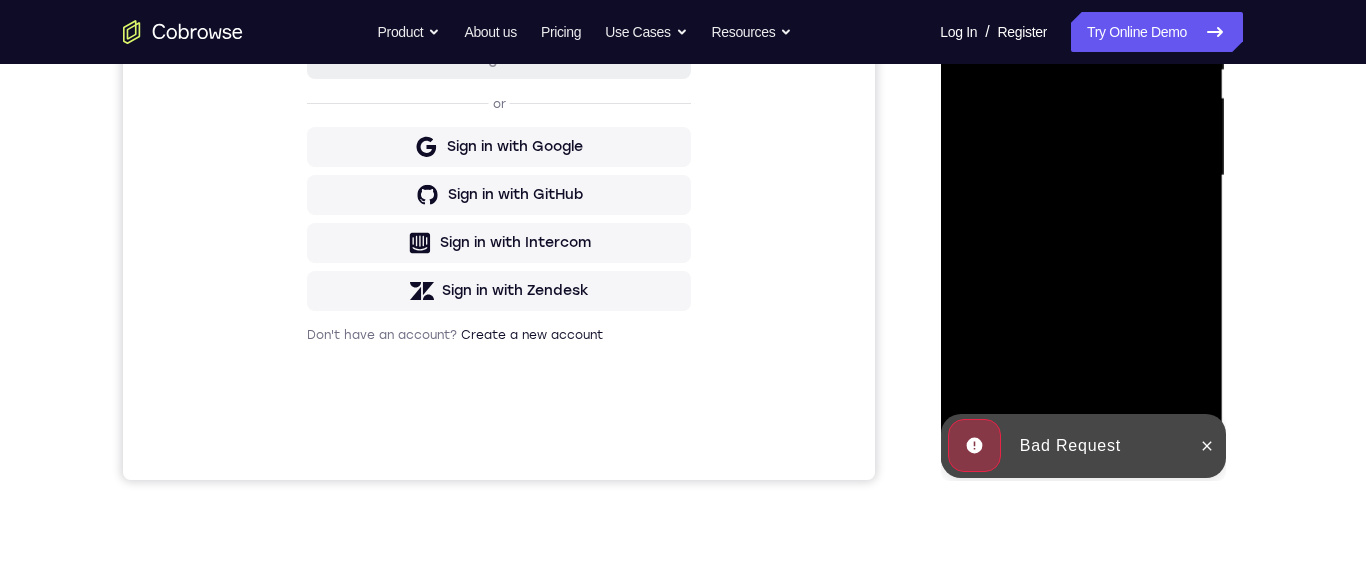 scroll, scrollTop: 484, scrollLeft: 0, axis: vertical 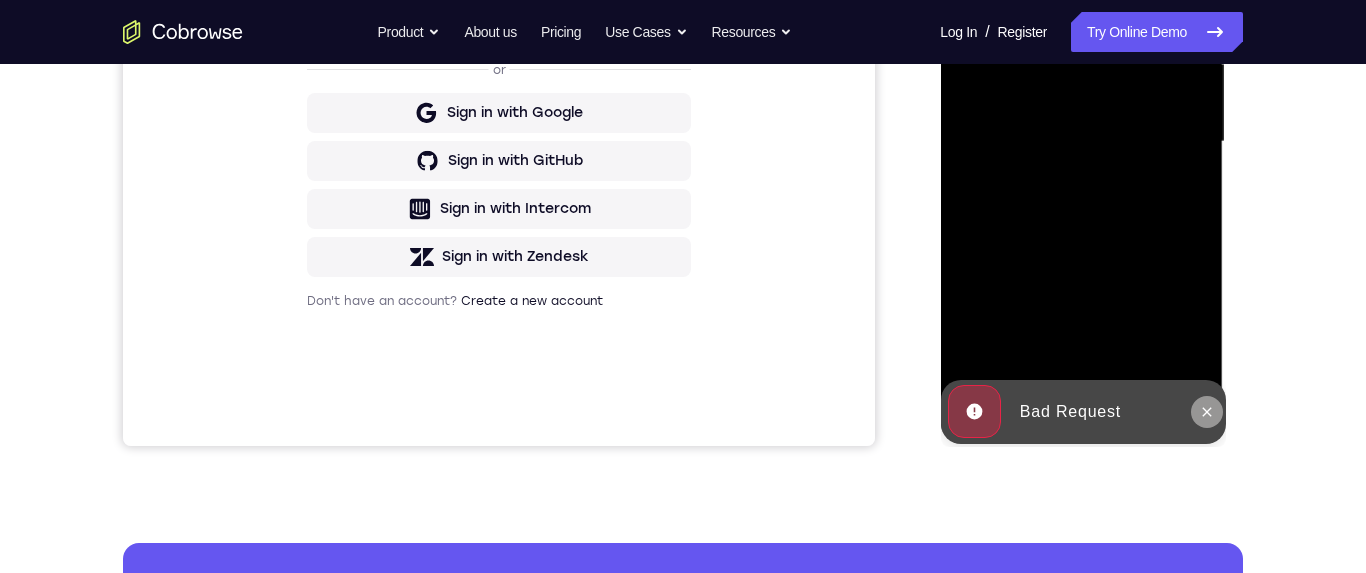 click 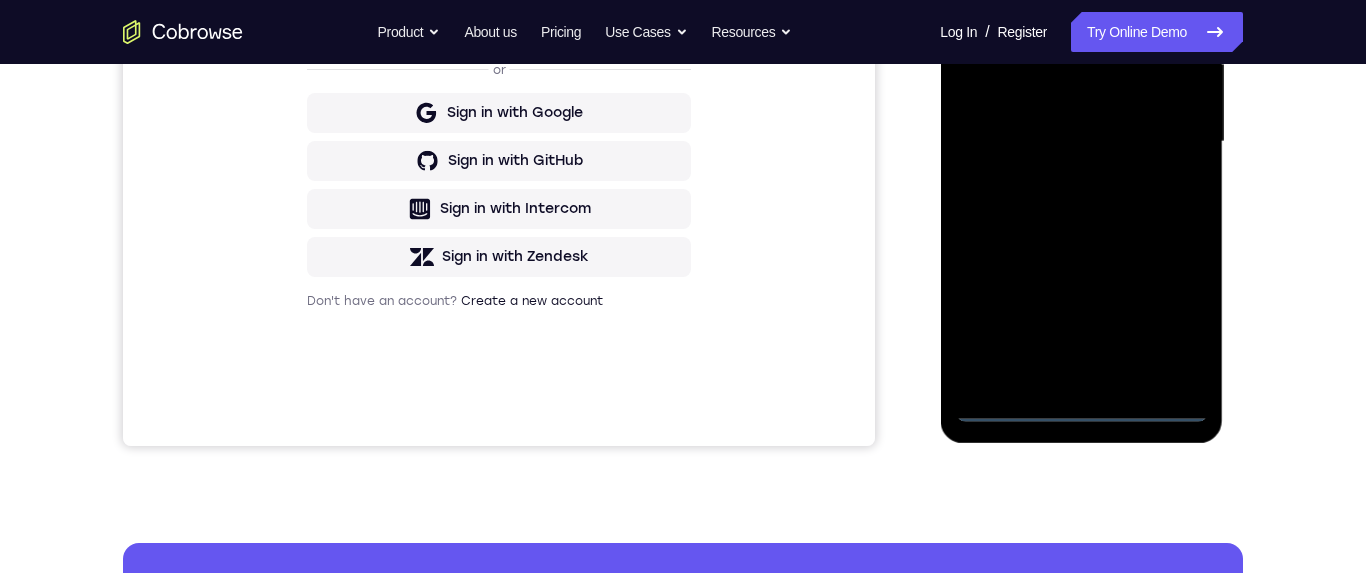 click at bounding box center (1081, 142) 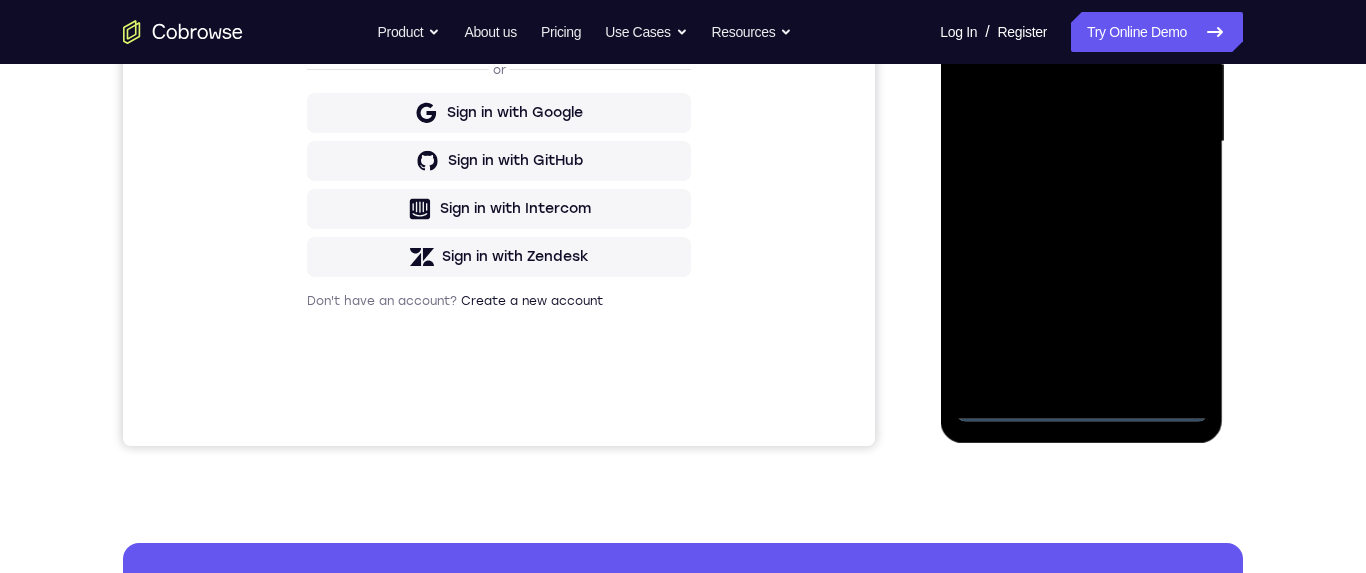 click at bounding box center [1081, 142] 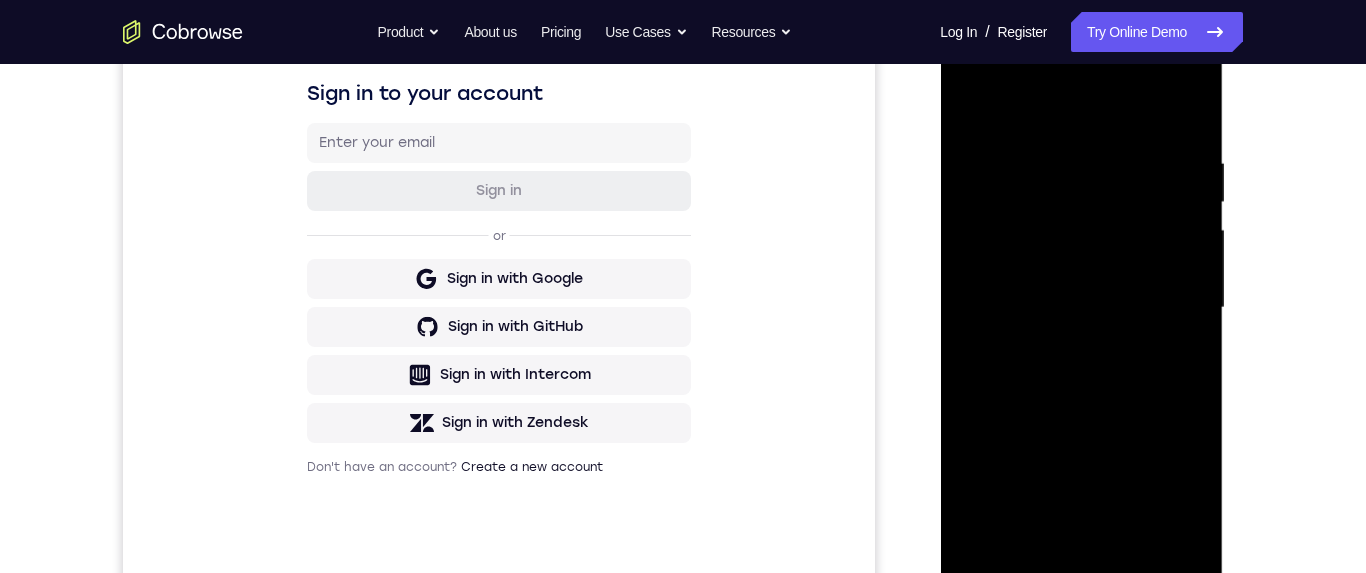 scroll, scrollTop: 218, scrollLeft: 0, axis: vertical 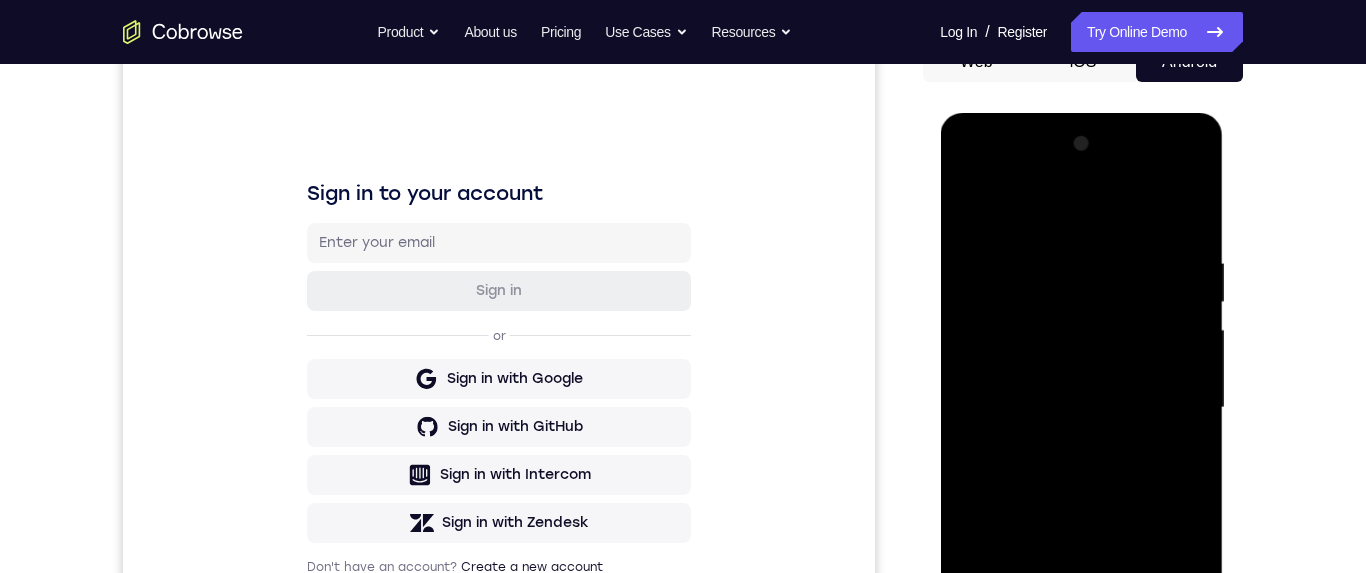 click at bounding box center (1081, 408) 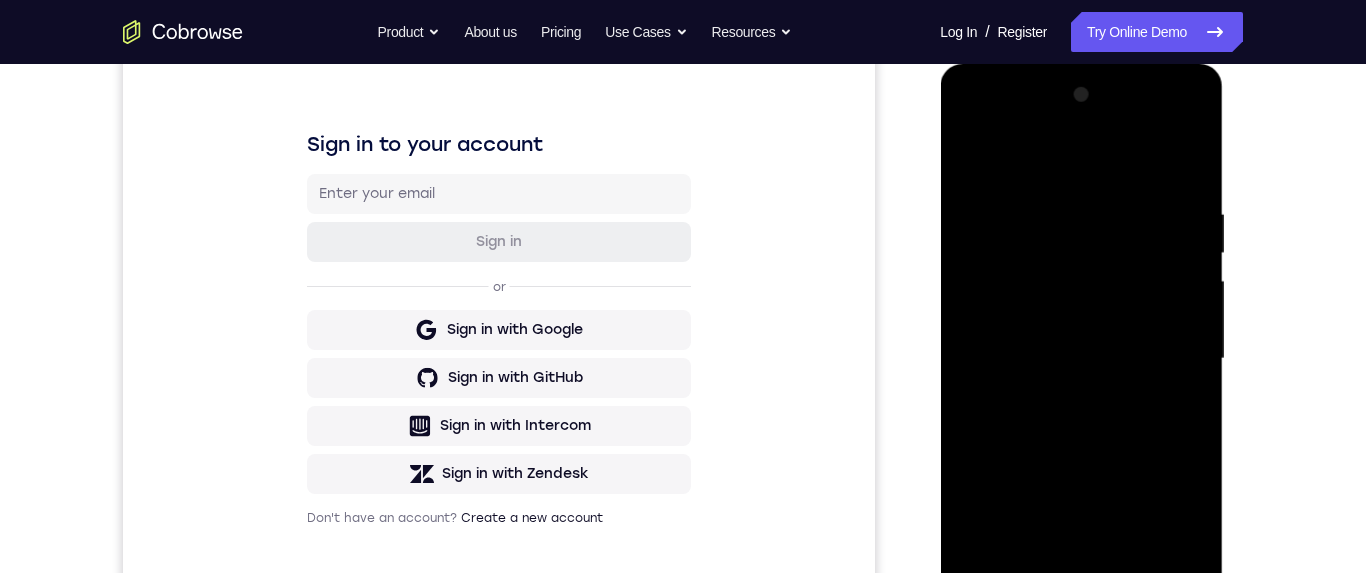 click at bounding box center (1081, 359) 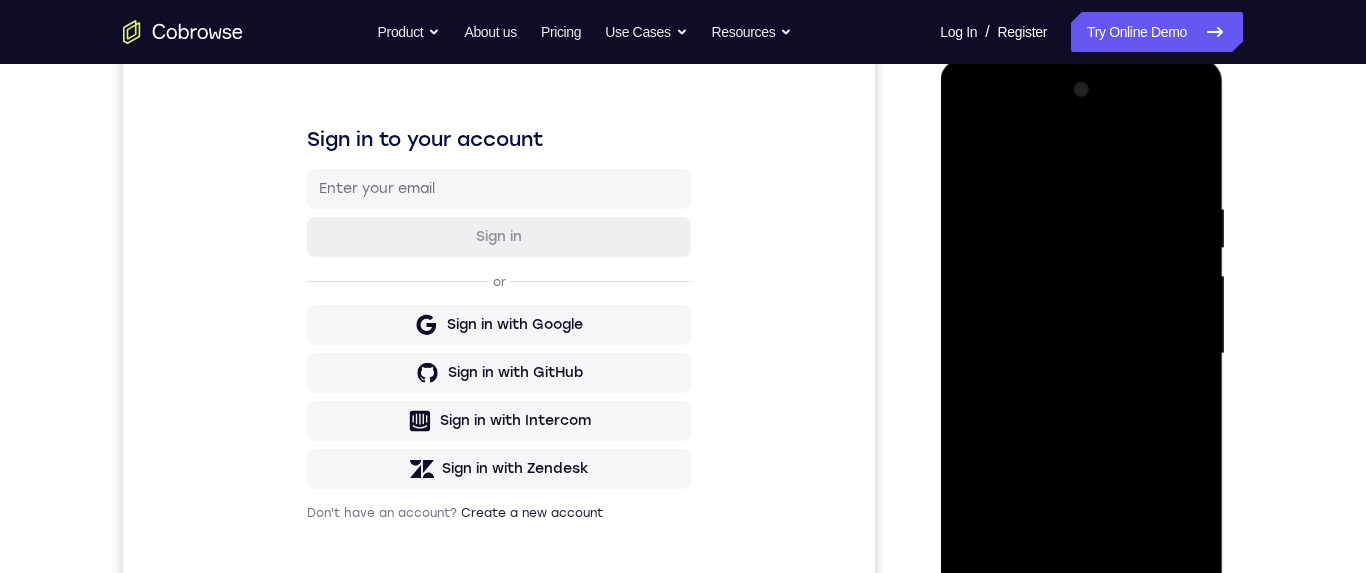 click at bounding box center (1081, 354) 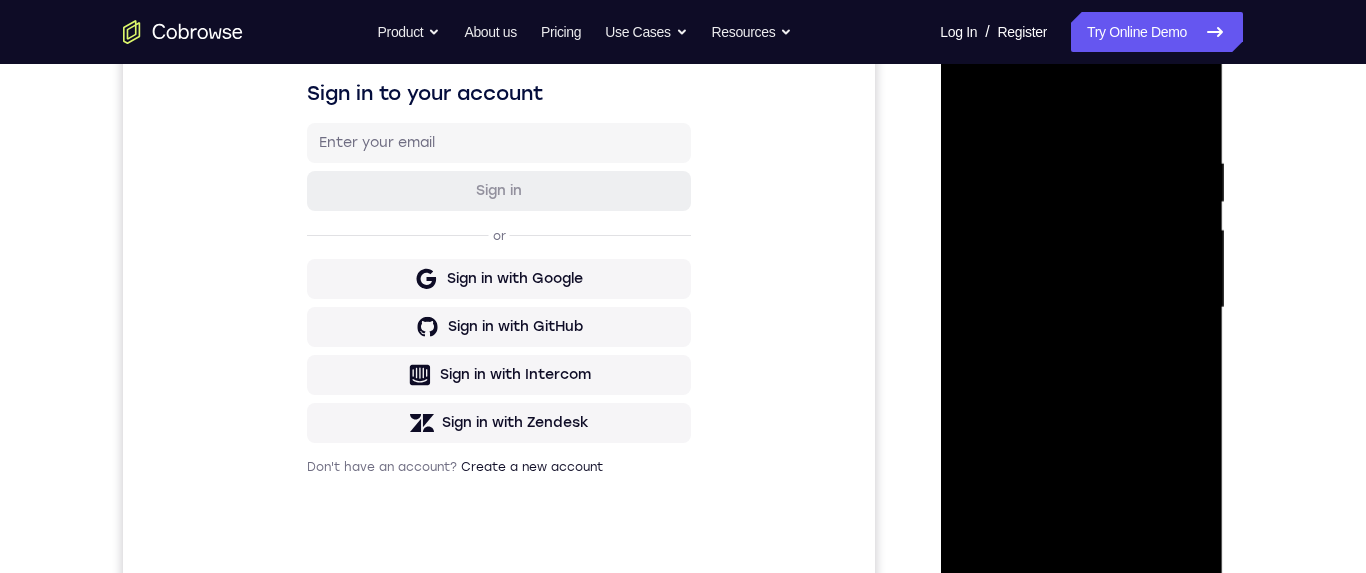 scroll, scrollTop: 378, scrollLeft: 0, axis: vertical 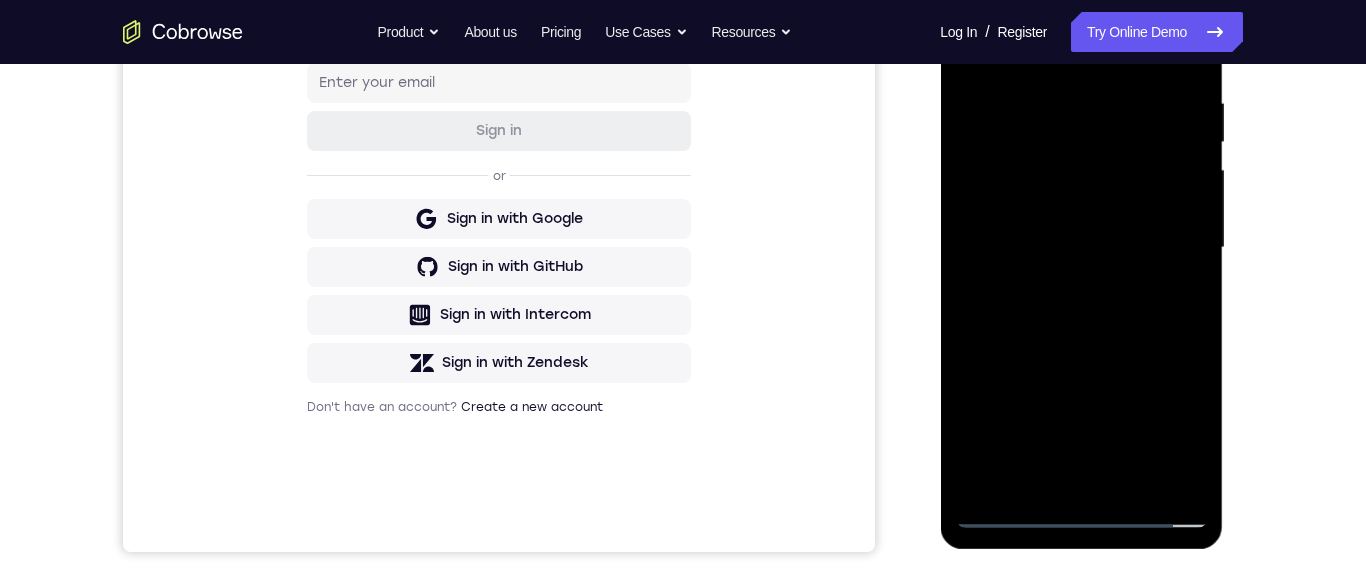 click at bounding box center [1081, 248] 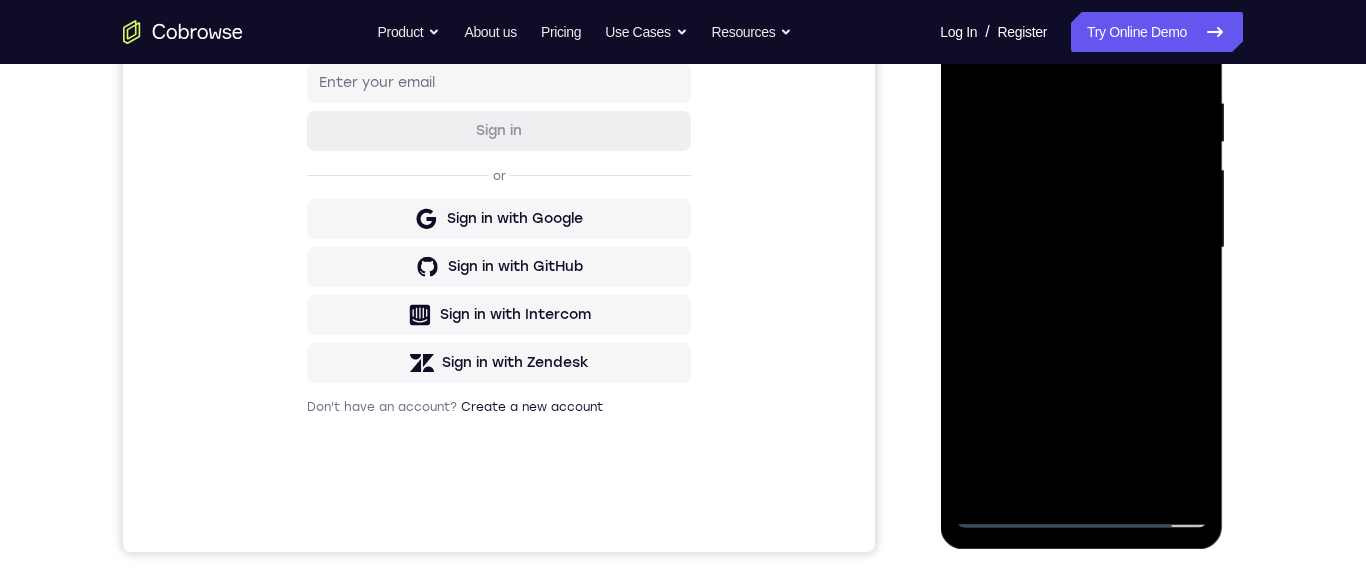 click at bounding box center (1081, 248) 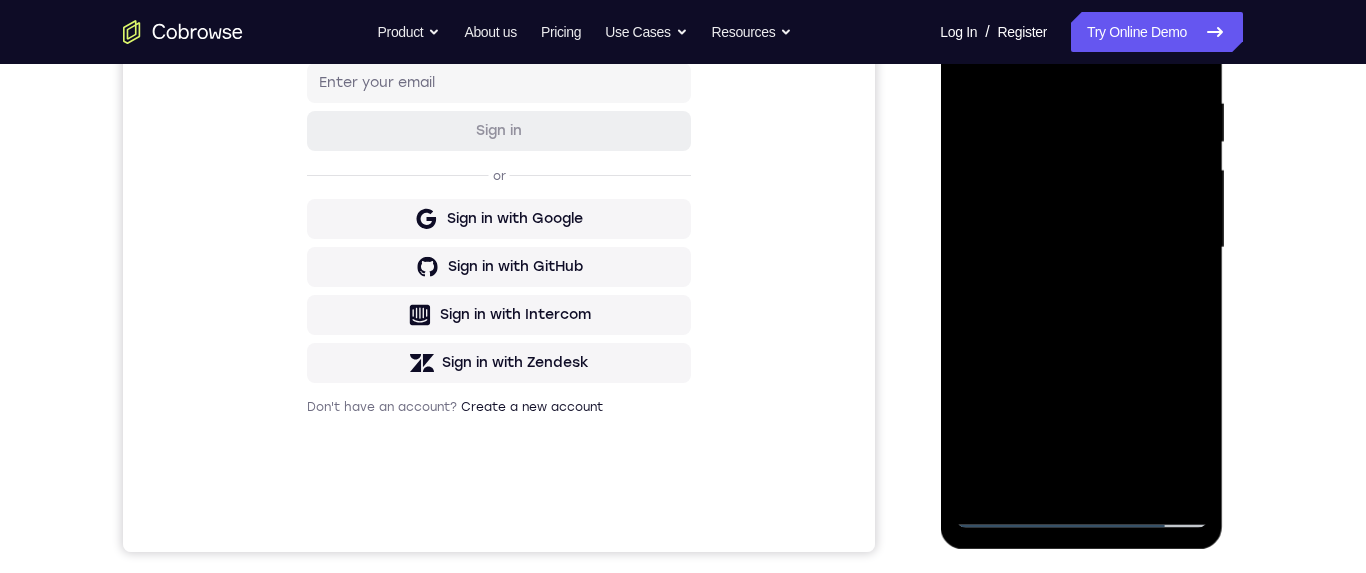 click at bounding box center (1081, 248) 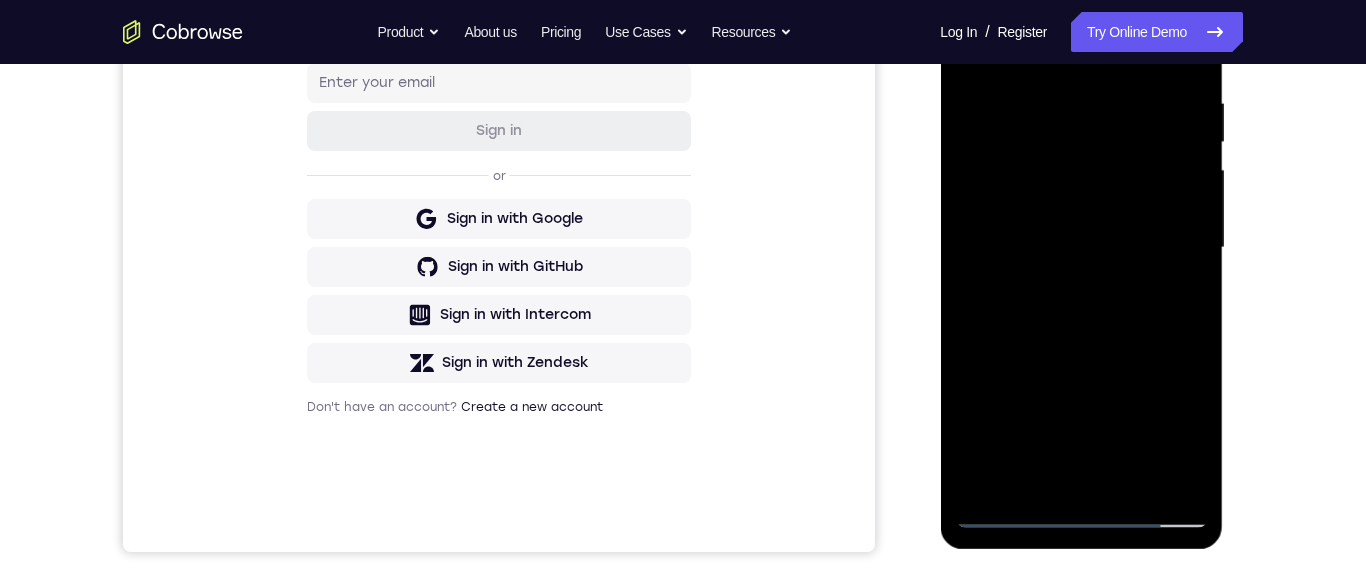 click at bounding box center (1081, 248) 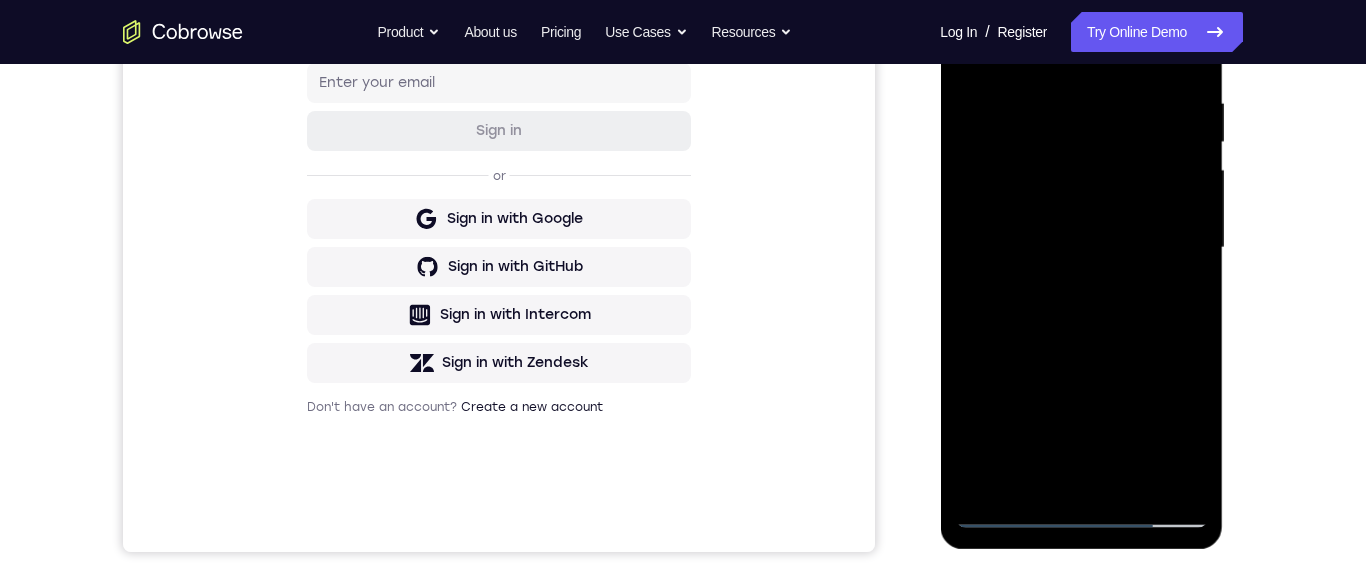 click at bounding box center [1081, 248] 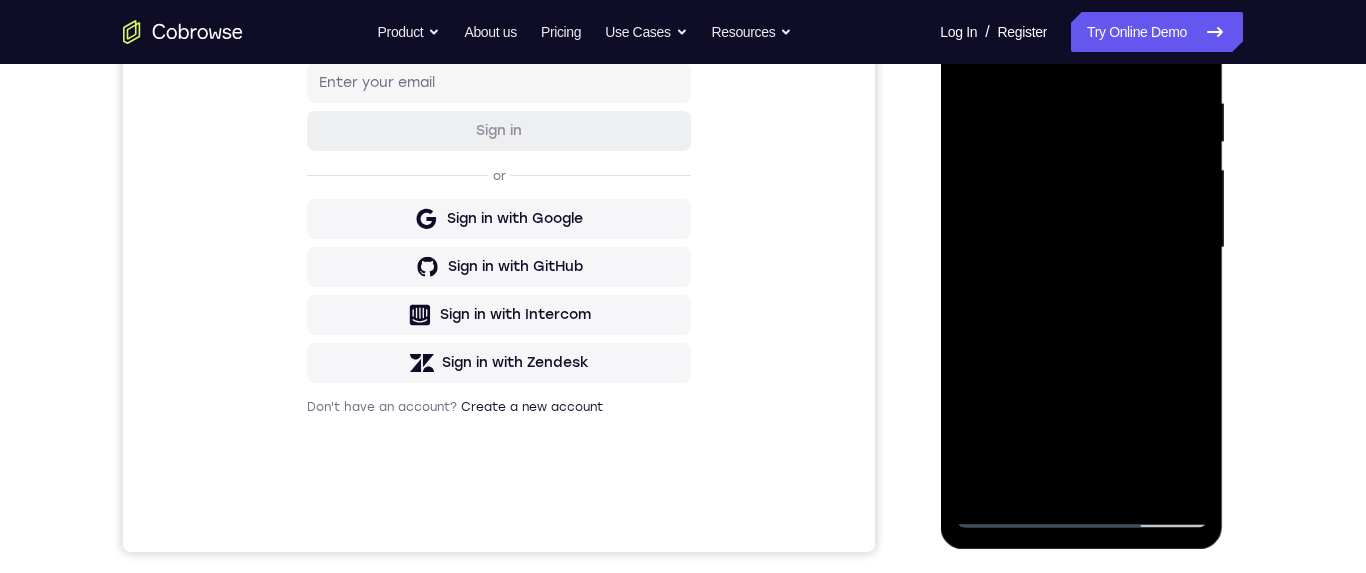 click at bounding box center (1081, 248) 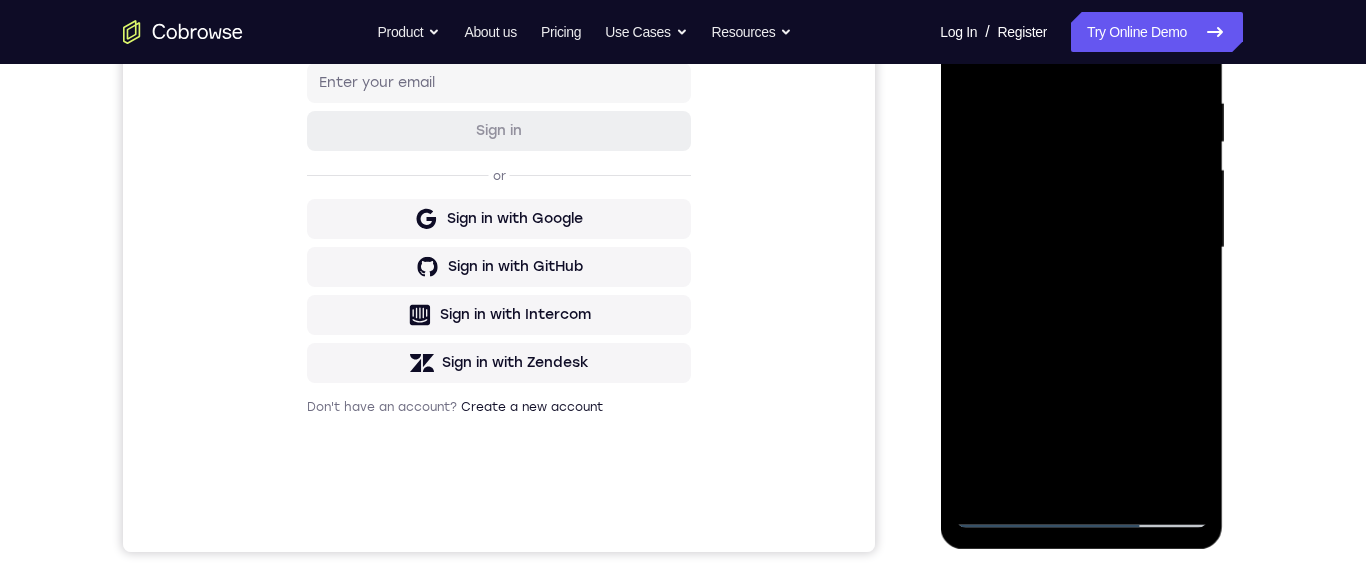 click at bounding box center [1081, 248] 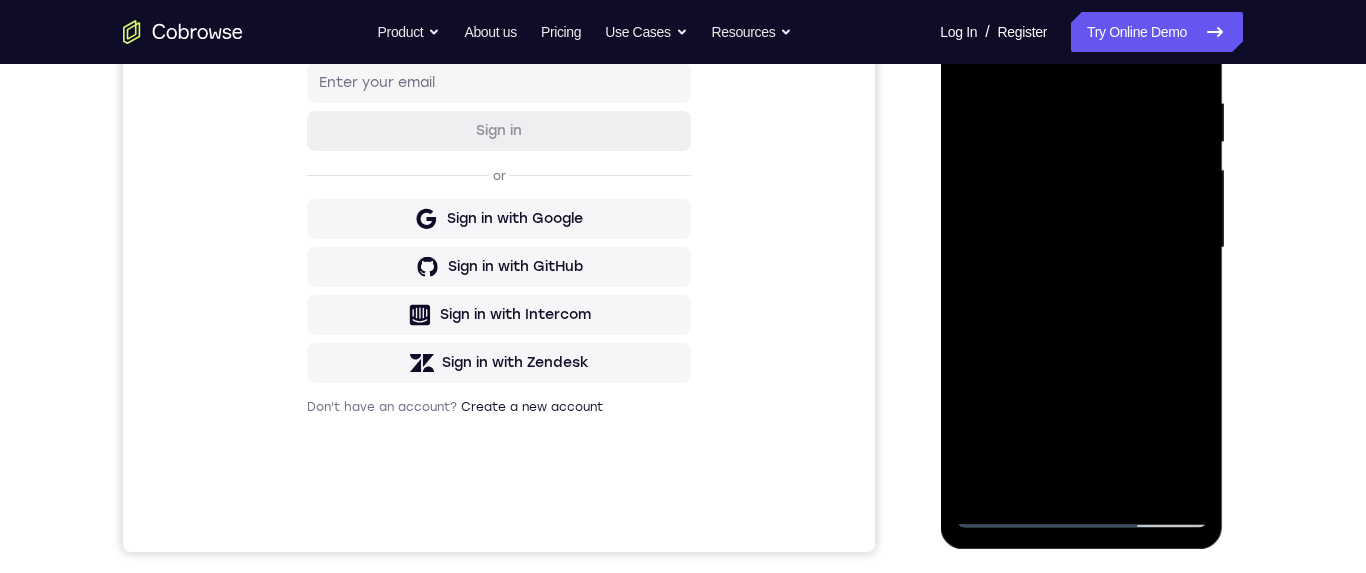 click at bounding box center [1081, 248] 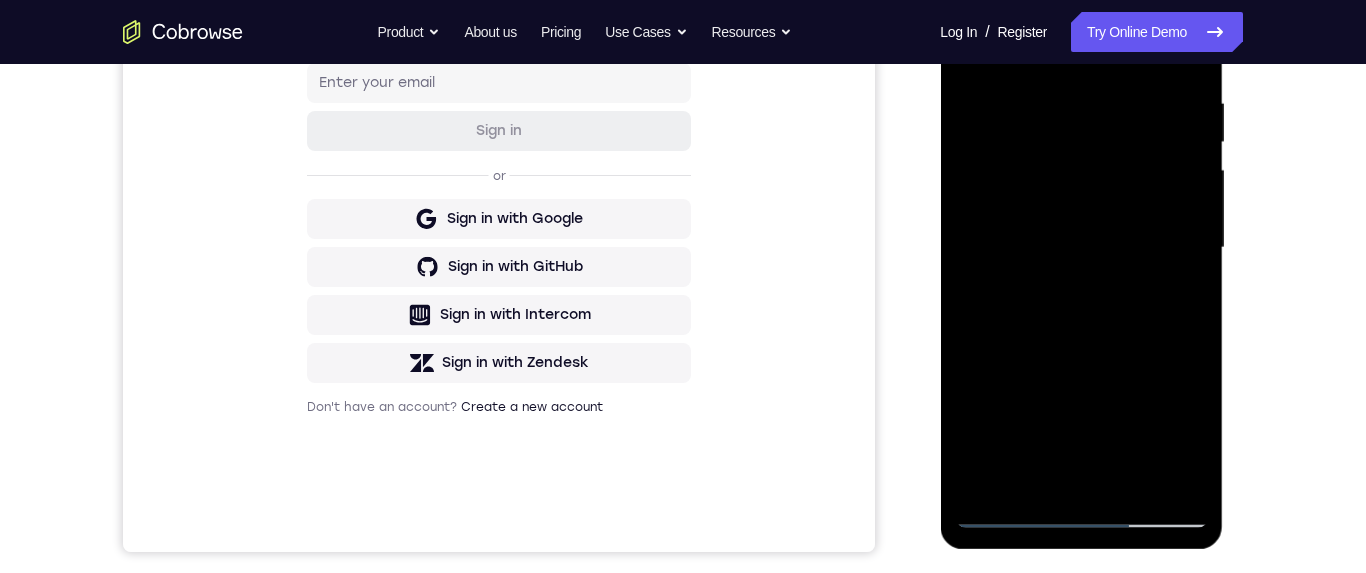 click at bounding box center [1081, 248] 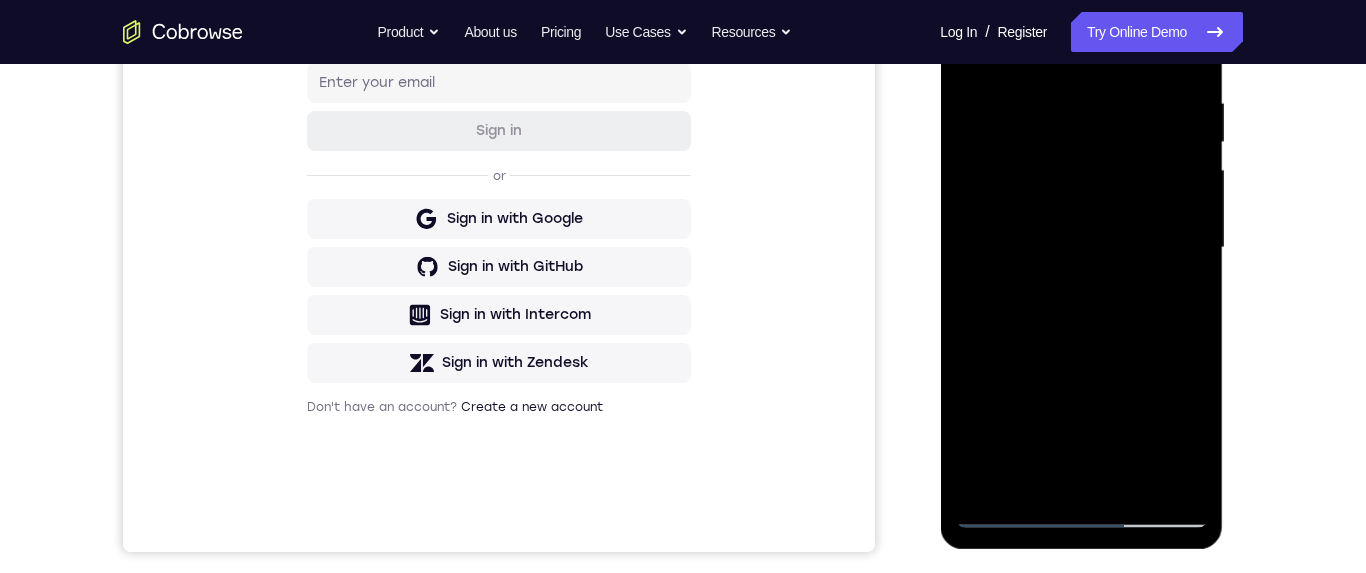 scroll, scrollTop: 439, scrollLeft: 0, axis: vertical 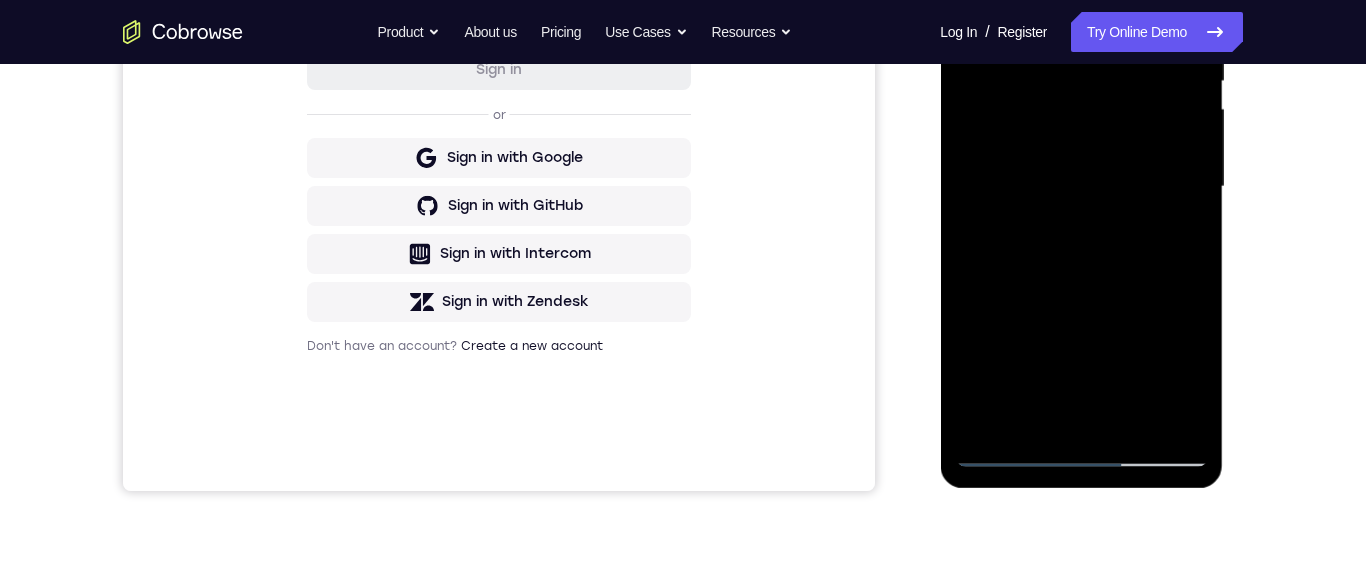 click at bounding box center [1081, 187] 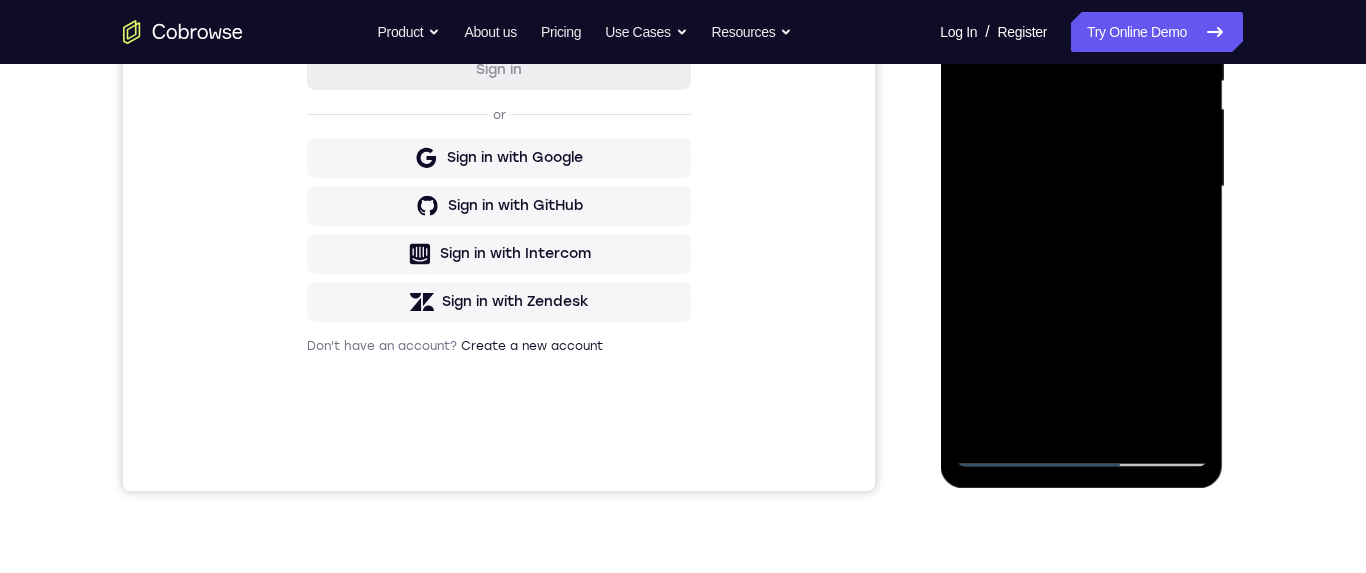 click at bounding box center [1081, 187] 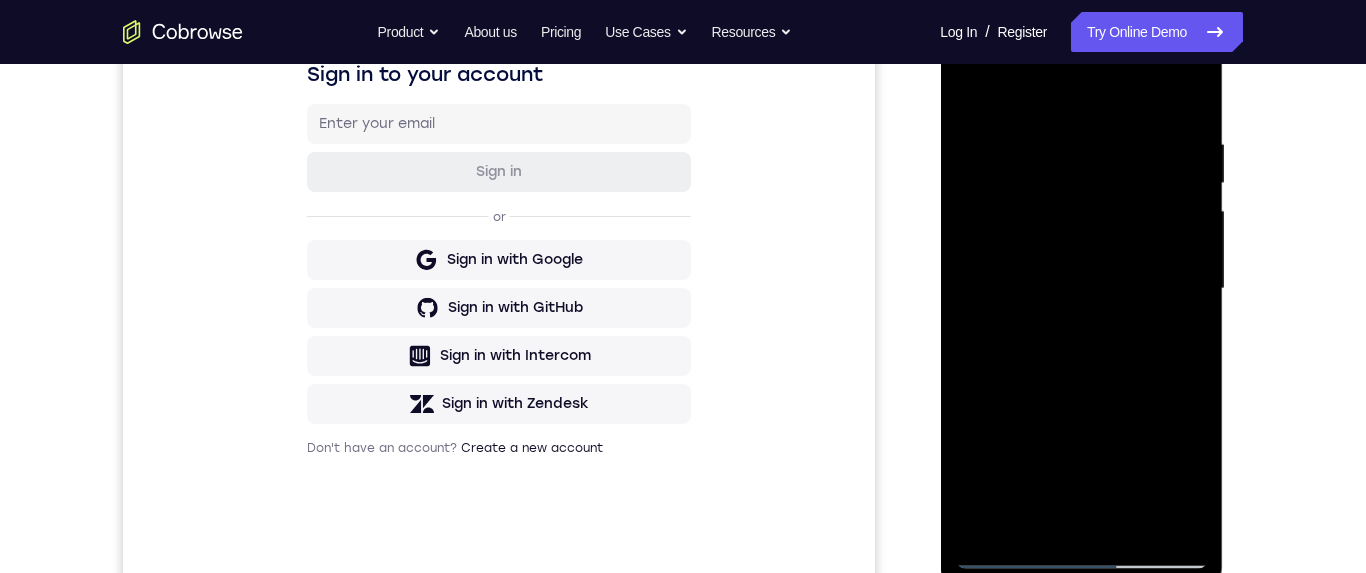 click at bounding box center [1081, 289] 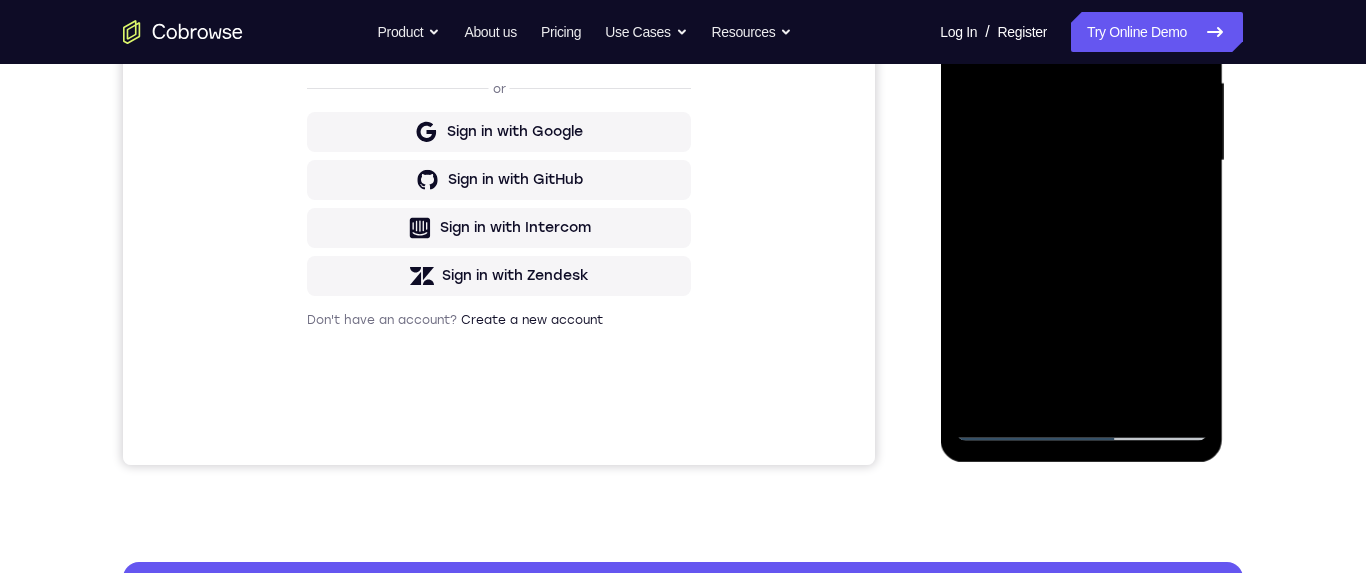 scroll, scrollTop: 266, scrollLeft: 0, axis: vertical 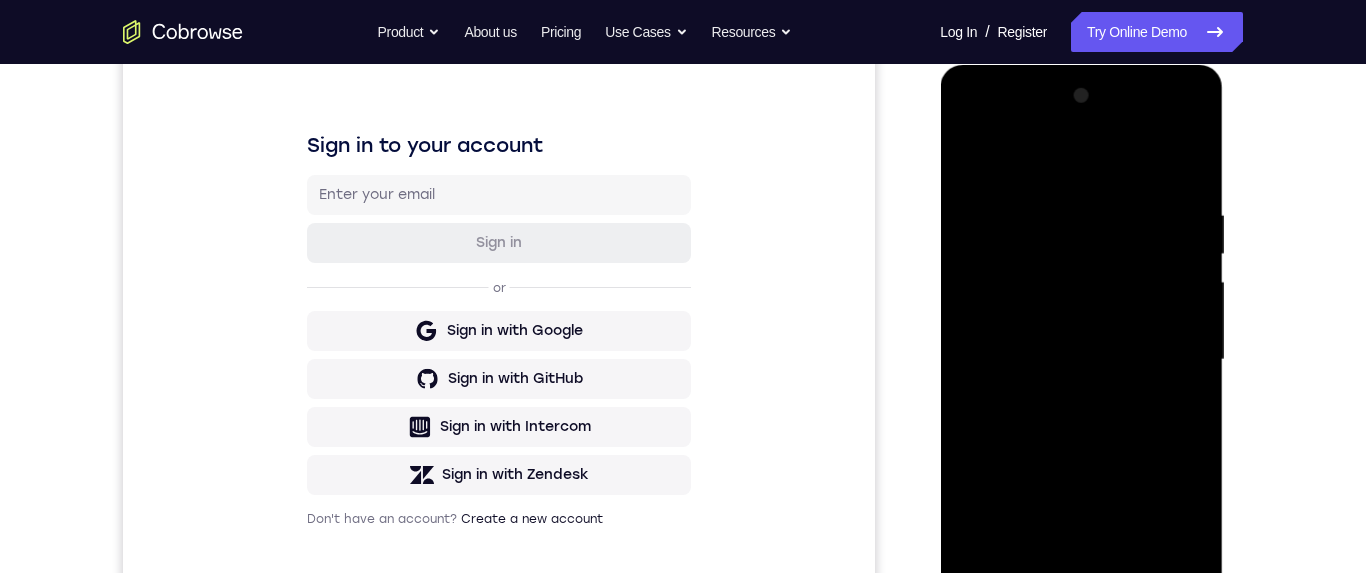 click at bounding box center (1081, 360) 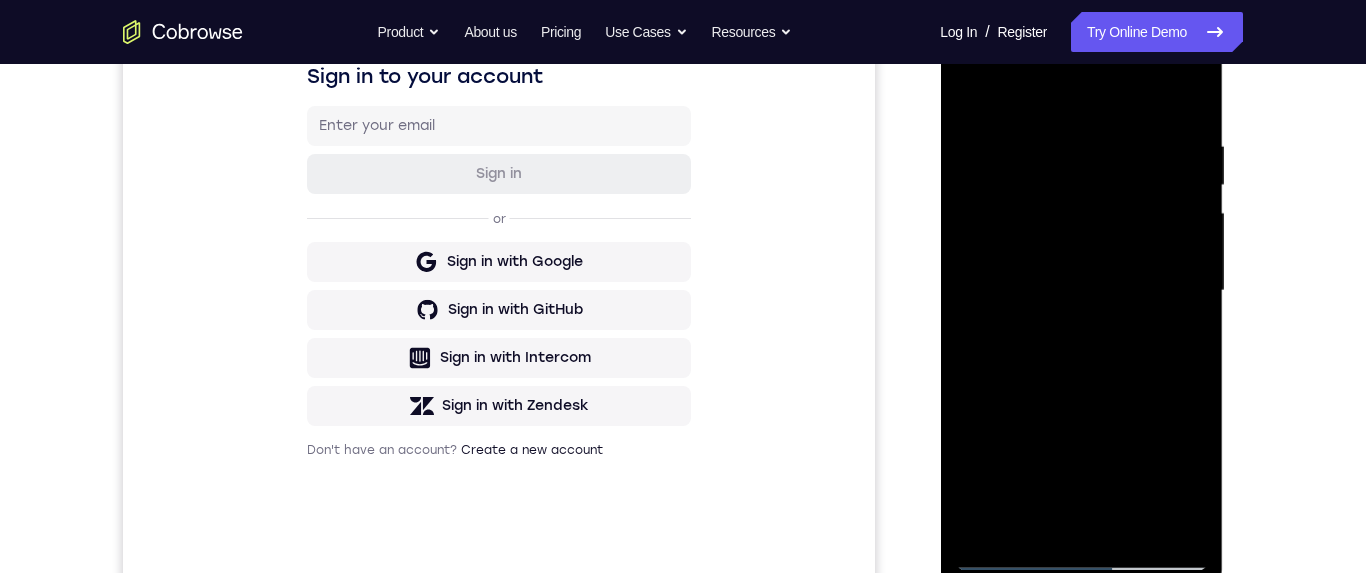 scroll, scrollTop: 340, scrollLeft: 0, axis: vertical 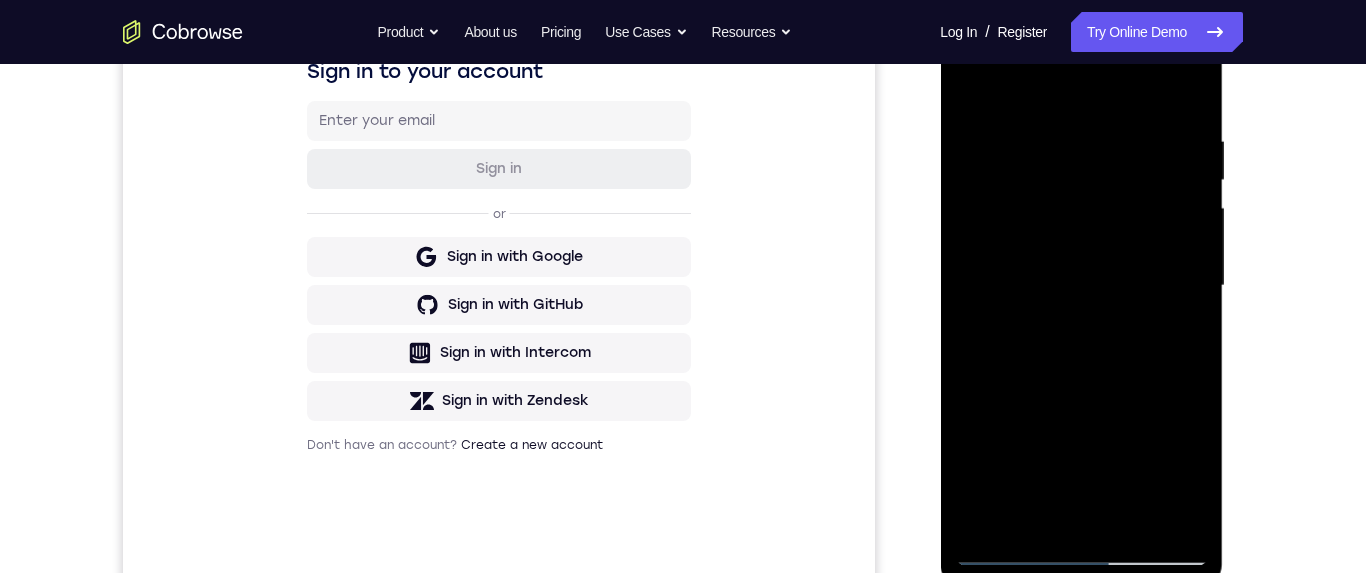 click at bounding box center (1081, 286) 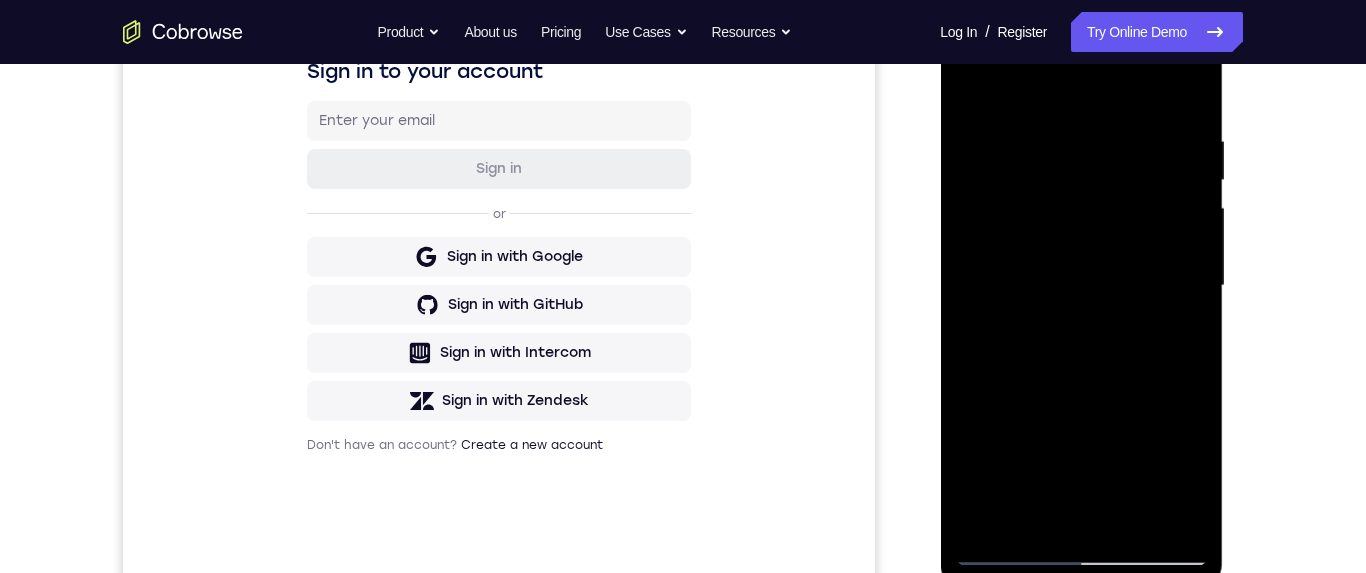 click at bounding box center [1081, 286] 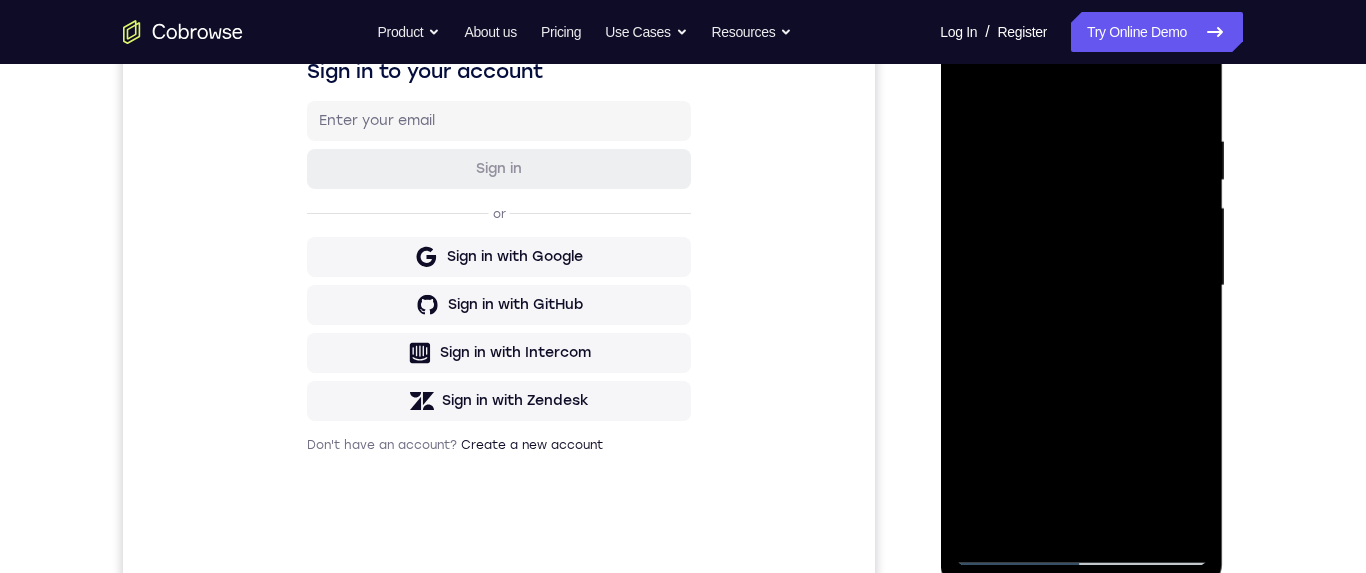 click at bounding box center (1081, 286) 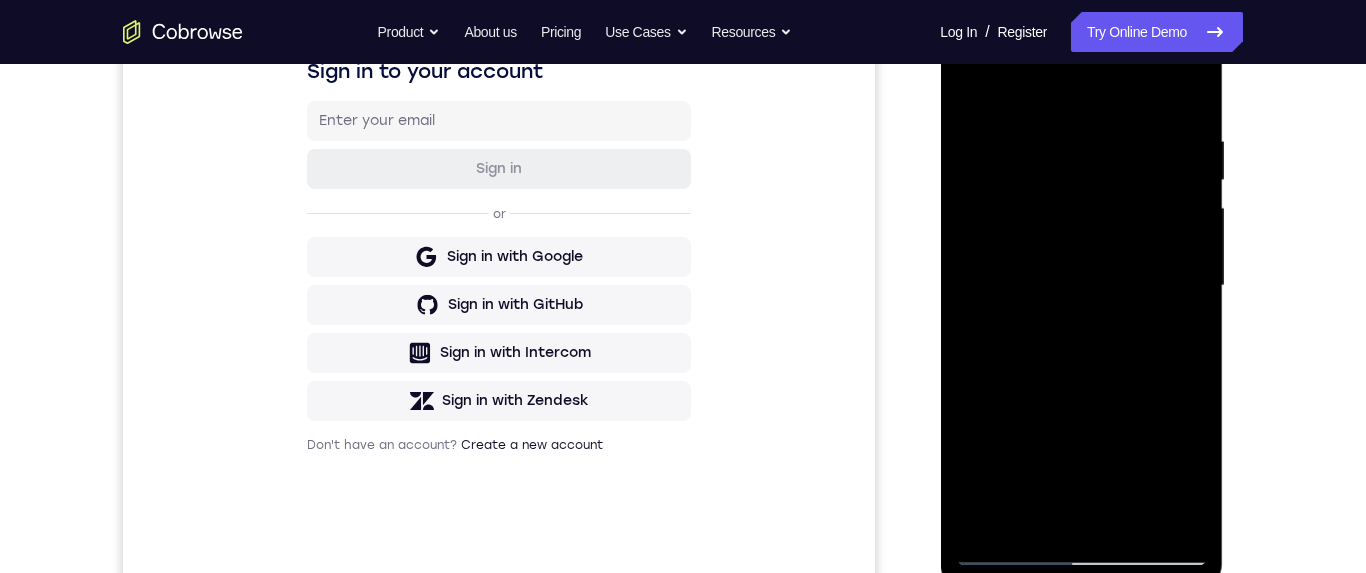 click at bounding box center [1081, 286] 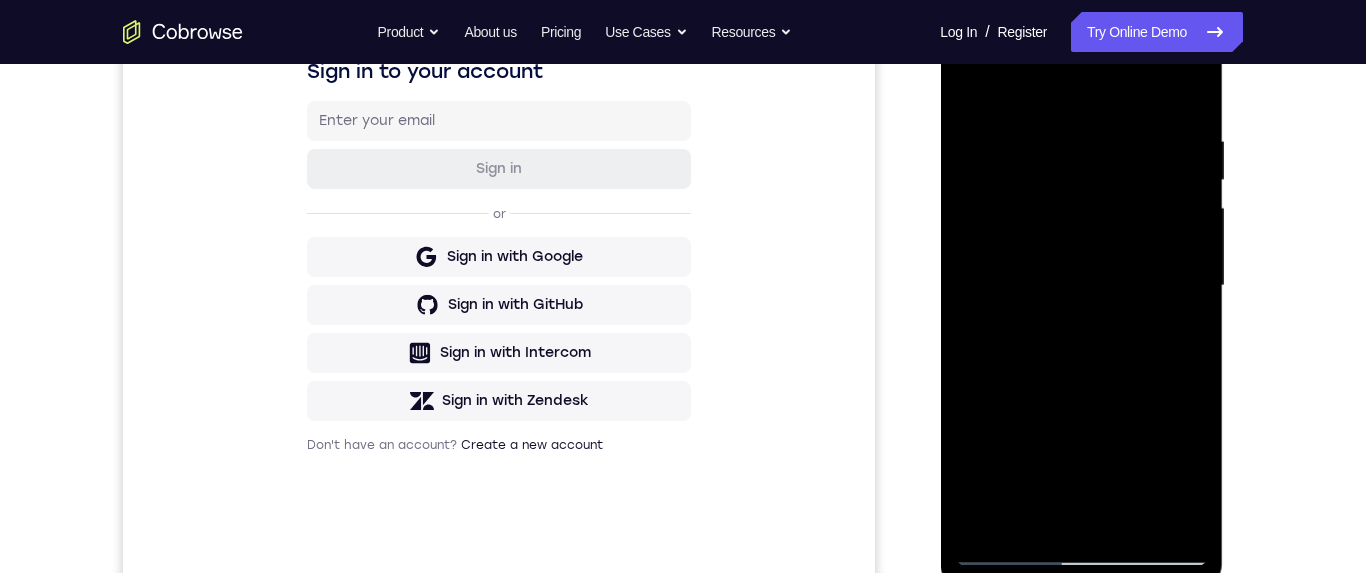 click at bounding box center [1081, 286] 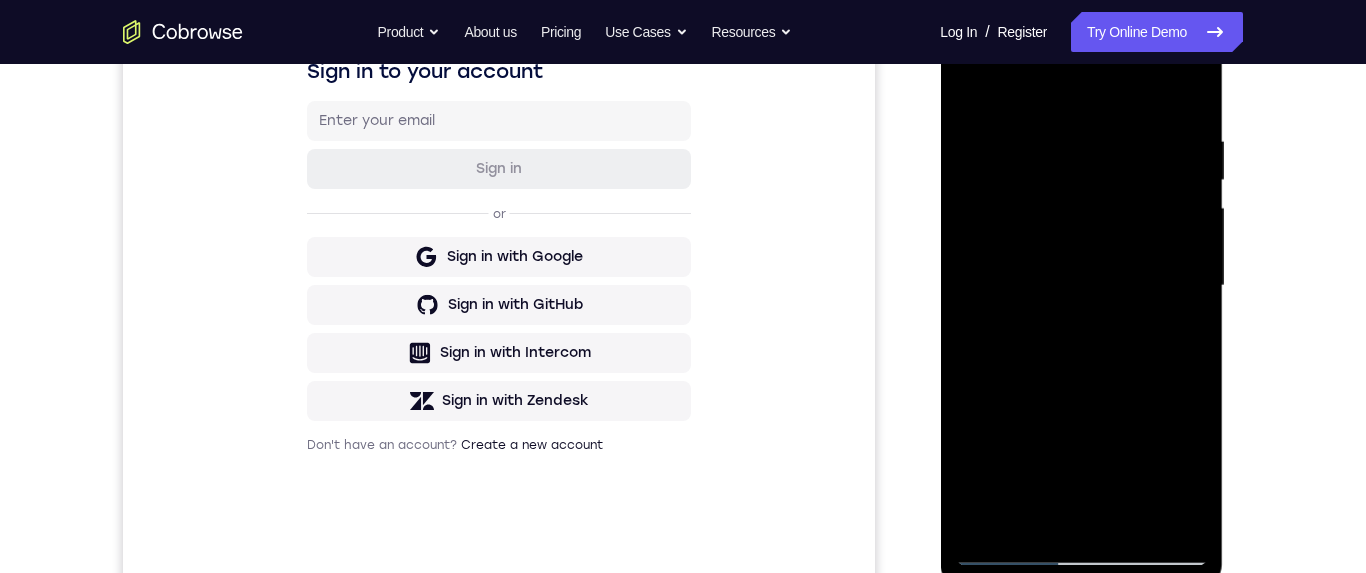click at bounding box center (1081, 286) 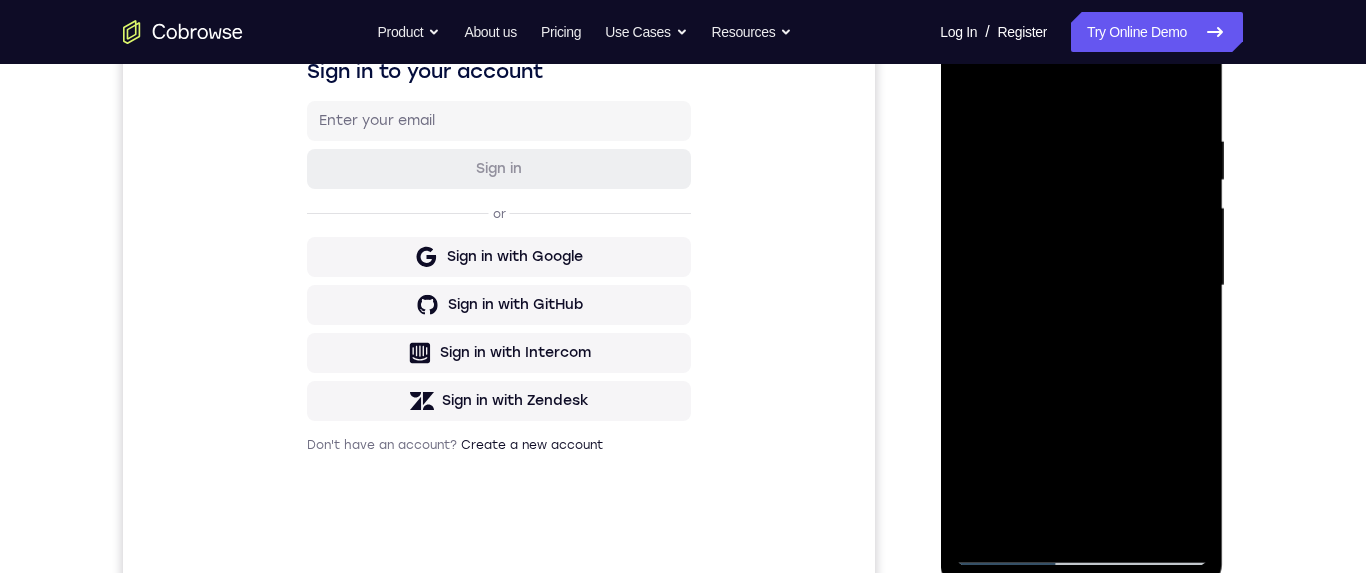click at bounding box center (1081, 286) 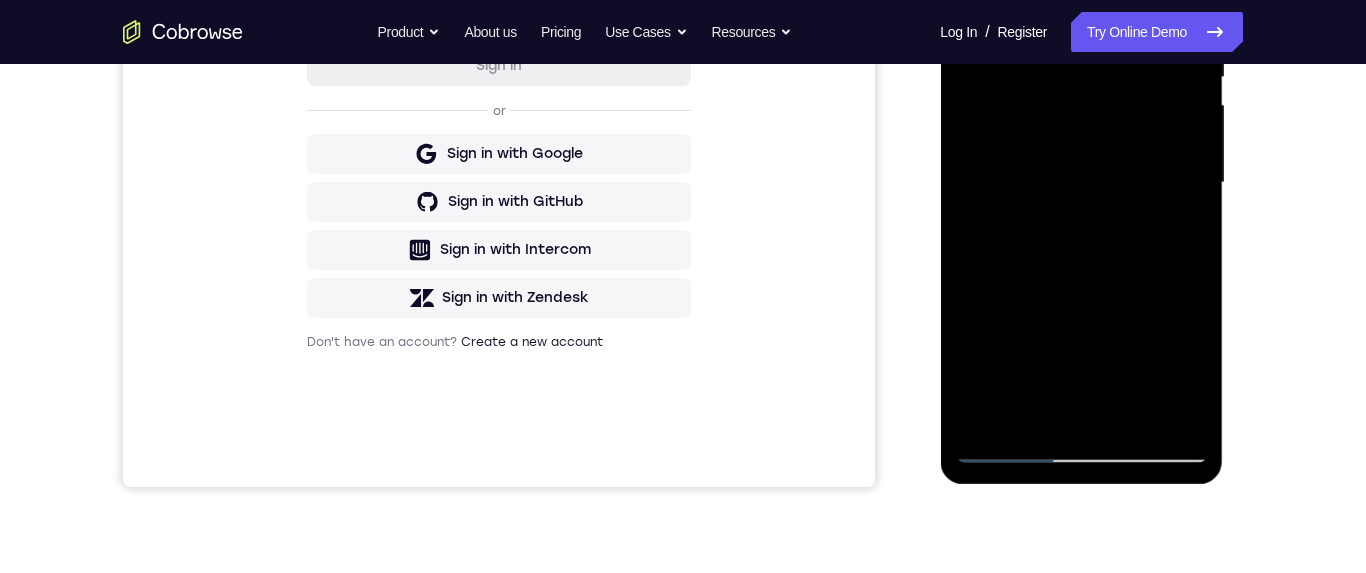 click at bounding box center [1081, 183] 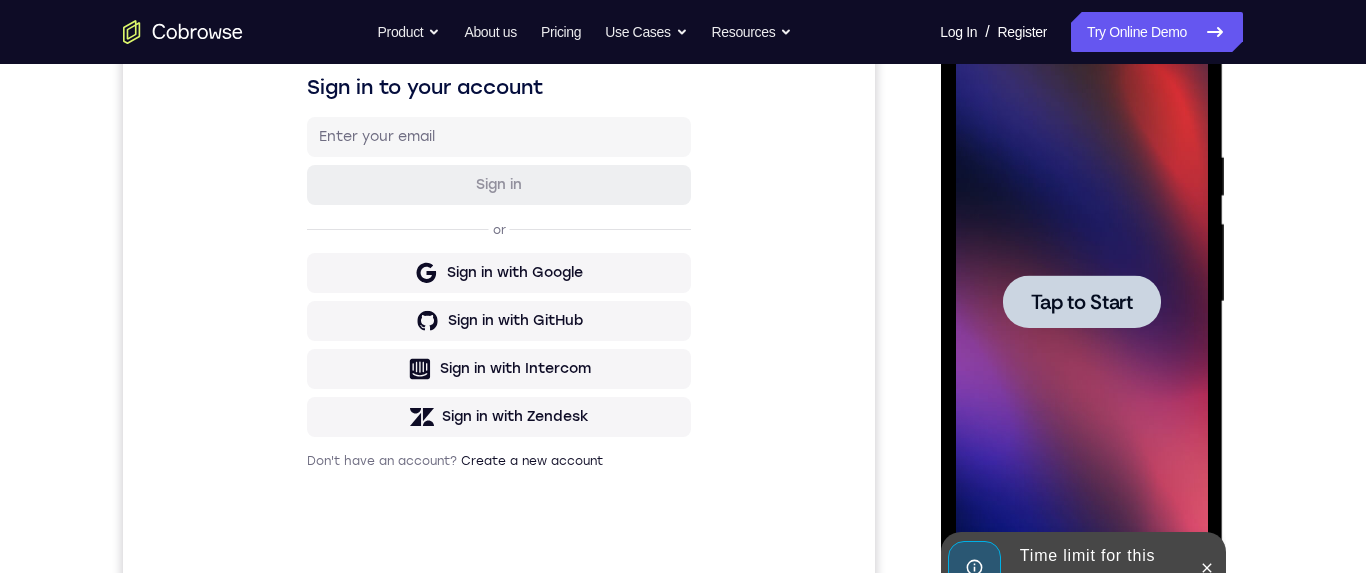 scroll, scrollTop: 417, scrollLeft: 0, axis: vertical 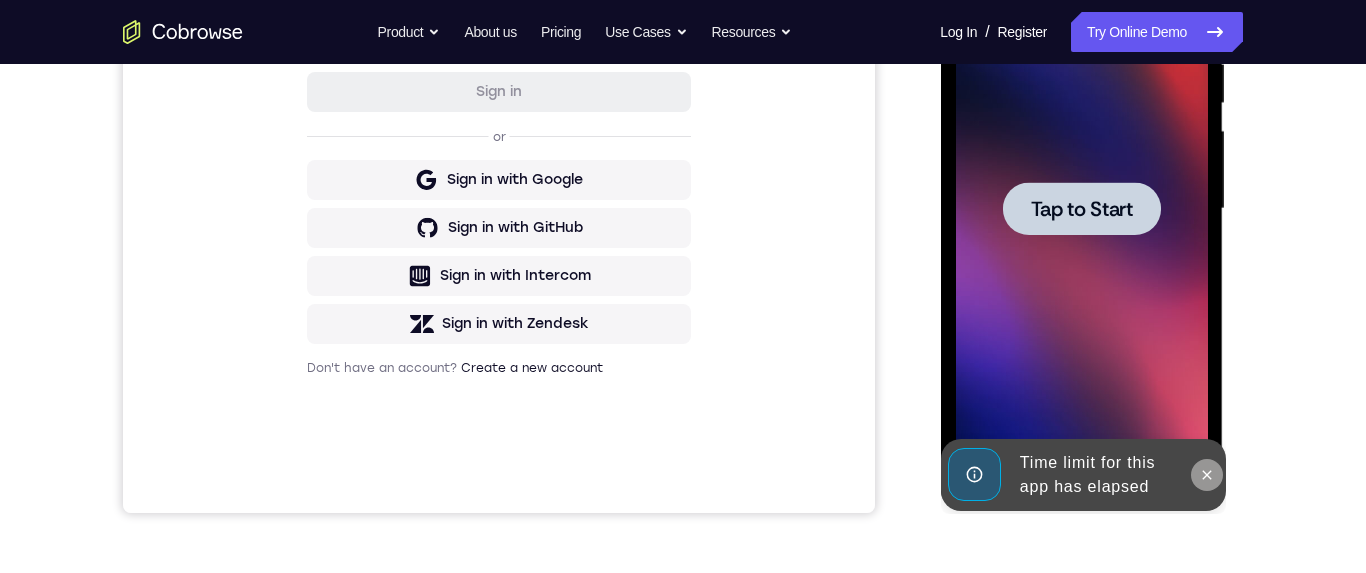 click at bounding box center (1206, 475) 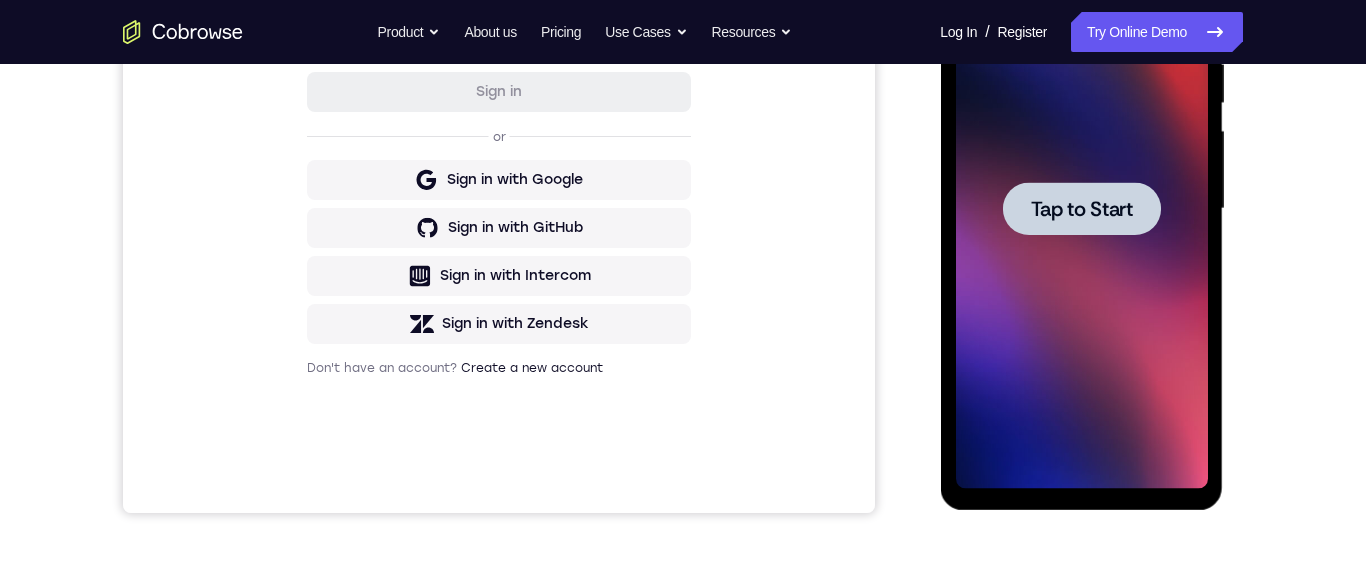click on "Tap to Start" at bounding box center [1081, 209] 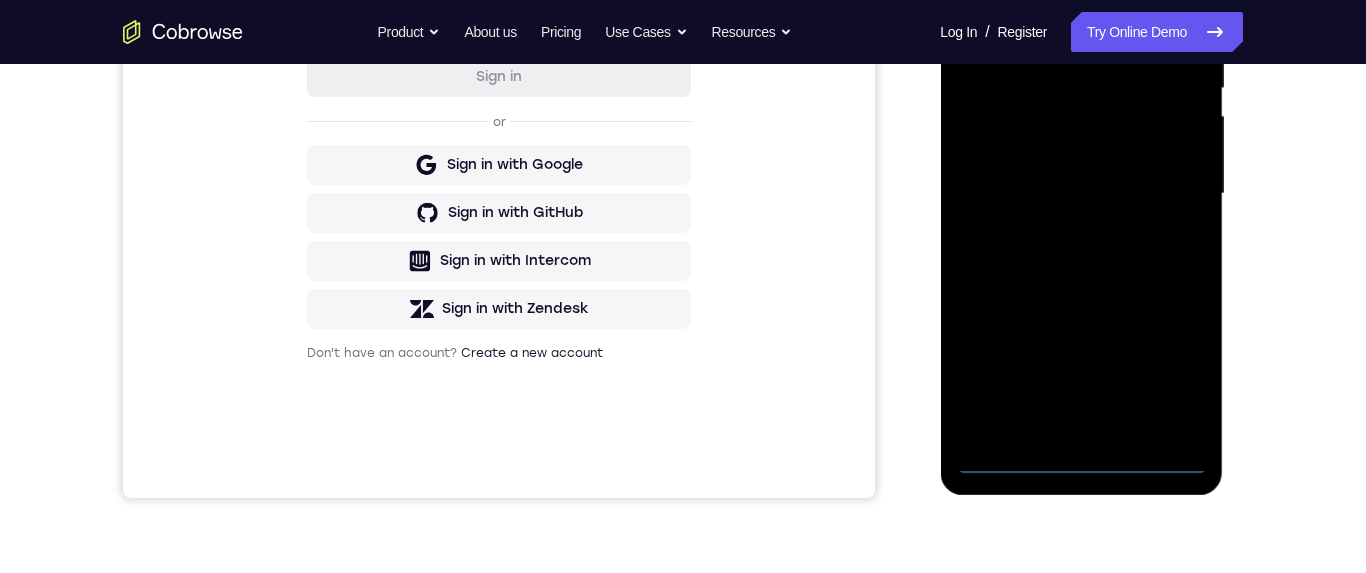 scroll, scrollTop: 453, scrollLeft: 0, axis: vertical 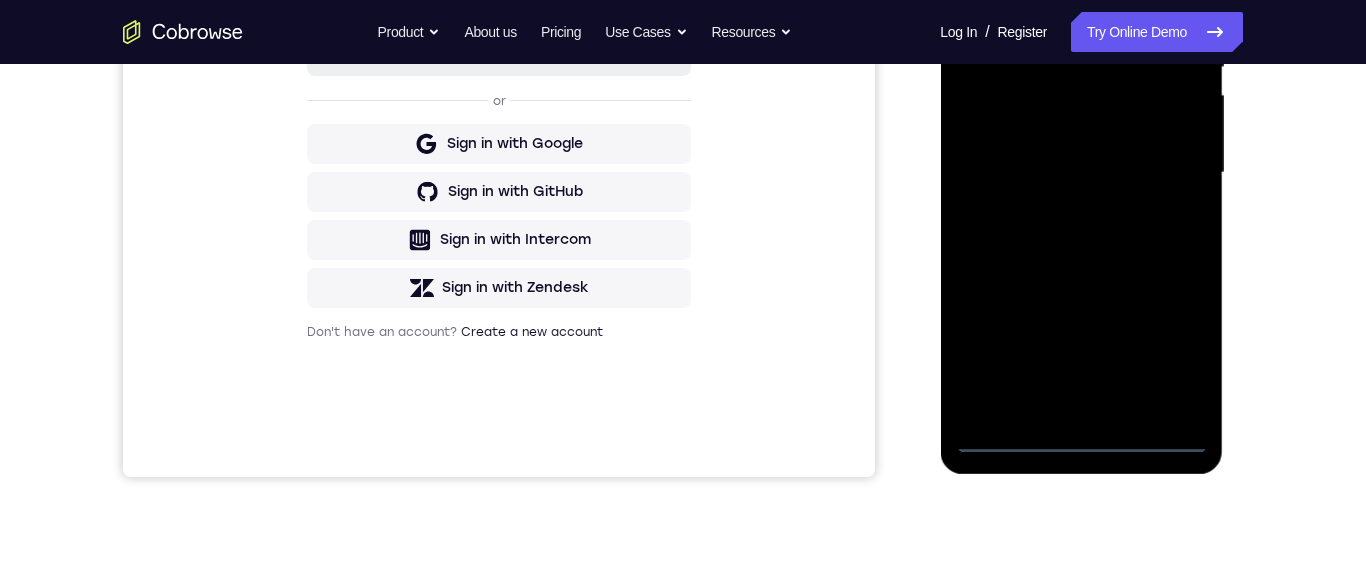 click at bounding box center [1081, 173] 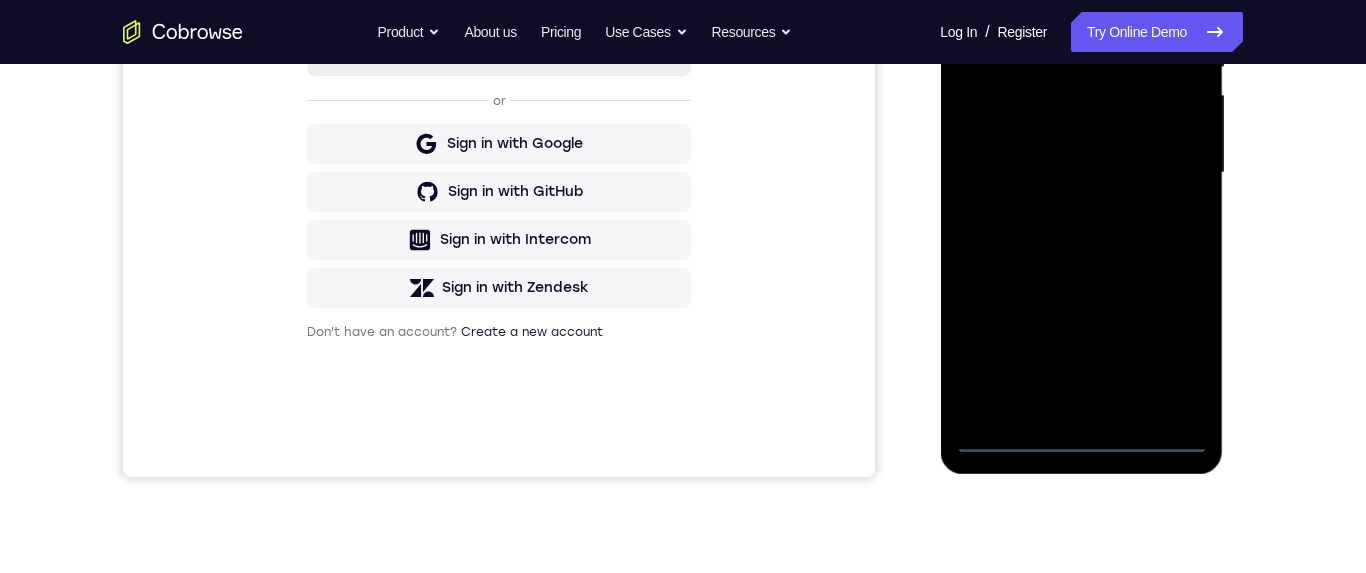 click at bounding box center (1081, 173) 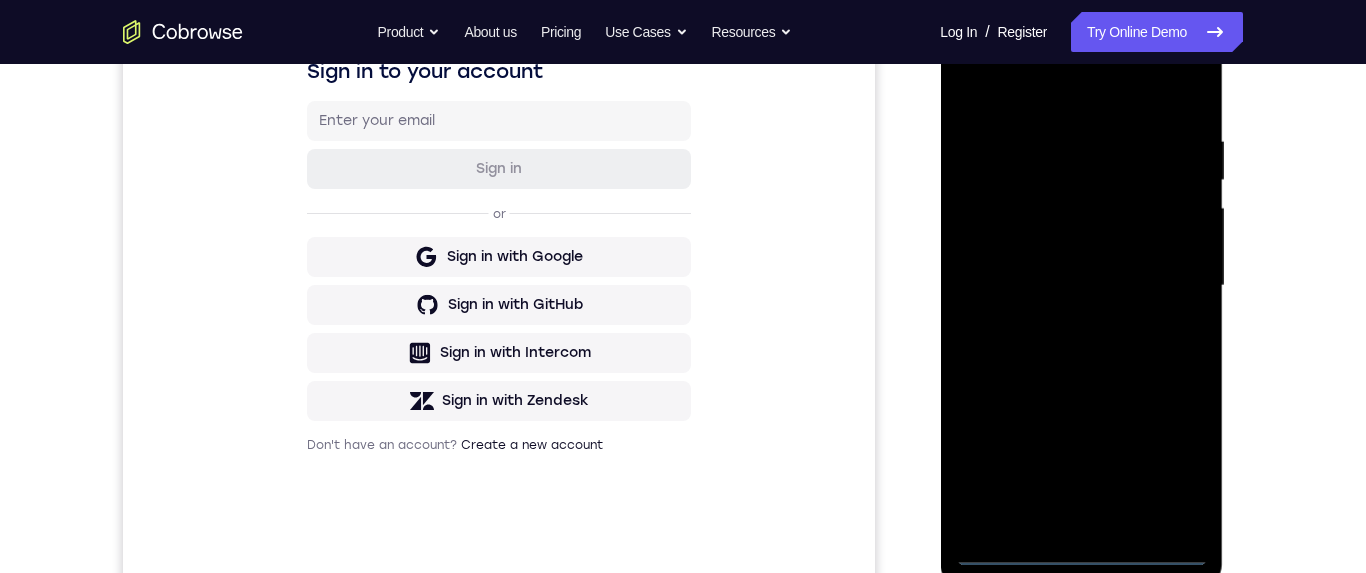 scroll, scrollTop: 261, scrollLeft: 0, axis: vertical 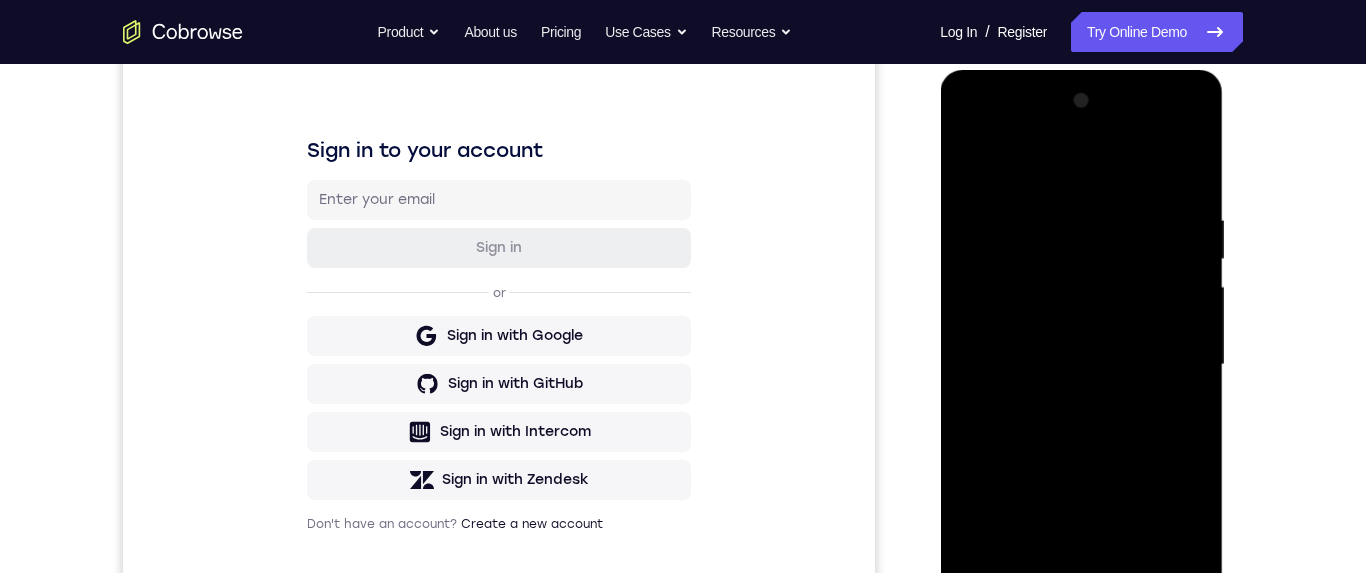 click at bounding box center [1081, 365] 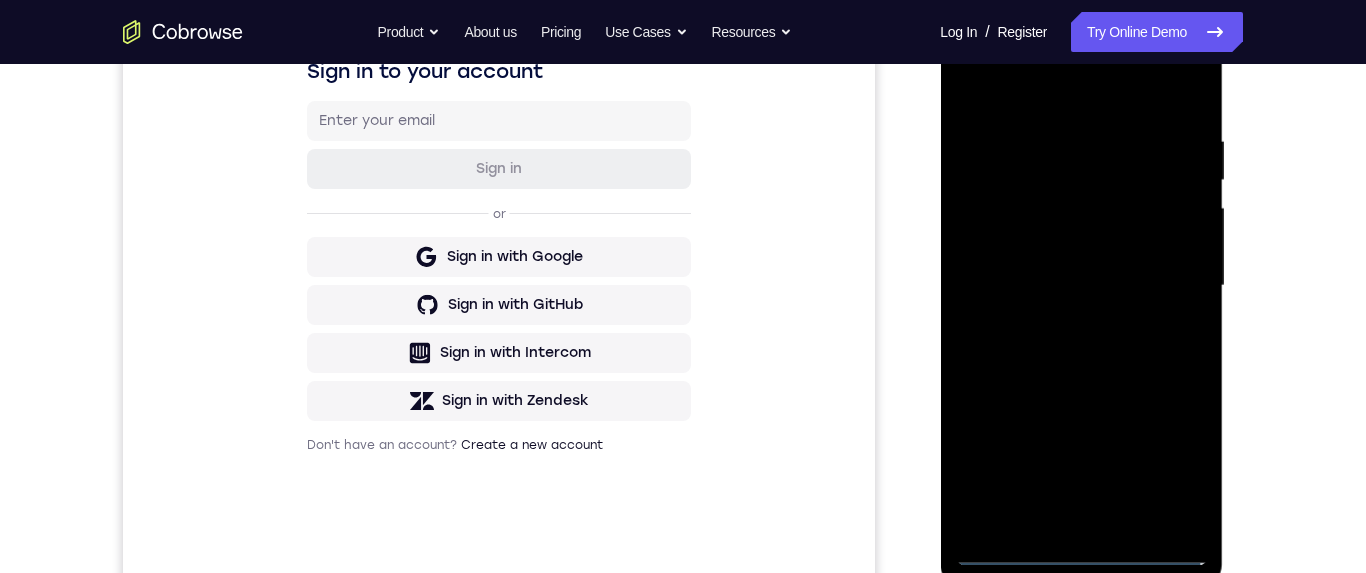click at bounding box center (1081, 286) 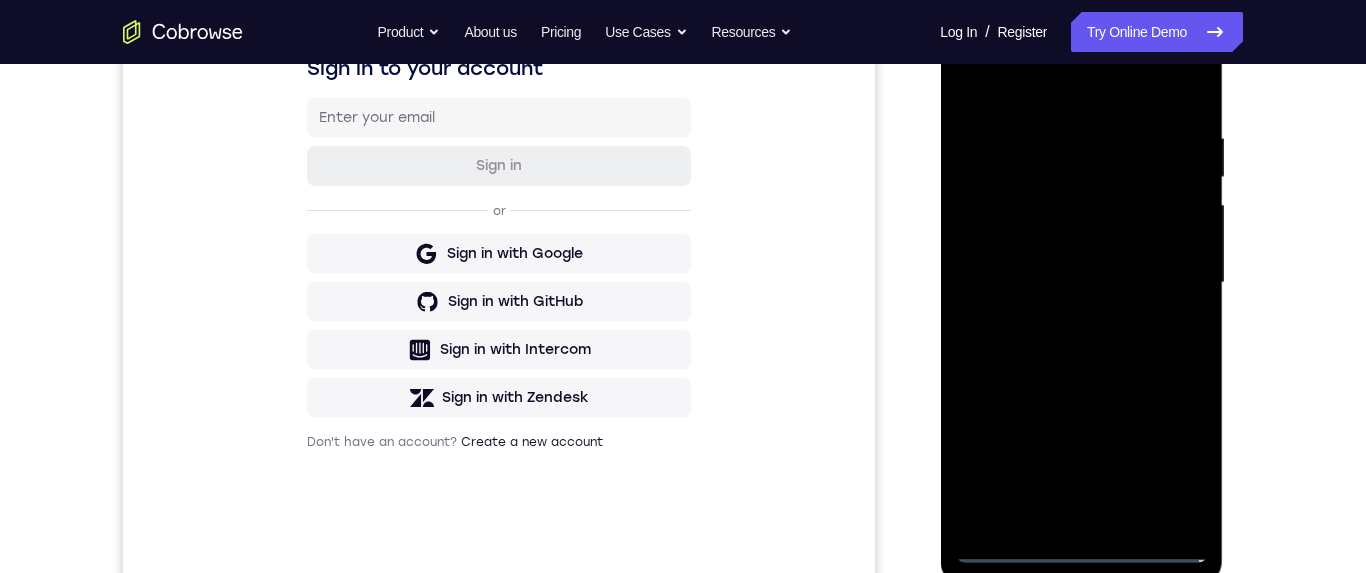click at bounding box center (1081, 283) 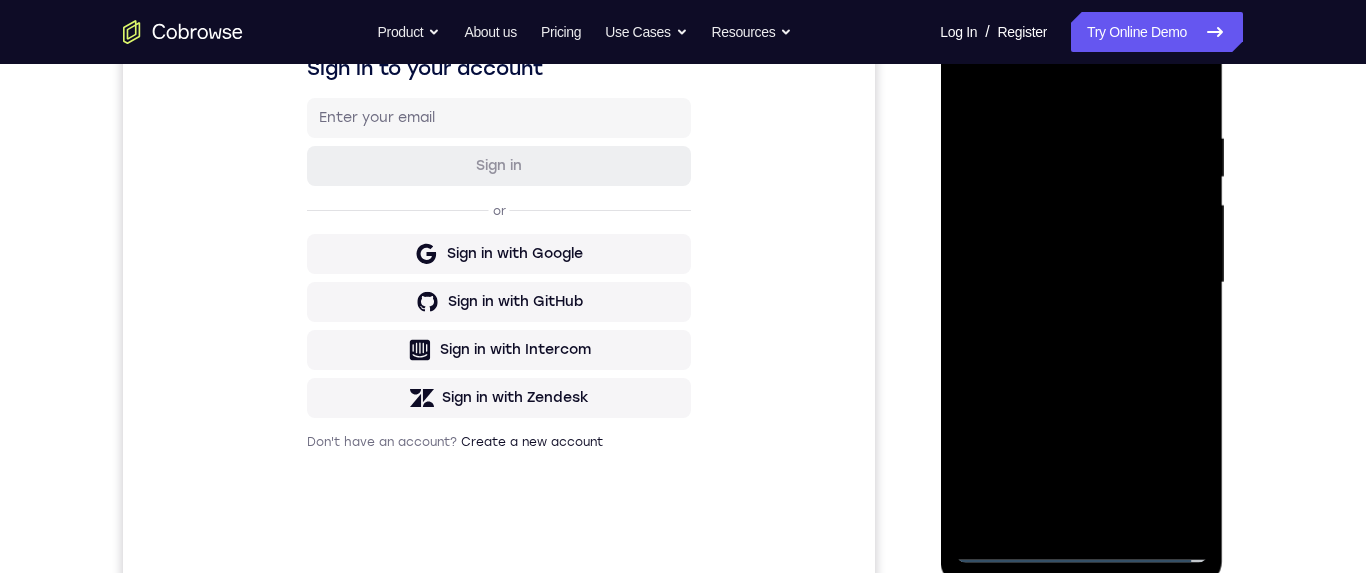 click at bounding box center [1081, 283] 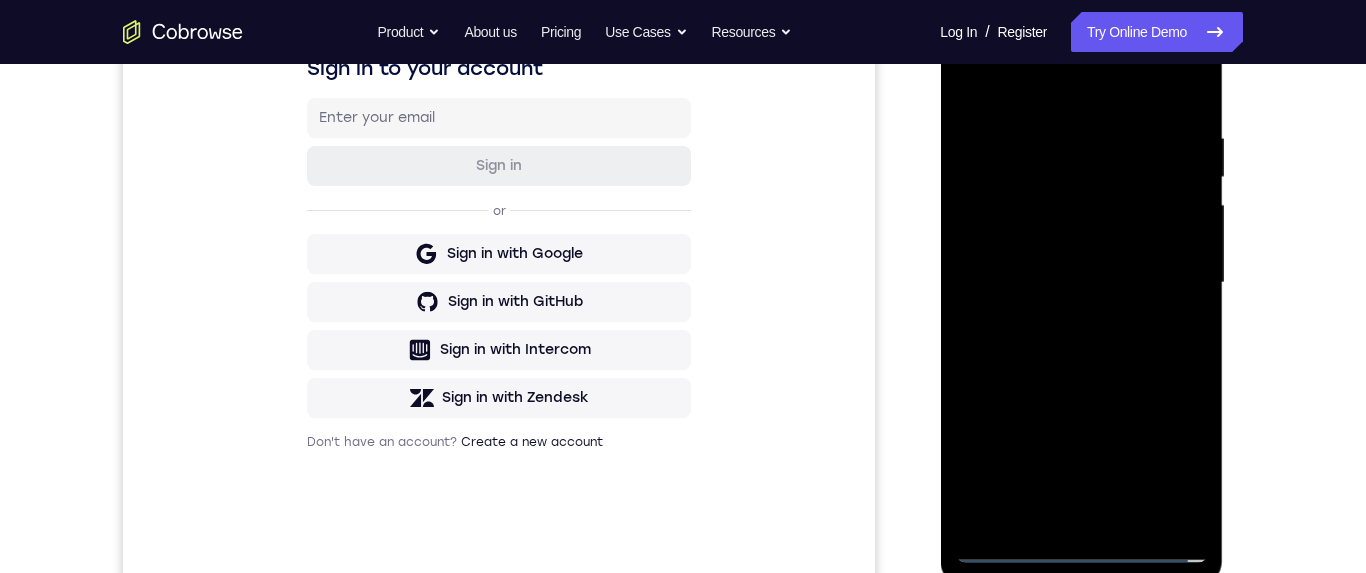 click at bounding box center (1081, 283) 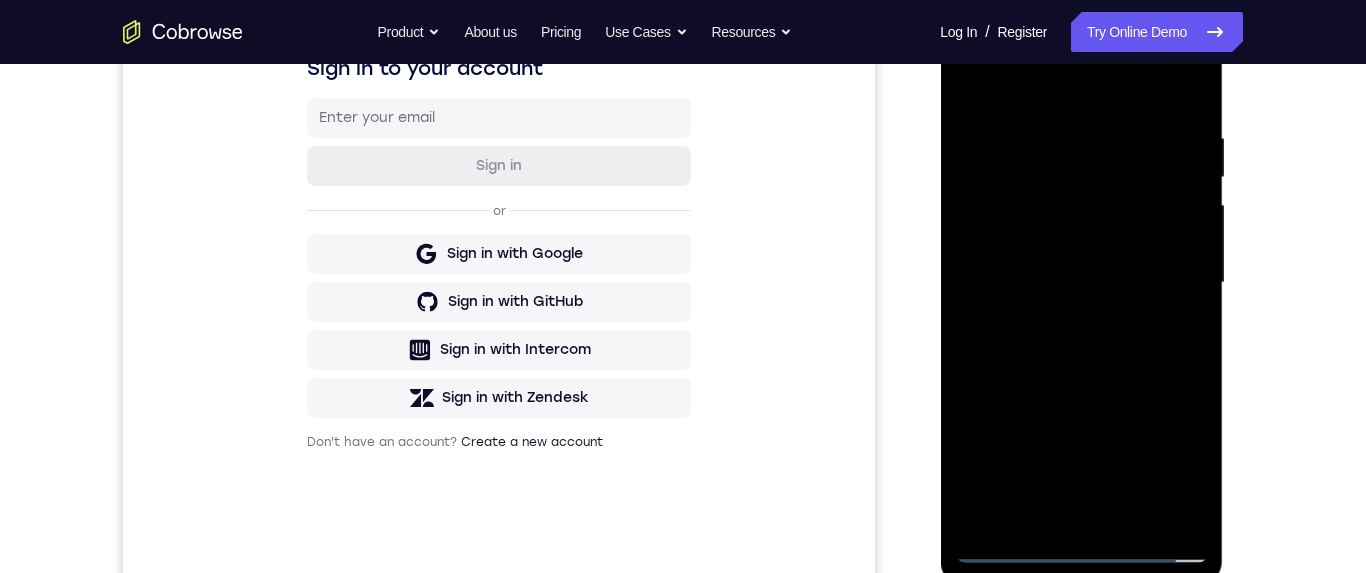 click at bounding box center (1081, 283) 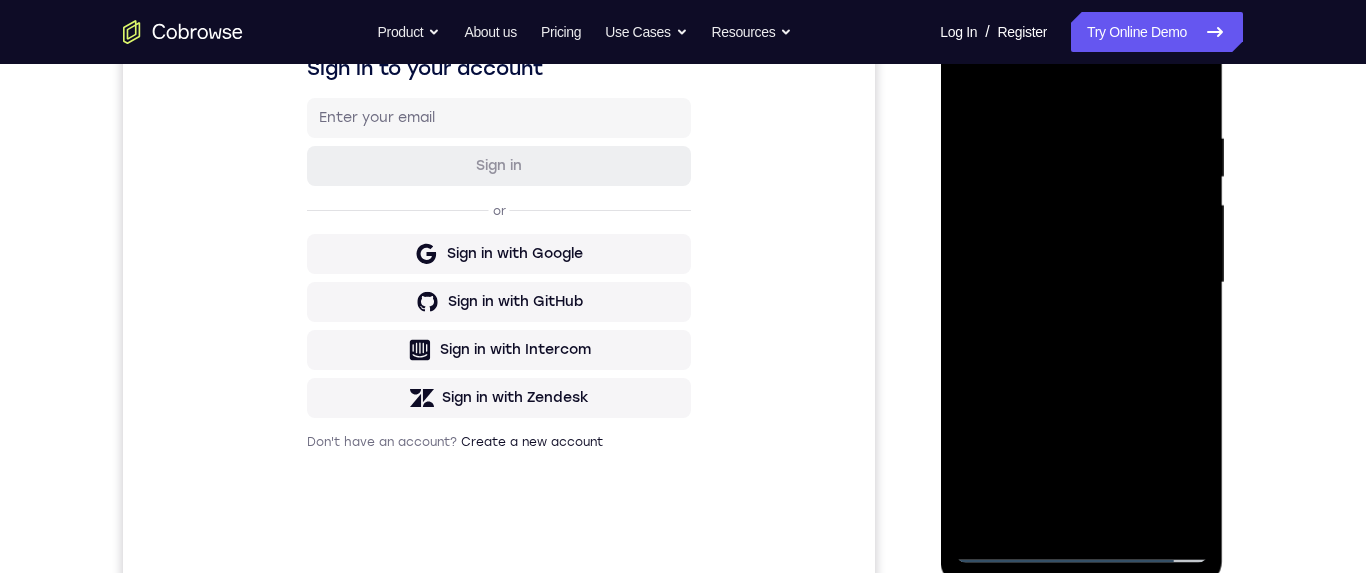 click at bounding box center [1081, 283] 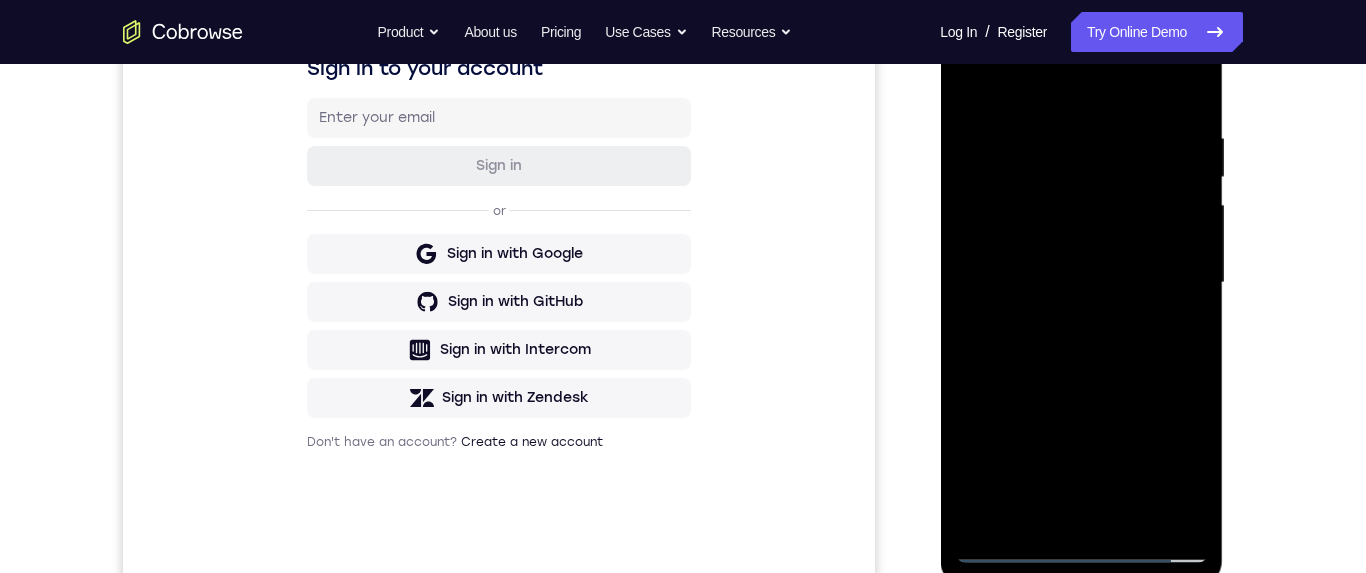 click at bounding box center [1081, 283] 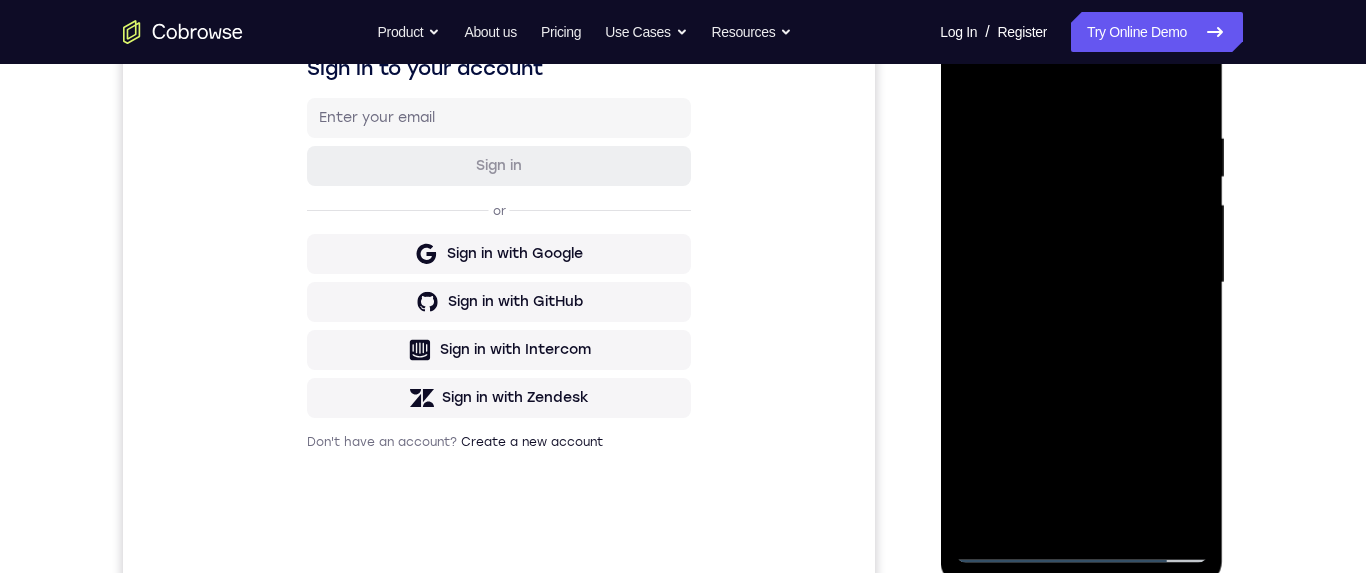 click at bounding box center [1081, 283] 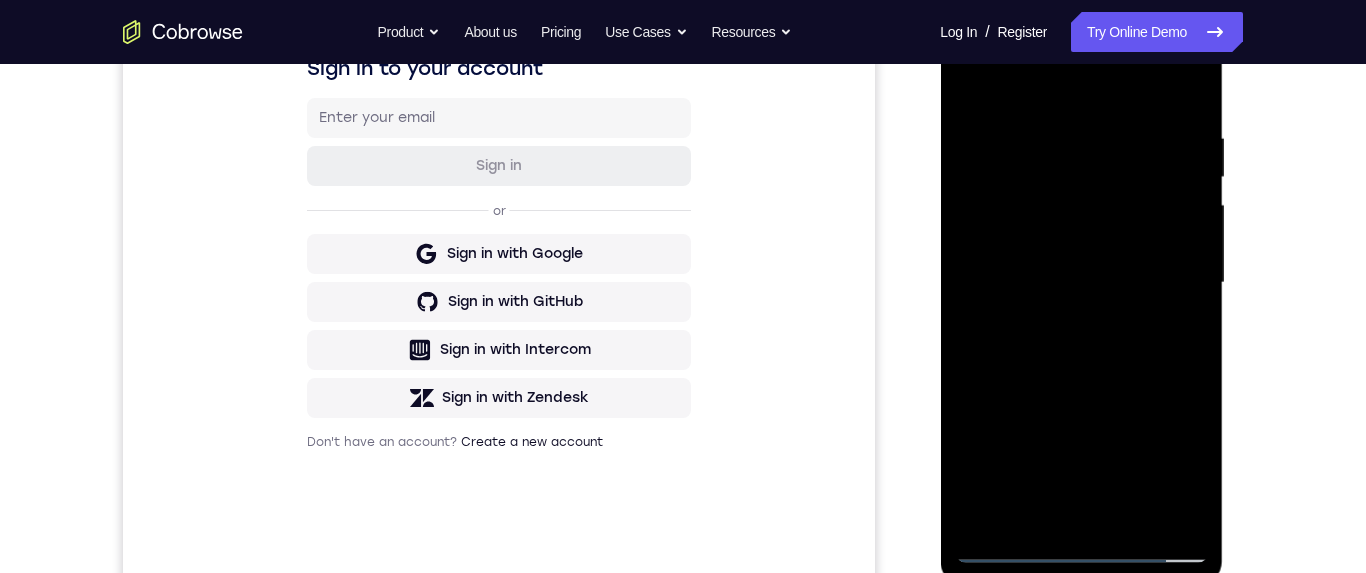 click at bounding box center [1081, 283] 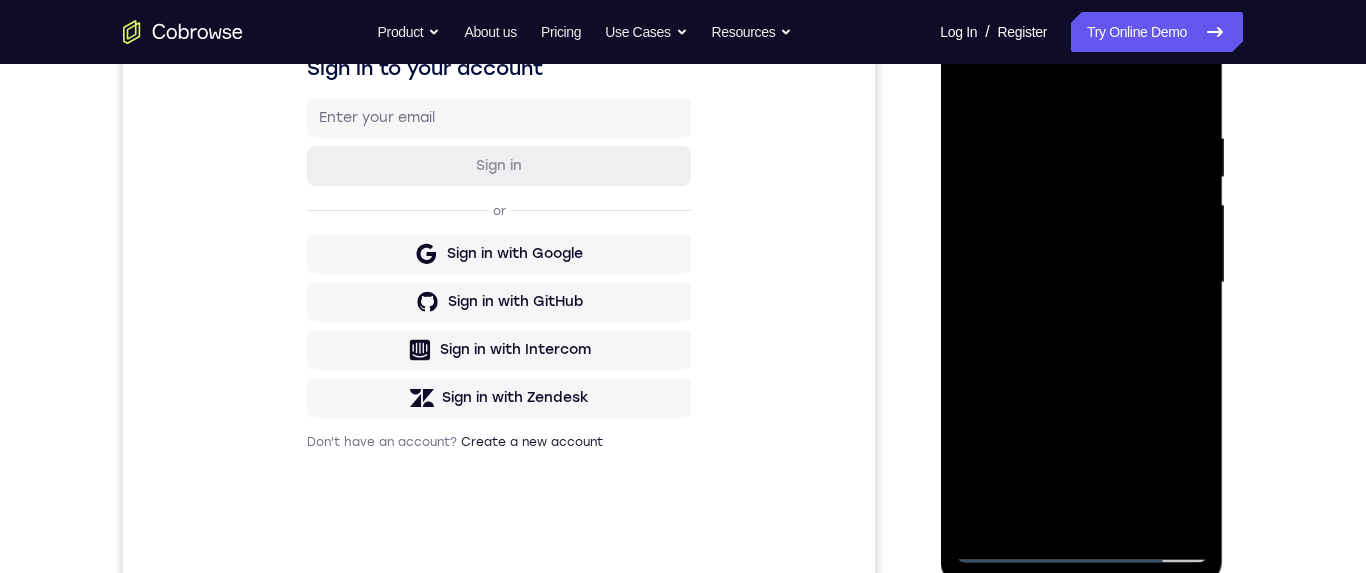 click at bounding box center [1081, 283] 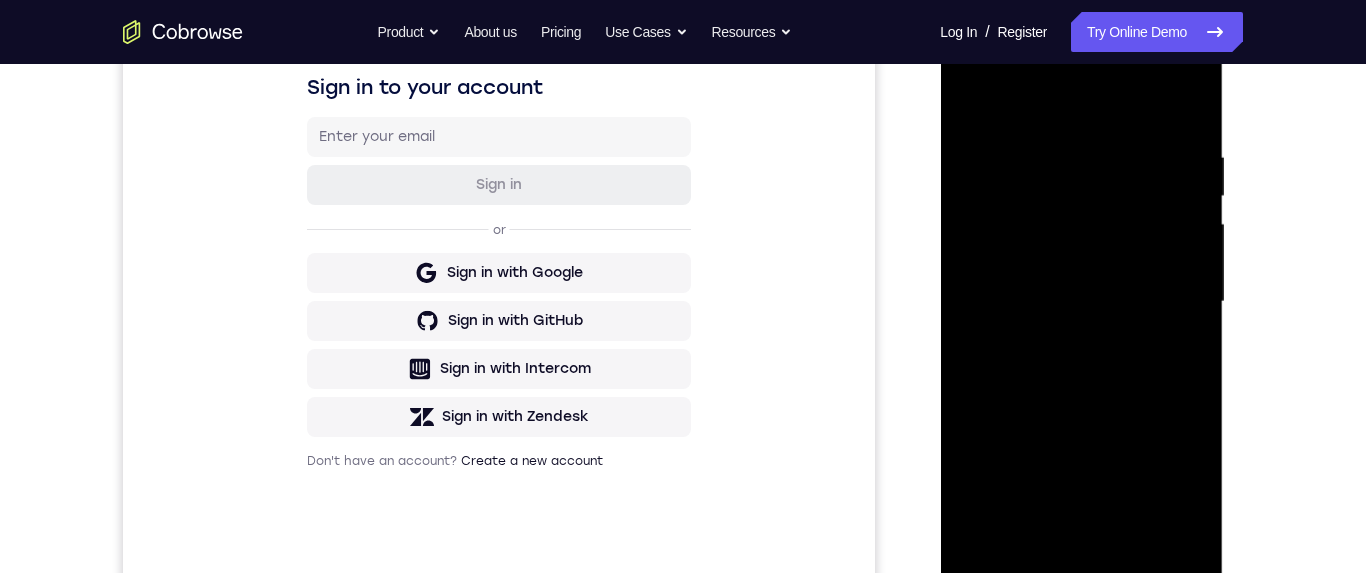 click at bounding box center (1081, 302) 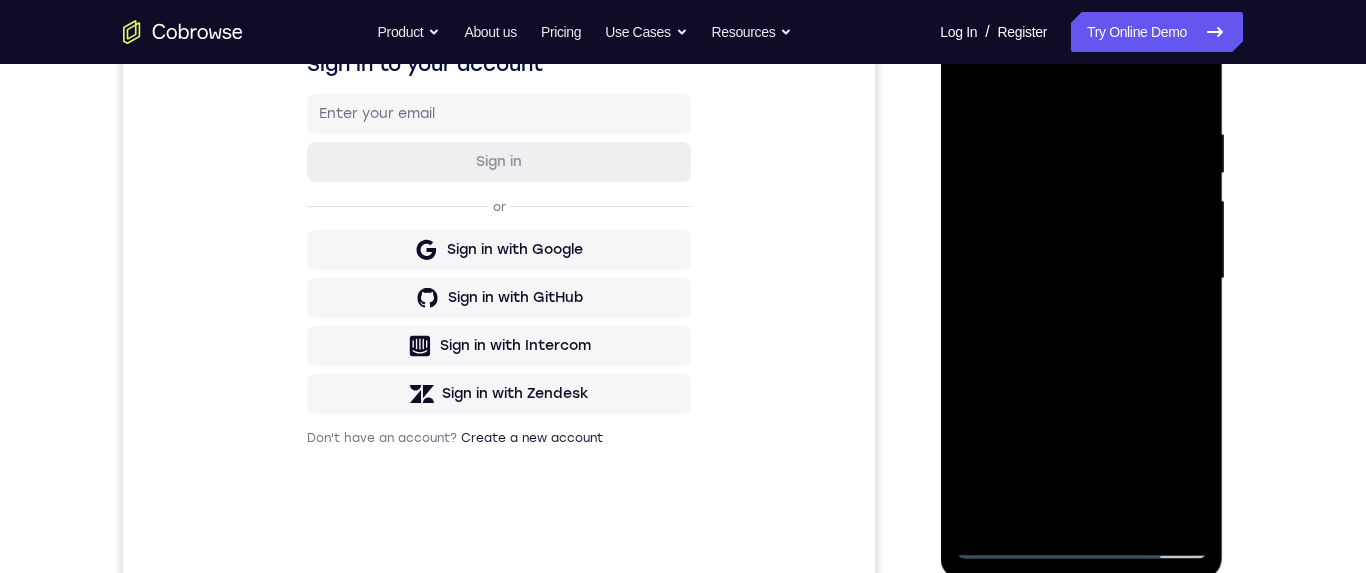 scroll, scrollTop: 346, scrollLeft: 0, axis: vertical 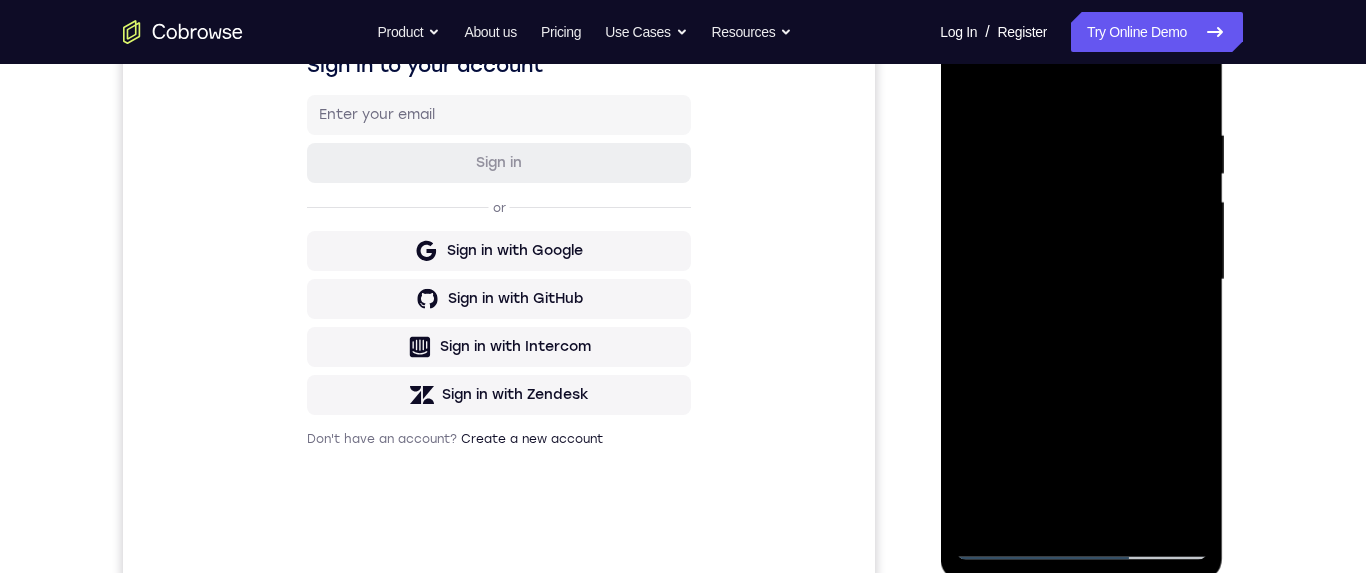 click at bounding box center [1081, 280] 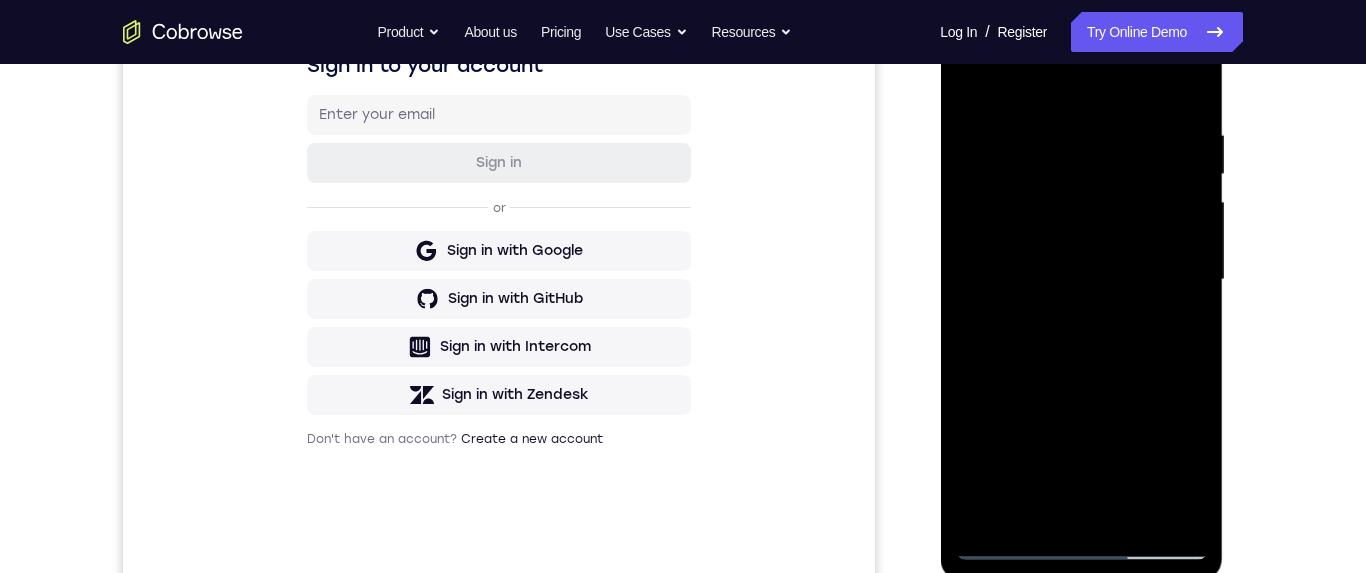 click at bounding box center (1081, 280) 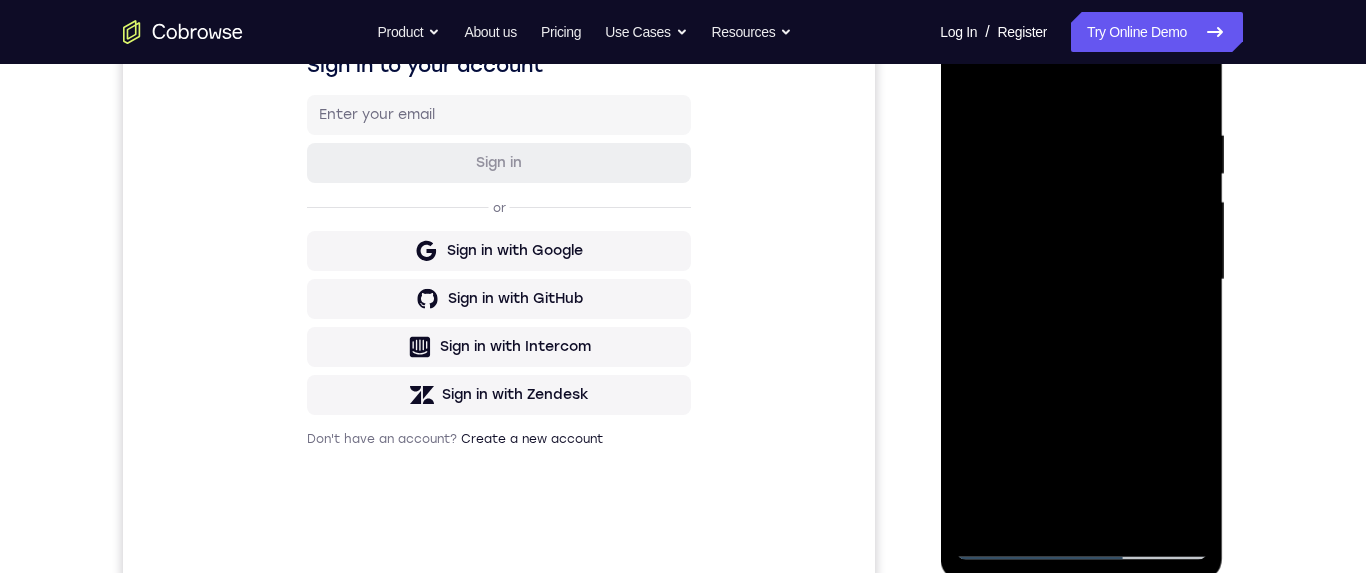 click at bounding box center [1081, 280] 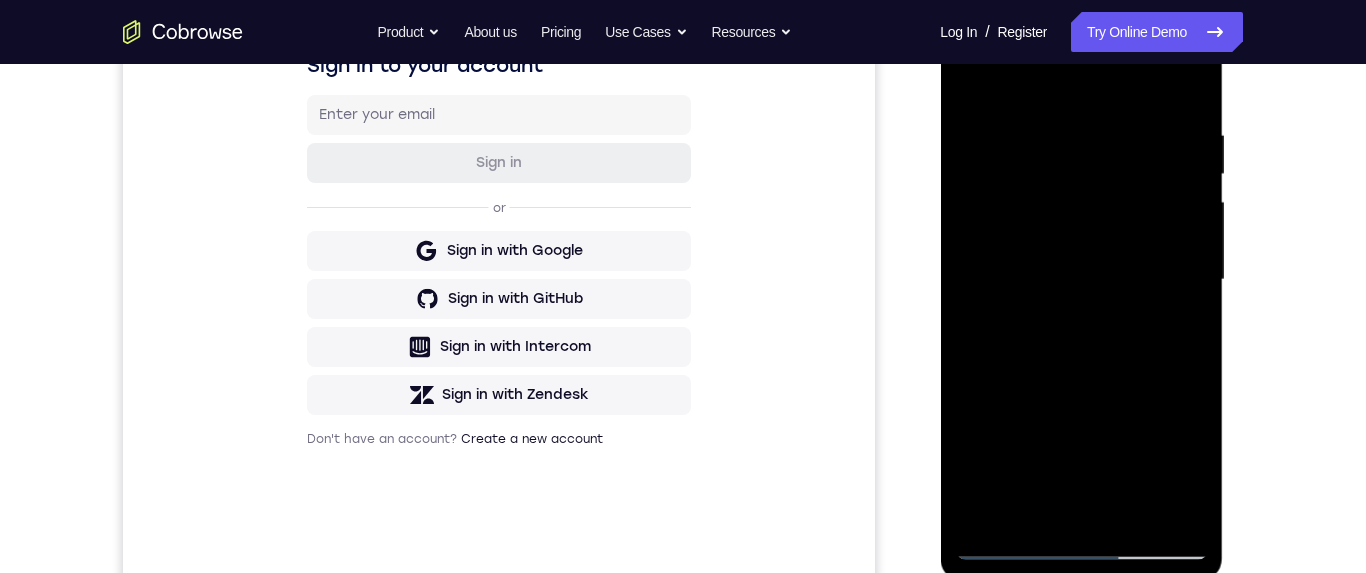 click at bounding box center [1081, 280] 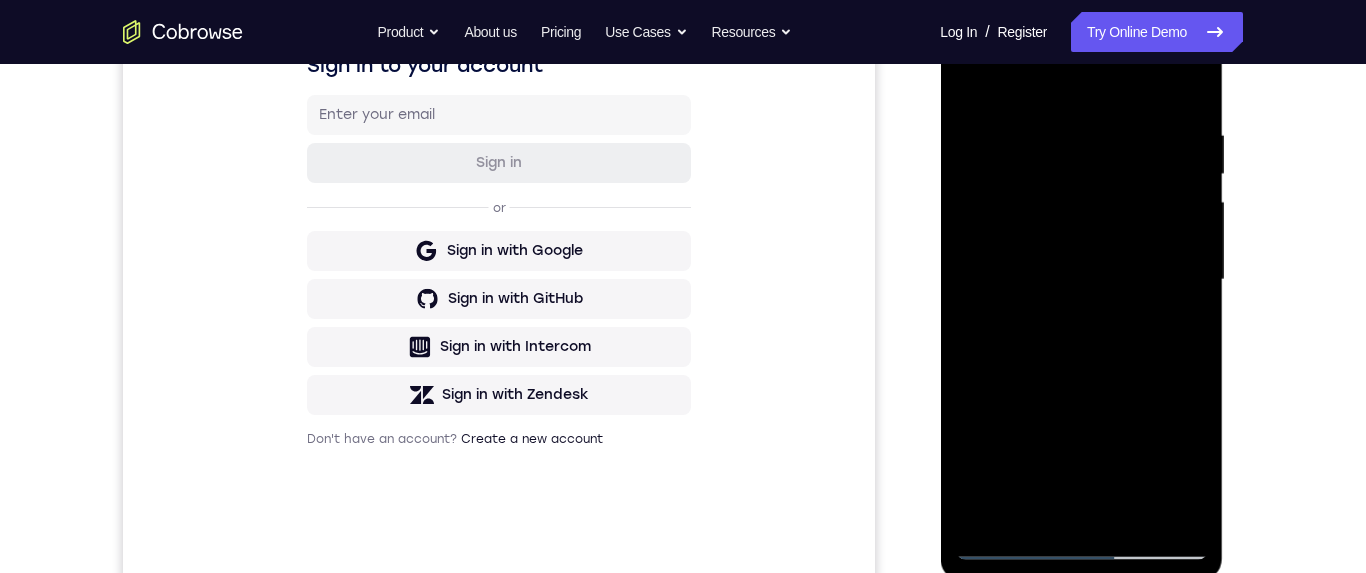 click at bounding box center [1081, 280] 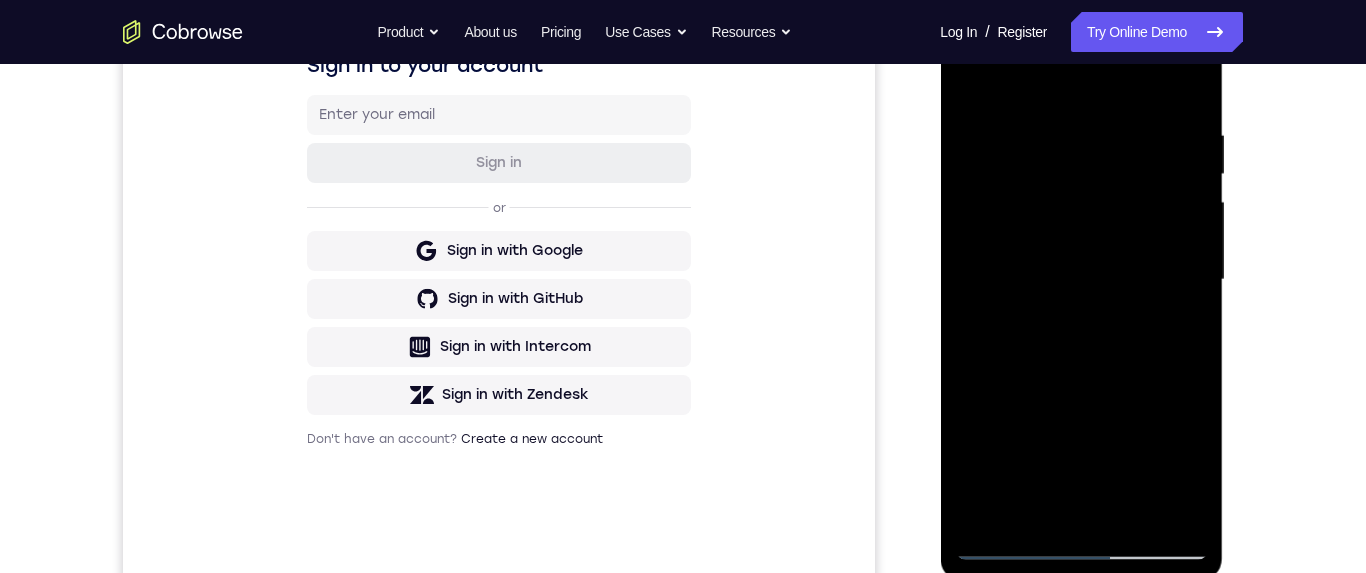 click at bounding box center [1081, 280] 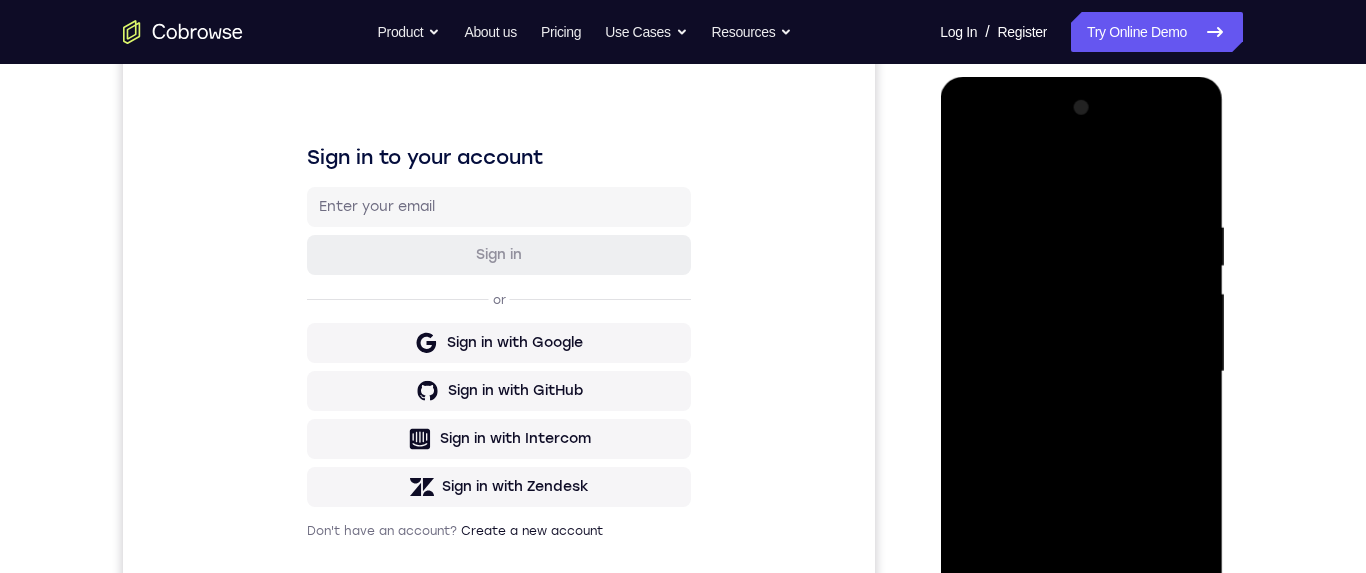 click at bounding box center (1081, 372) 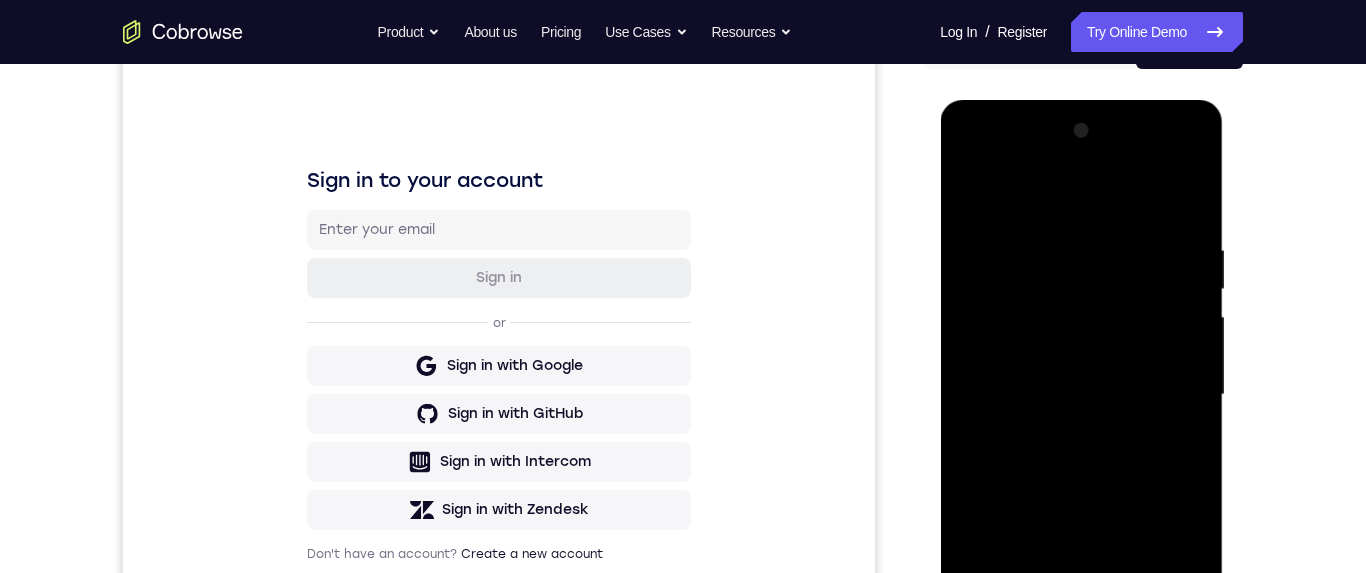 click at bounding box center [1081, 395] 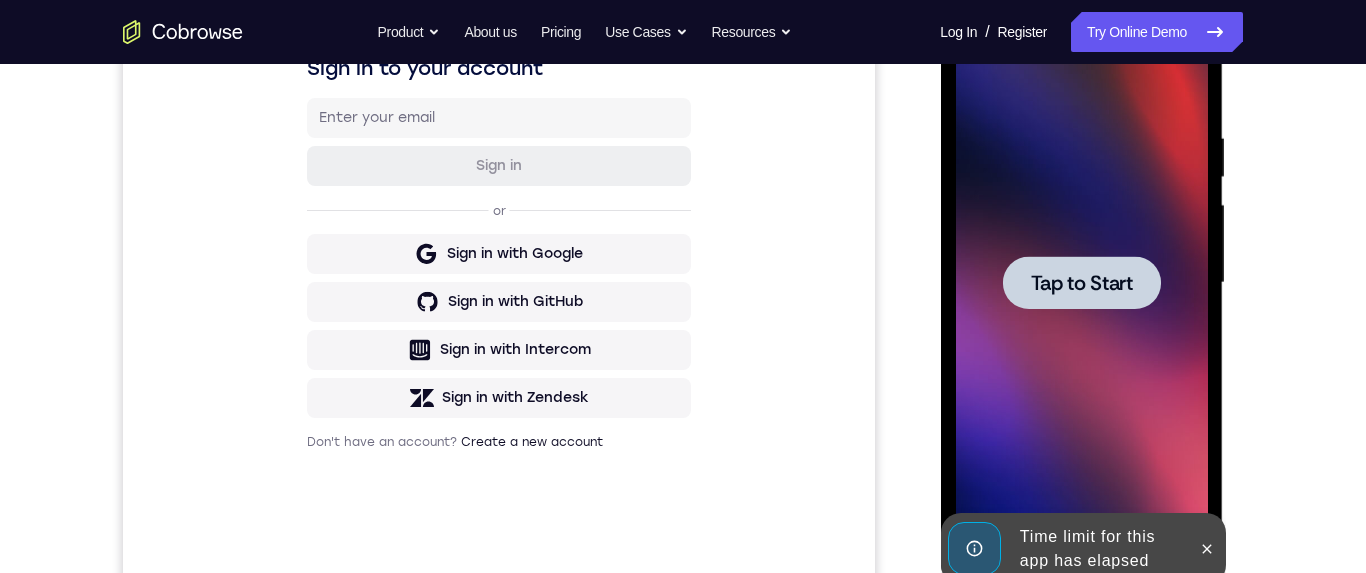 scroll, scrollTop: 509, scrollLeft: 0, axis: vertical 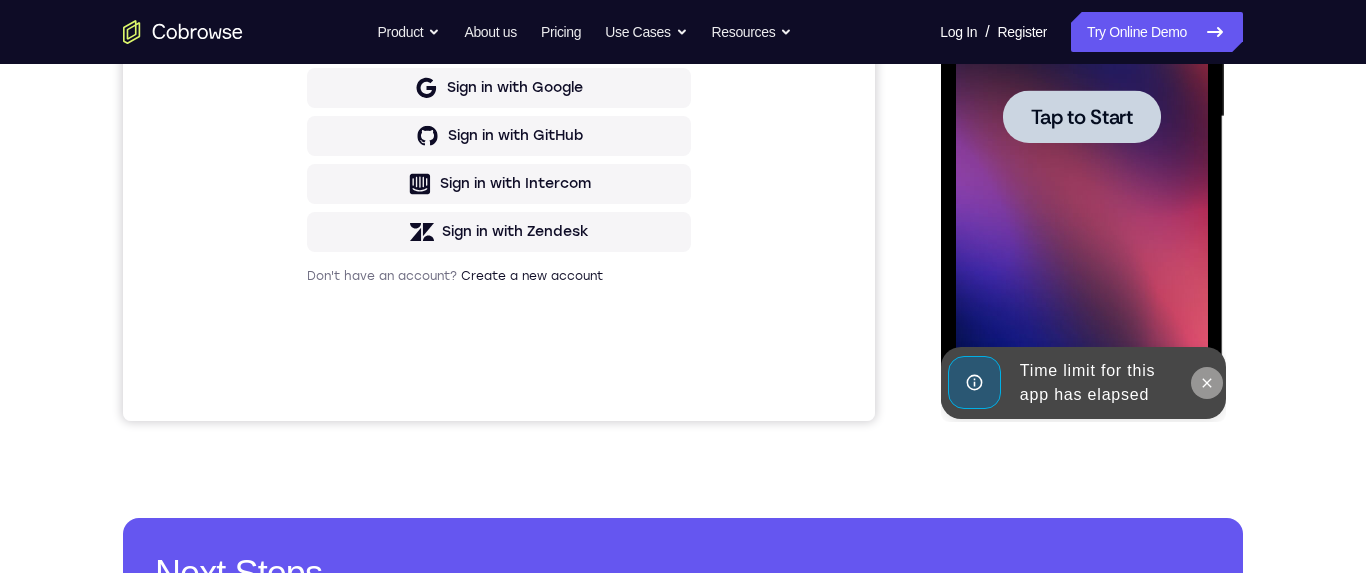 click 